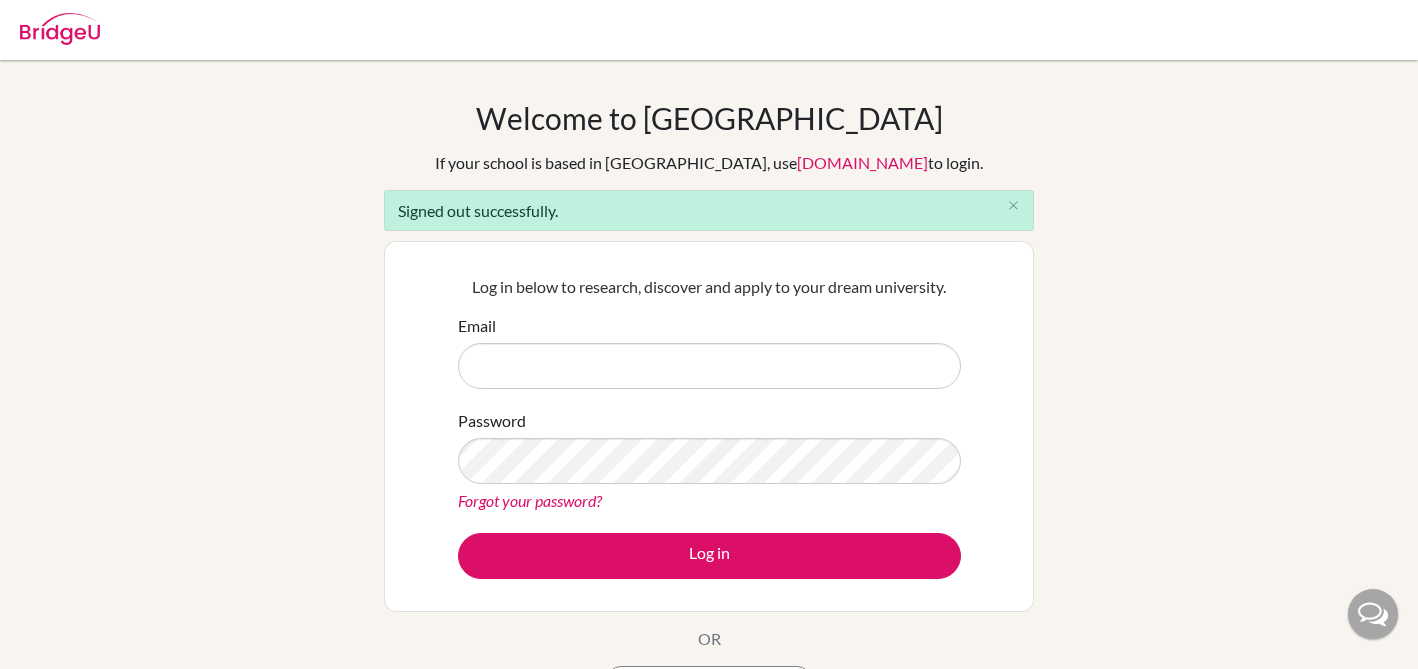 scroll, scrollTop: 0, scrollLeft: 0, axis: both 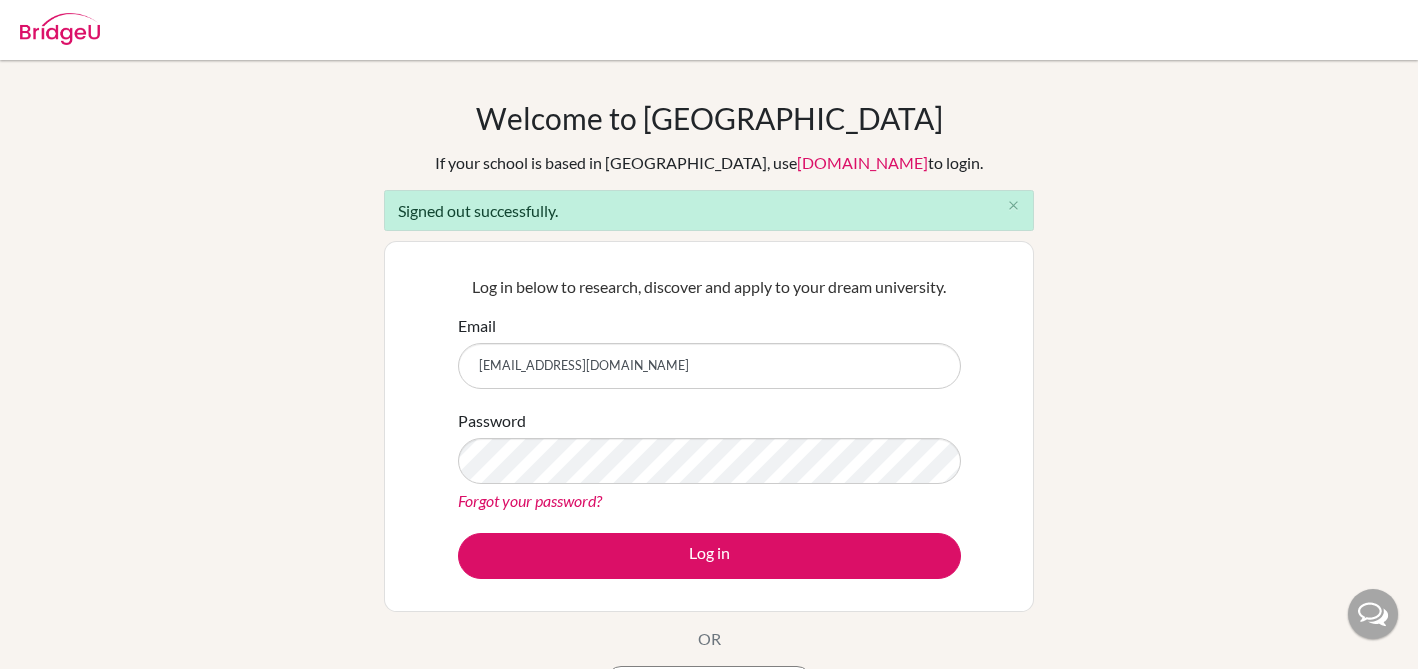 click on "counselor@immersionacad.com" at bounding box center (709, 366) 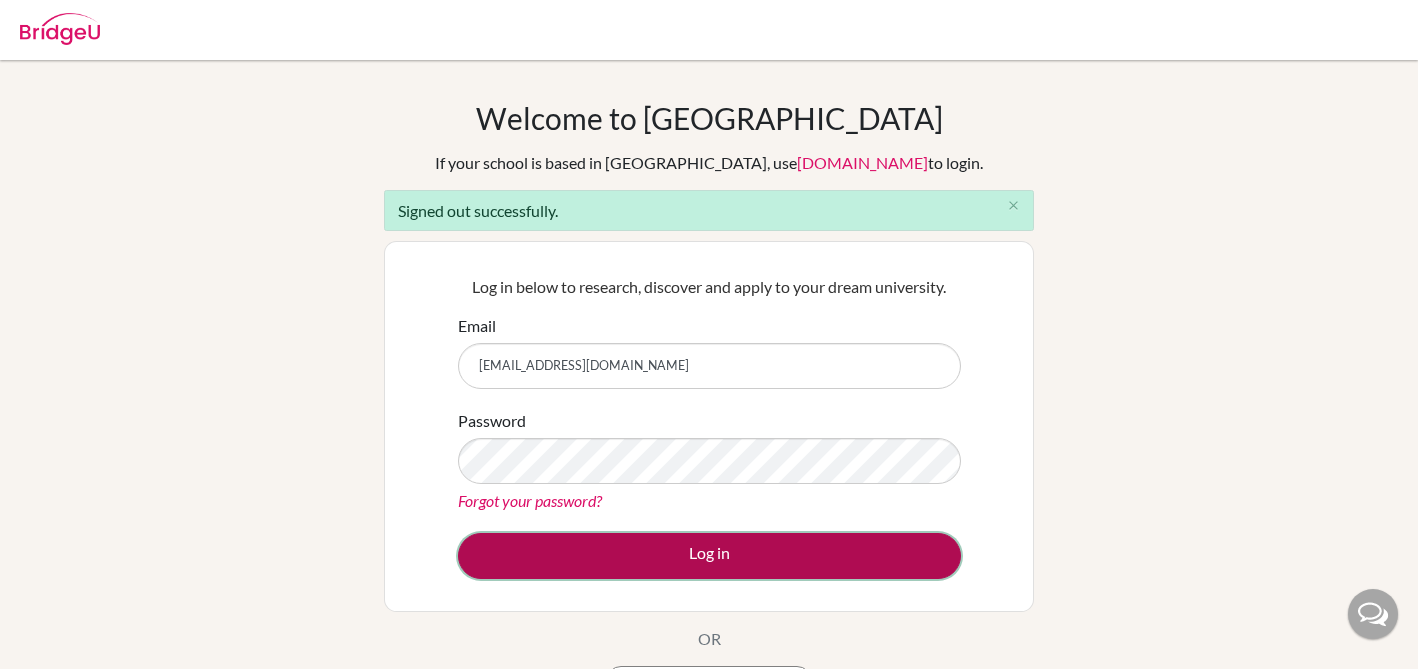 click on "Log in" at bounding box center (709, 556) 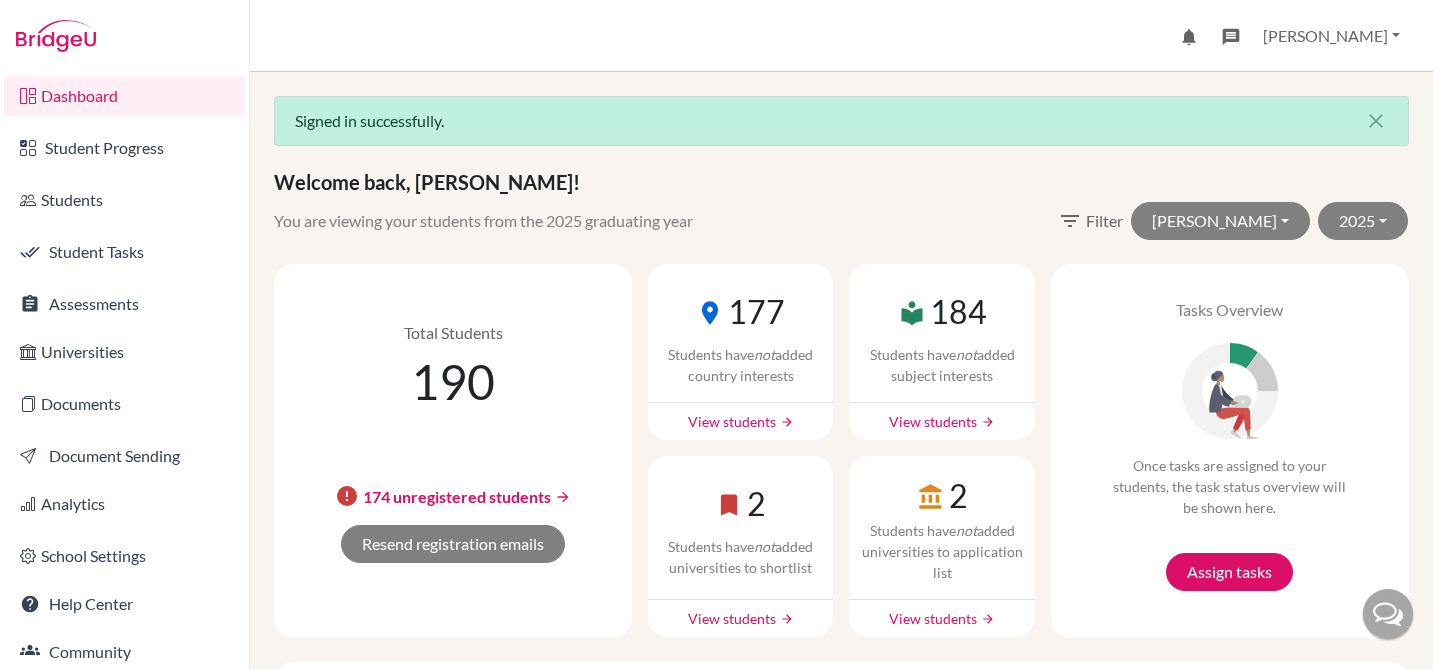 scroll, scrollTop: 0, scrollLeft: 0, axis: both 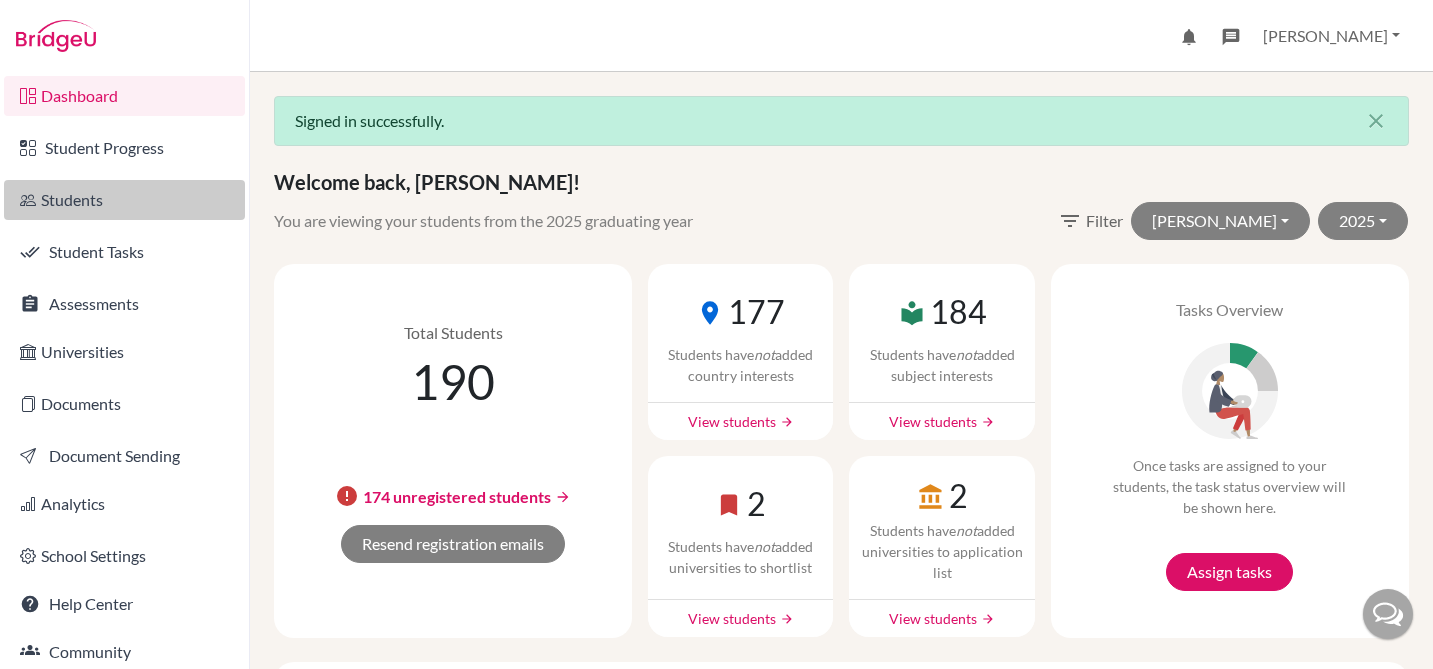 click on "Students" at bounding box center (124, 200) 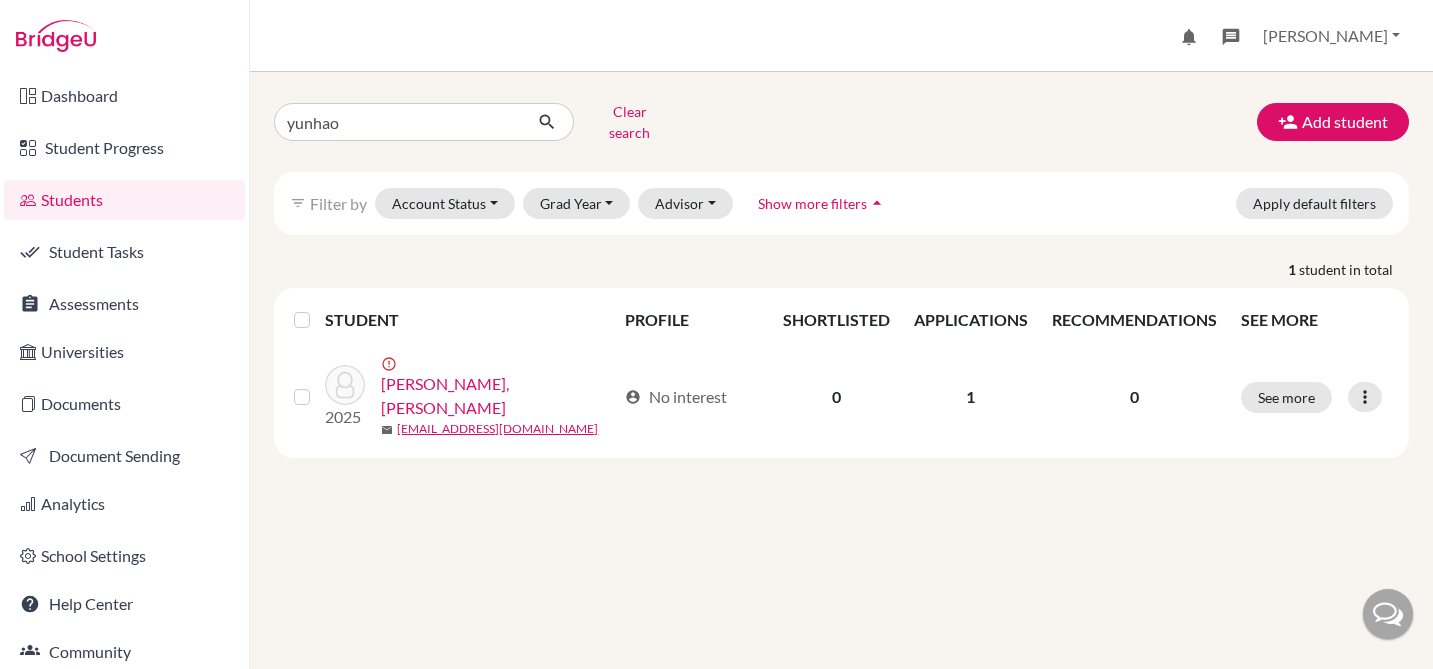scroll, scrollTop: 0, scrollLeft: 0, axis: both 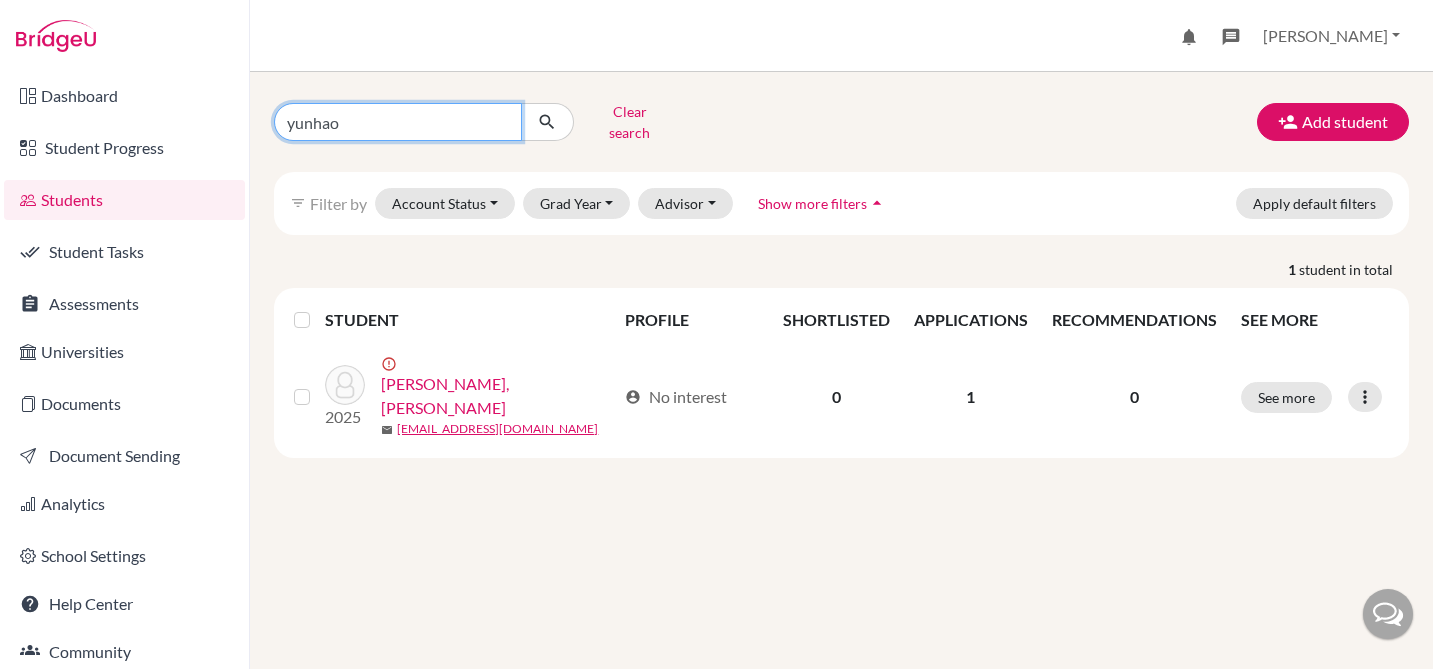 click on "yunhao" at bounding box center [398, 122] 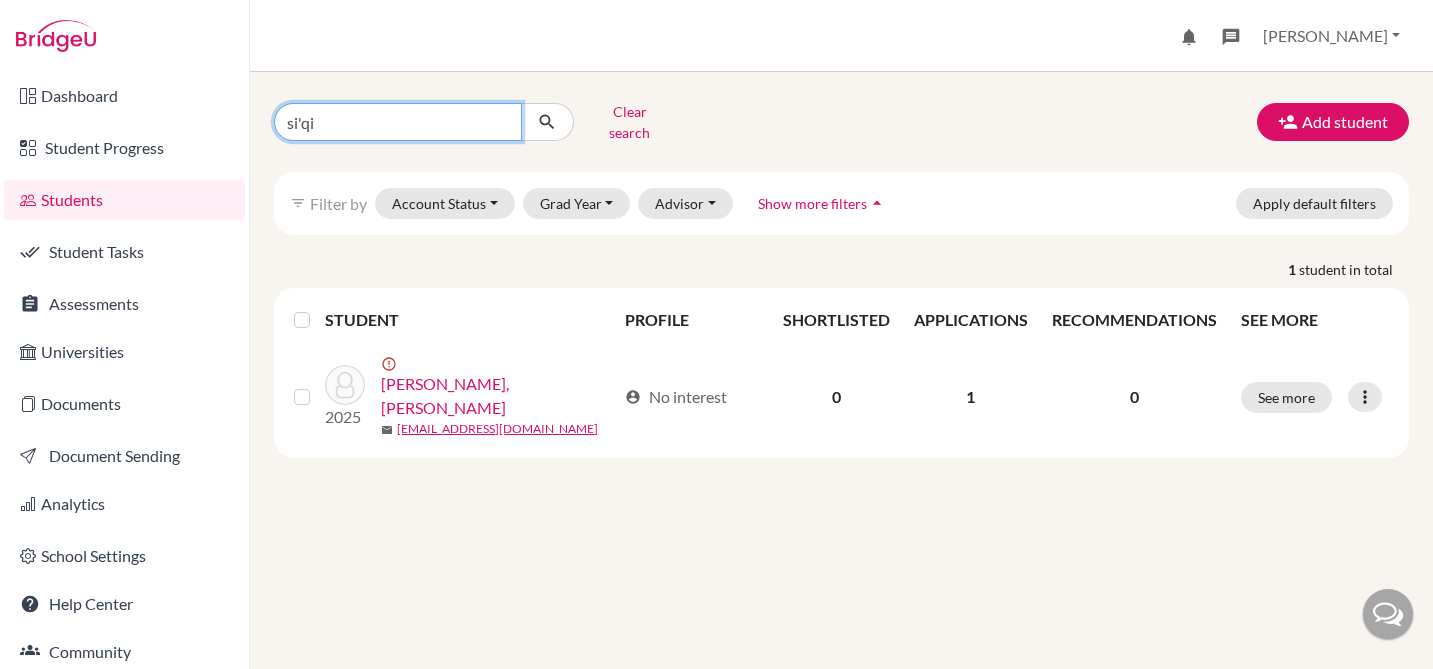 type on "siqi" 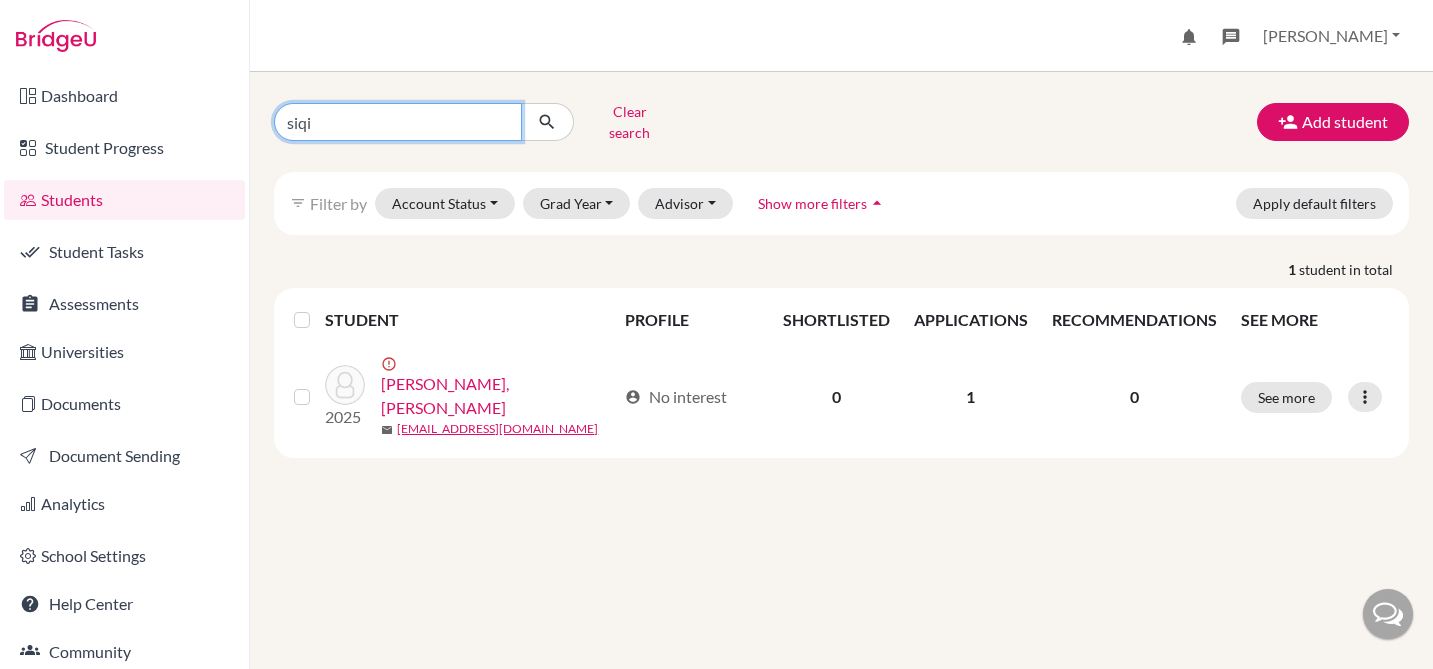 click at bounding box center [547, 122] 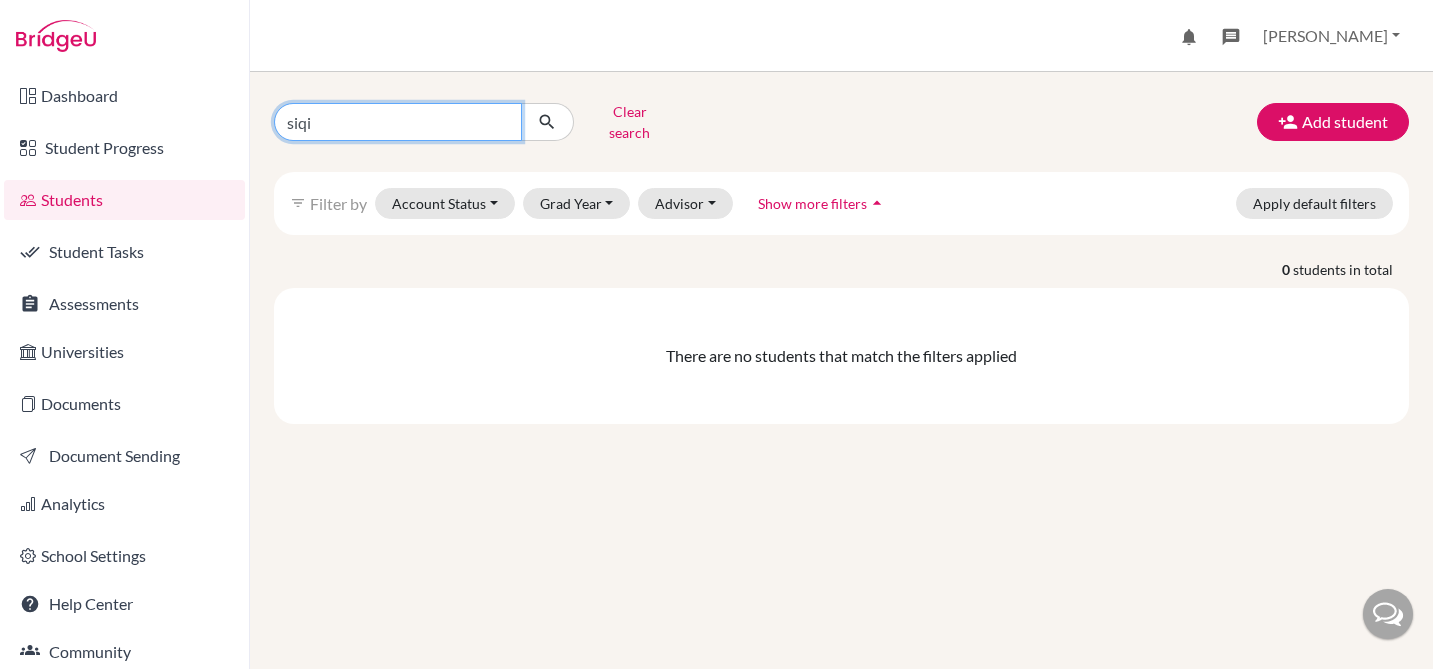click on "siqi" at bounding box center (398, 122) 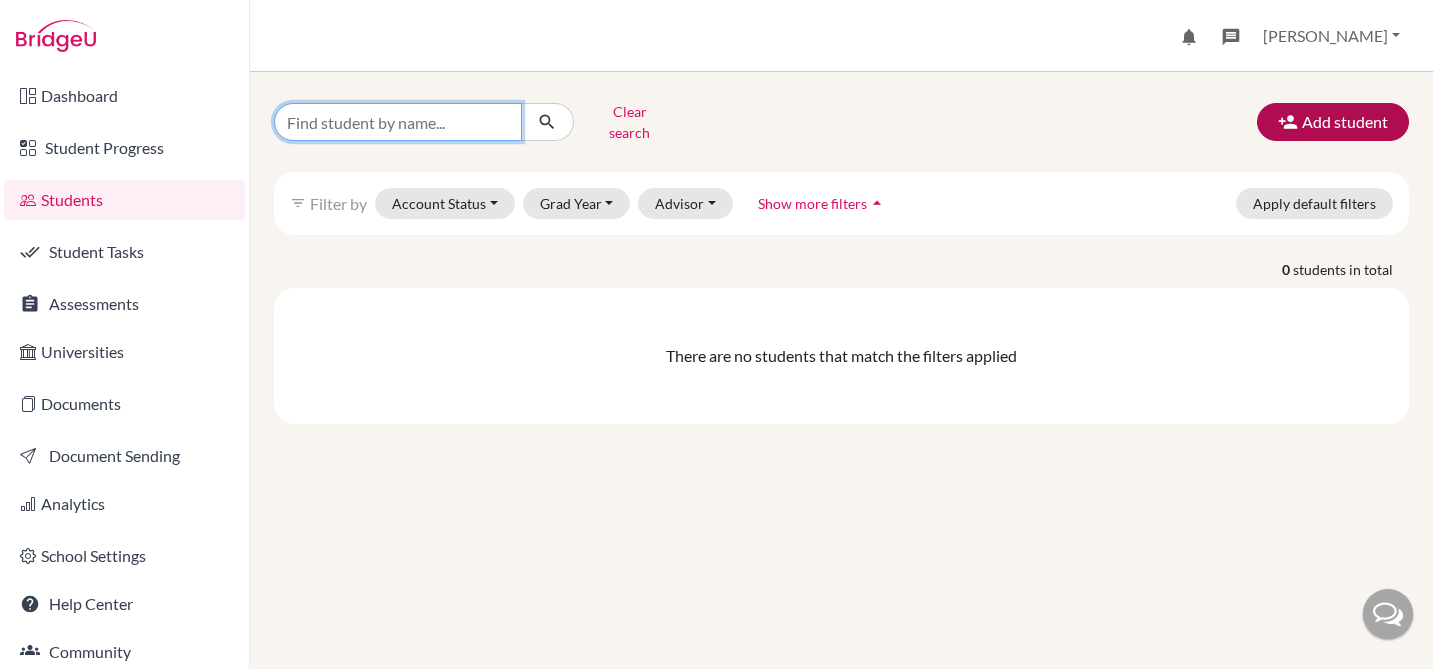 type 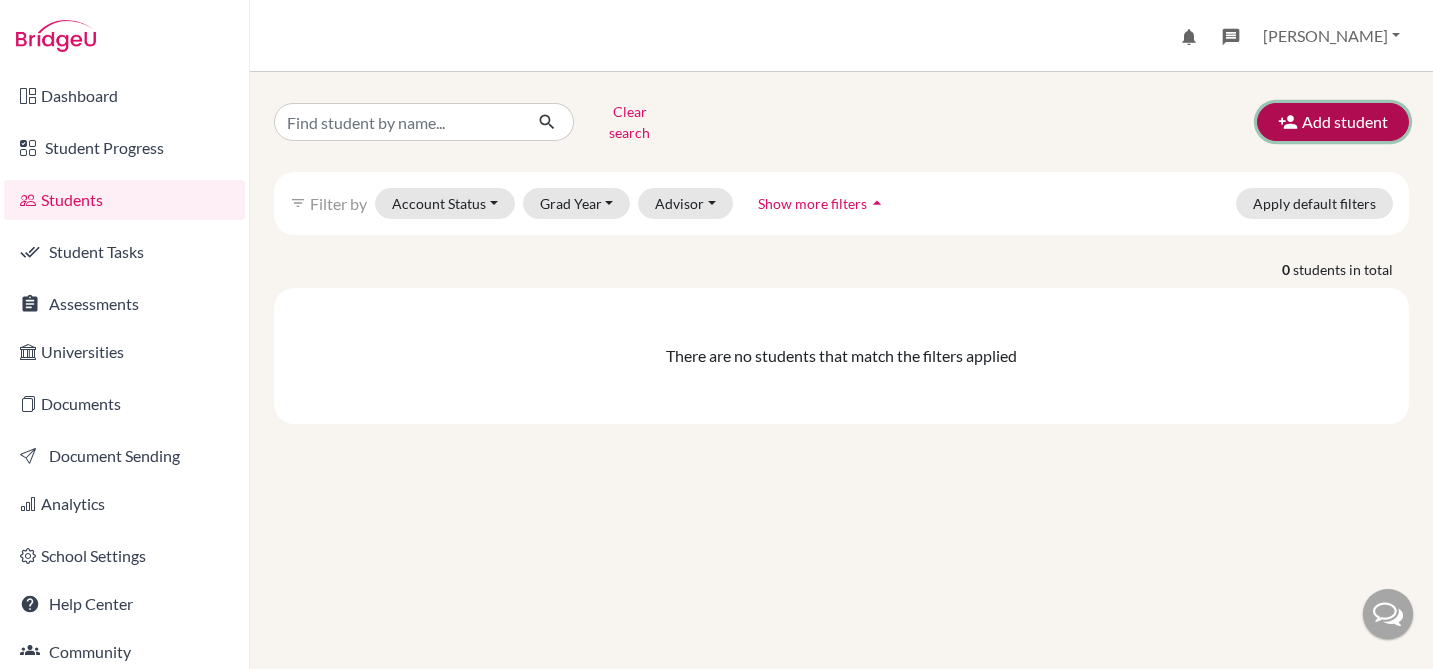 click on "Add student" at bounding box center (1333, 122) 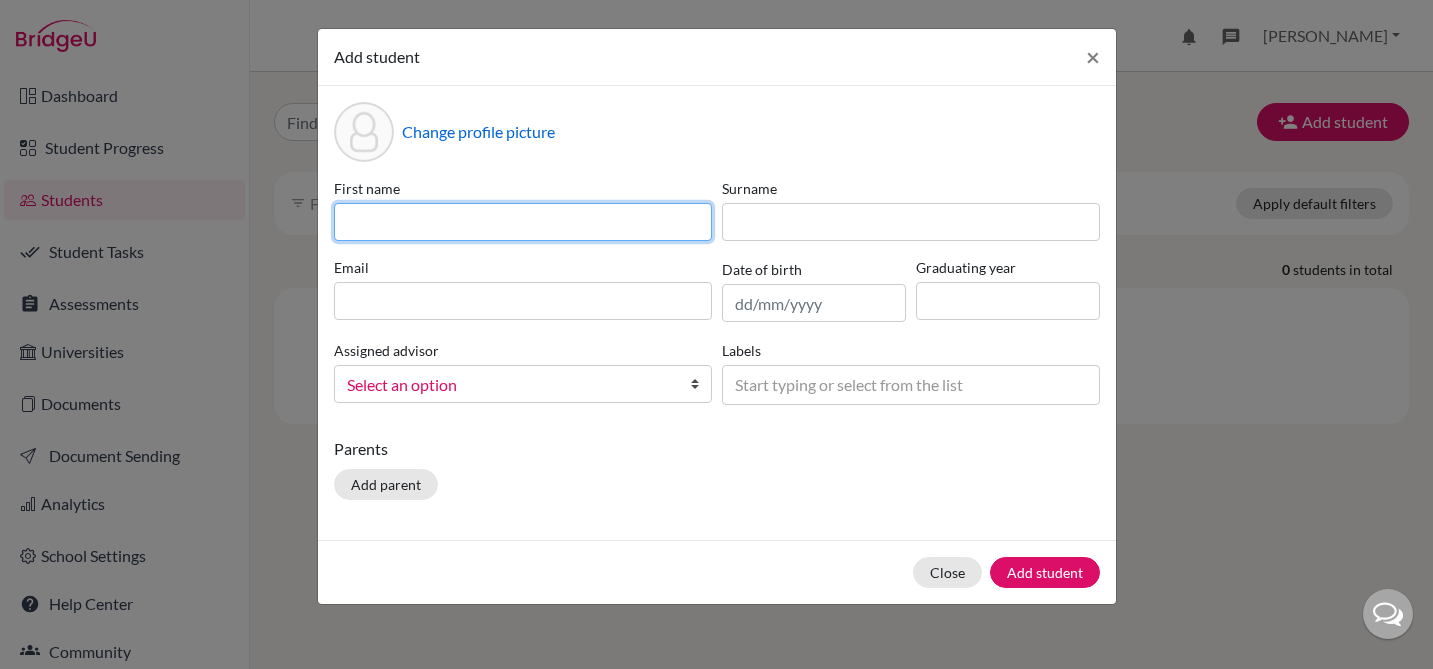 click at bounding box center (523, 222) 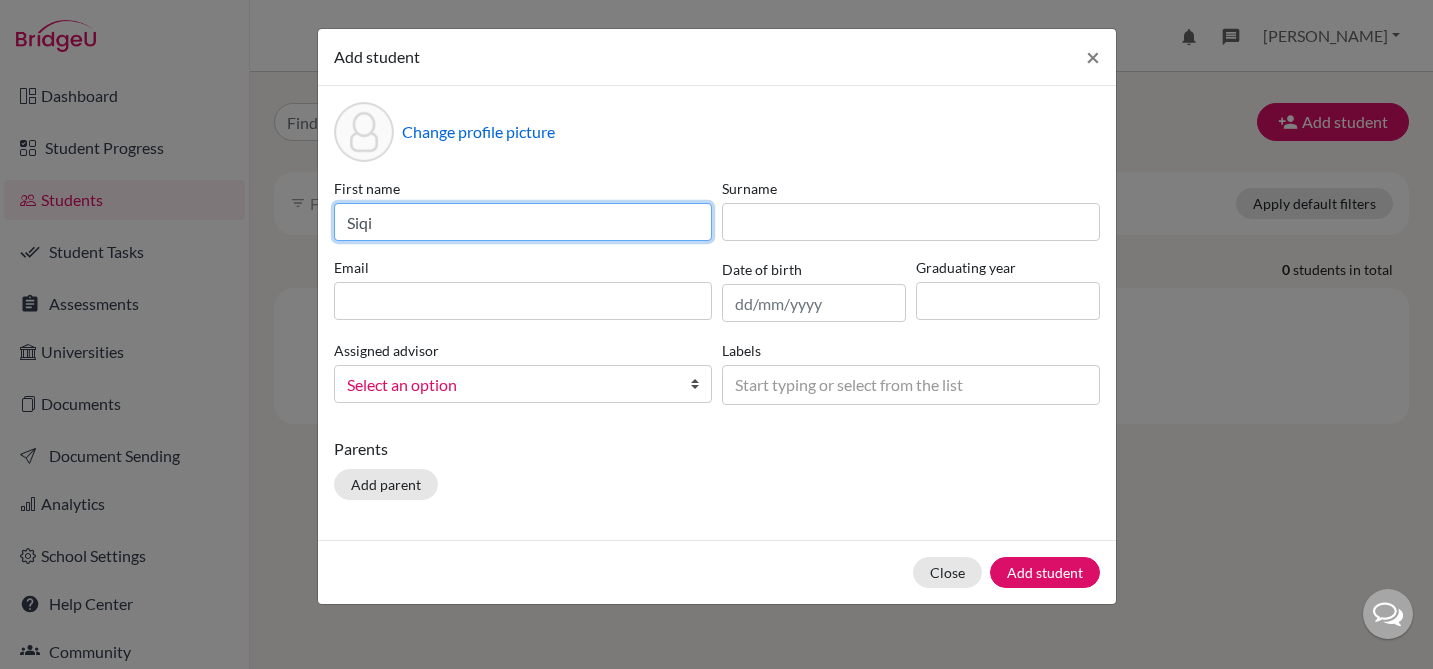 type on "Siqi" 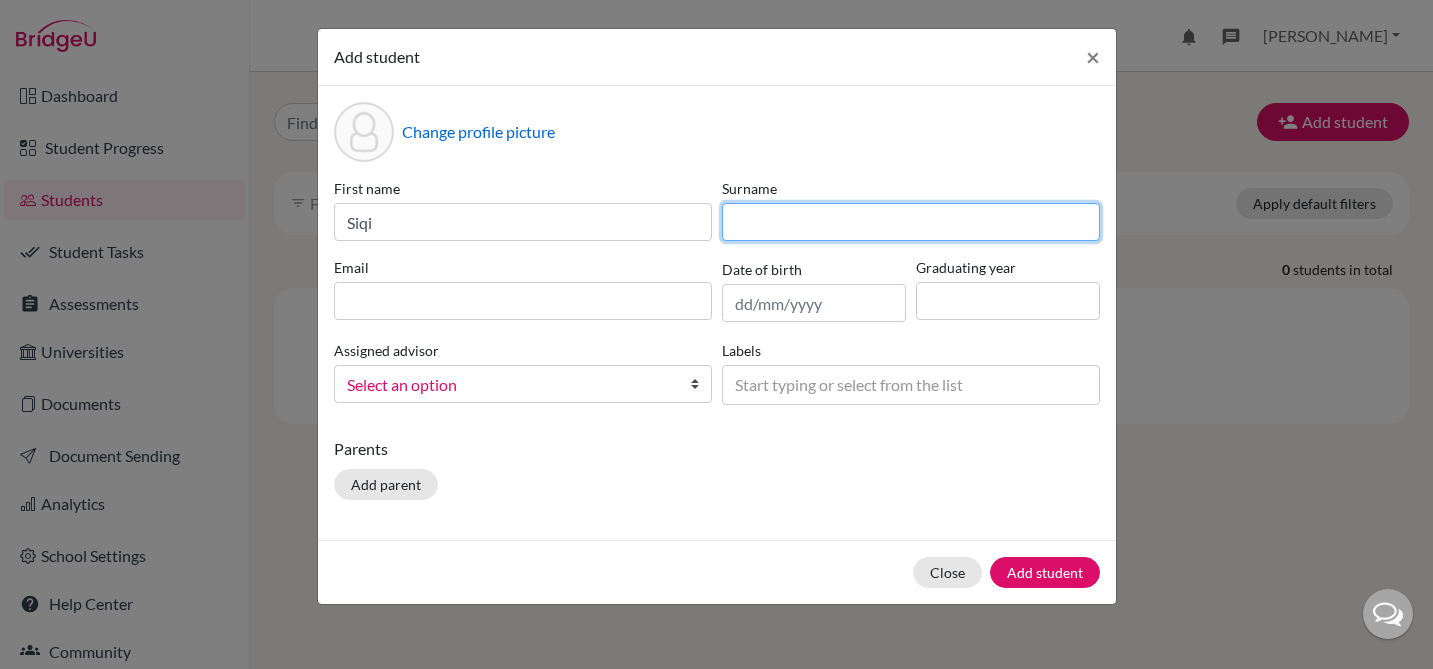 click at bounding box center (911, 222) 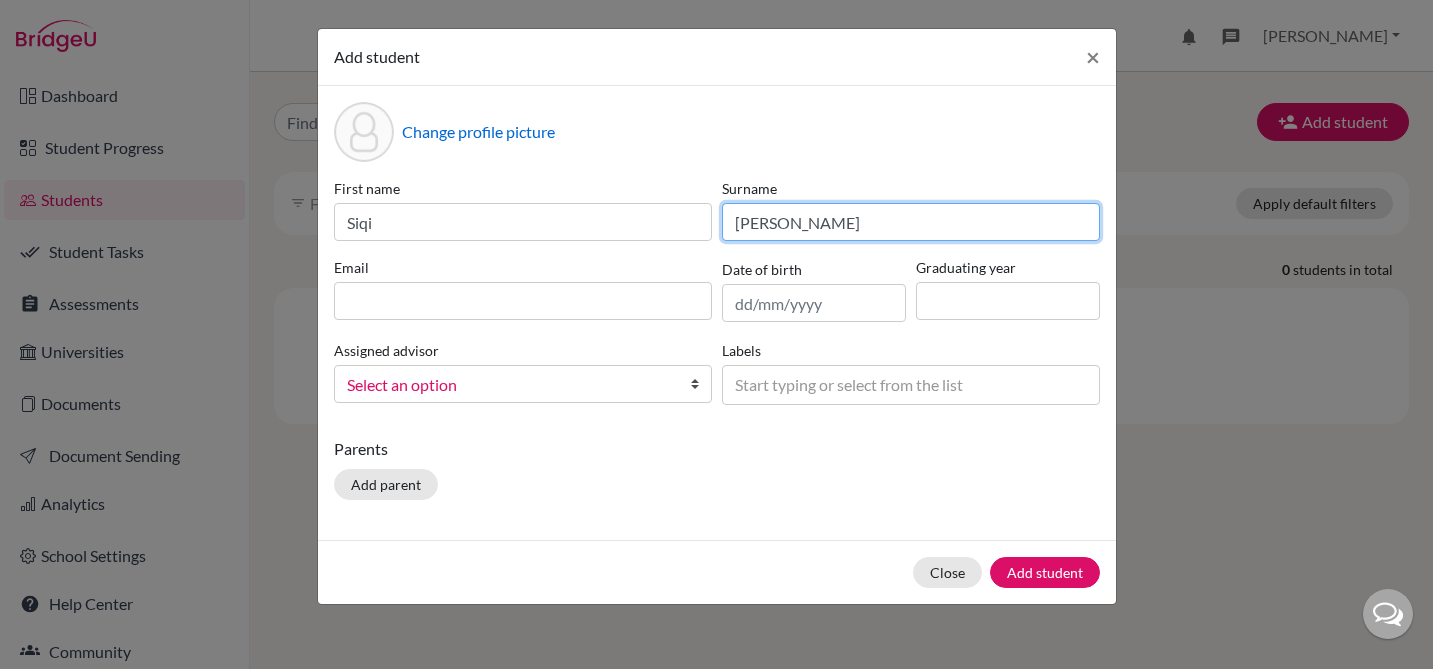 type on "Guo" 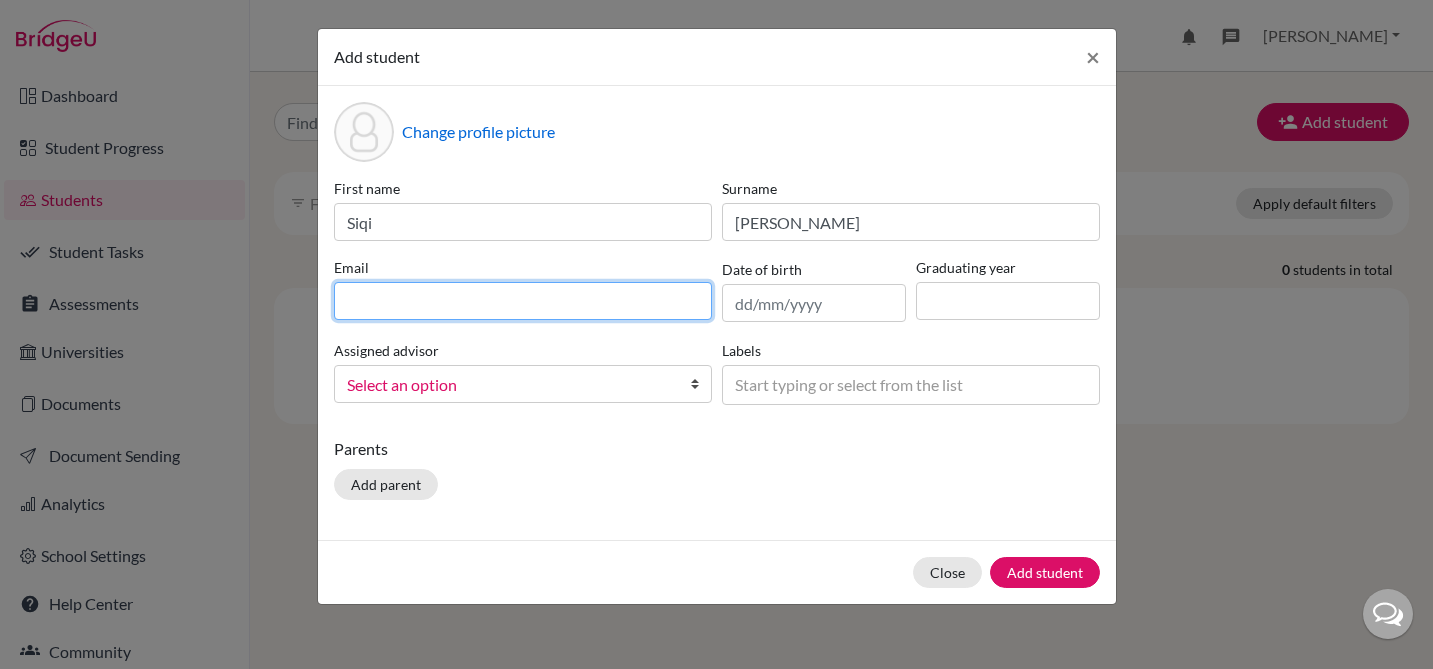 click at bounding box center (523, 301) 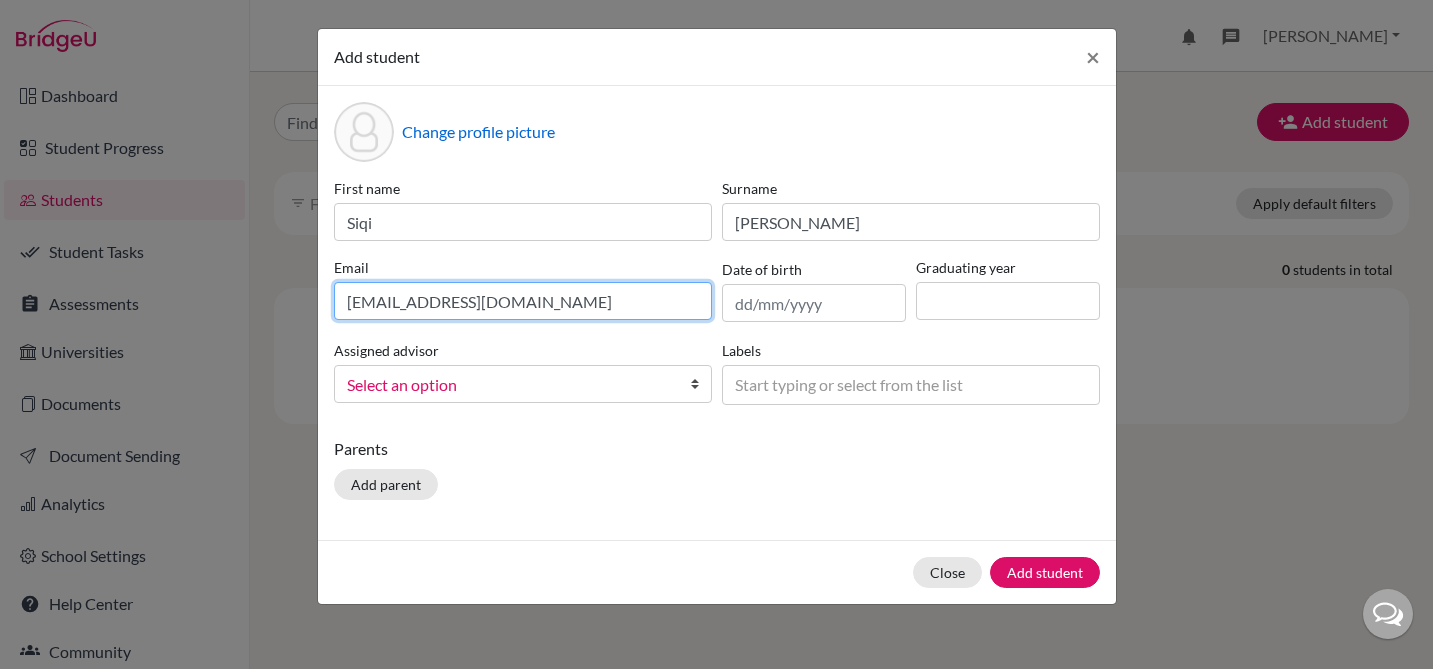 type on "n2nviiG@gmail.com" 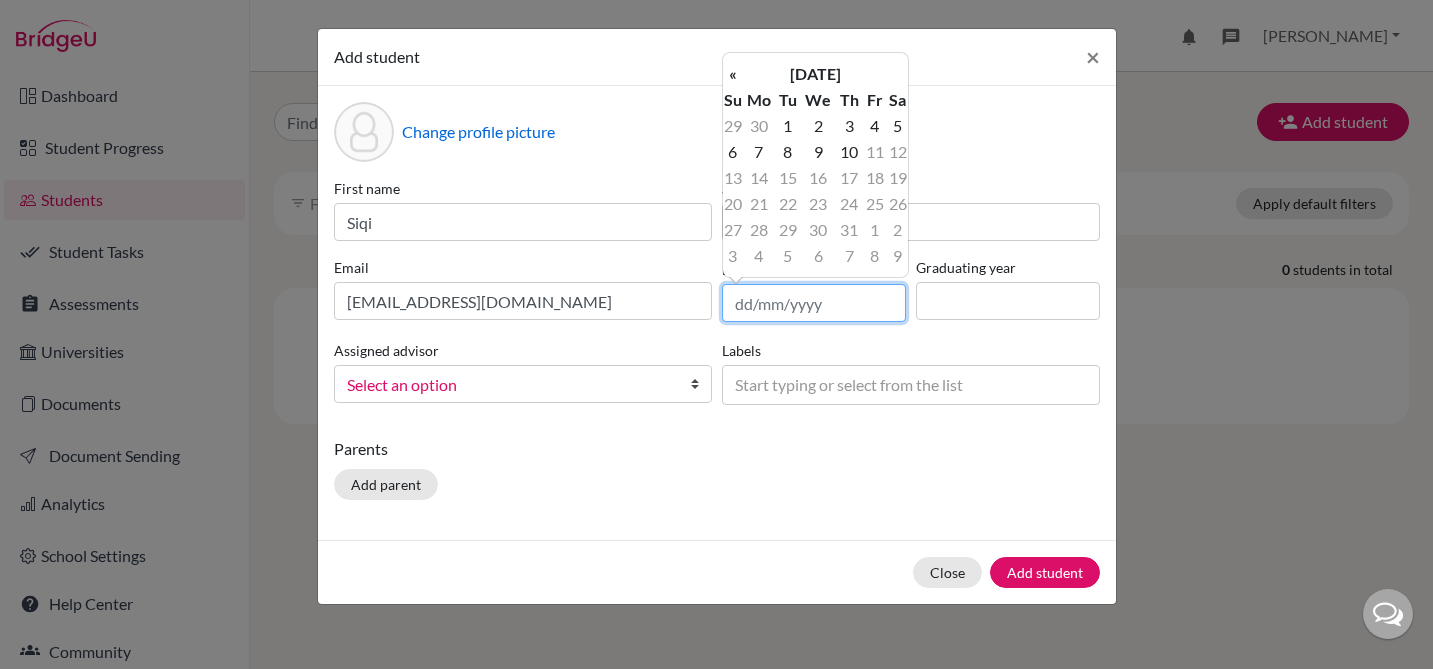 click at bounding box center (814, 303) 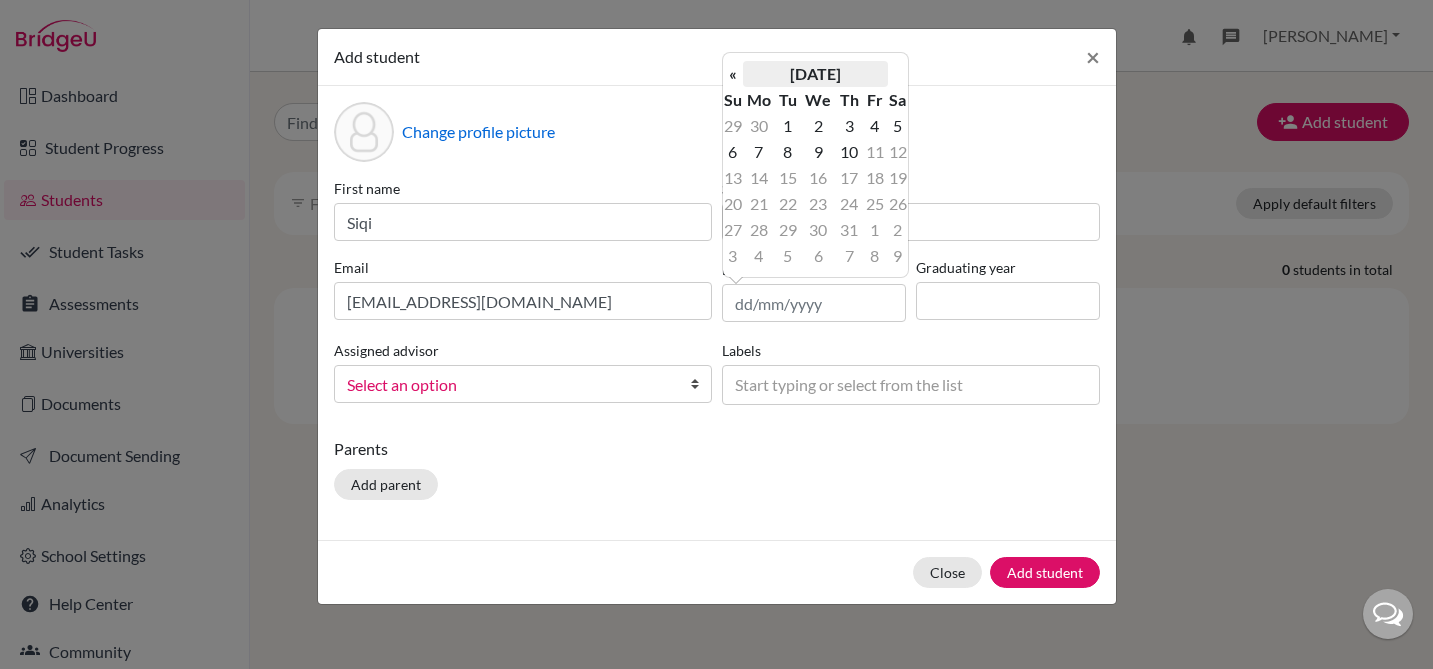 click on "July 2025" at bounding box center (815, 74) 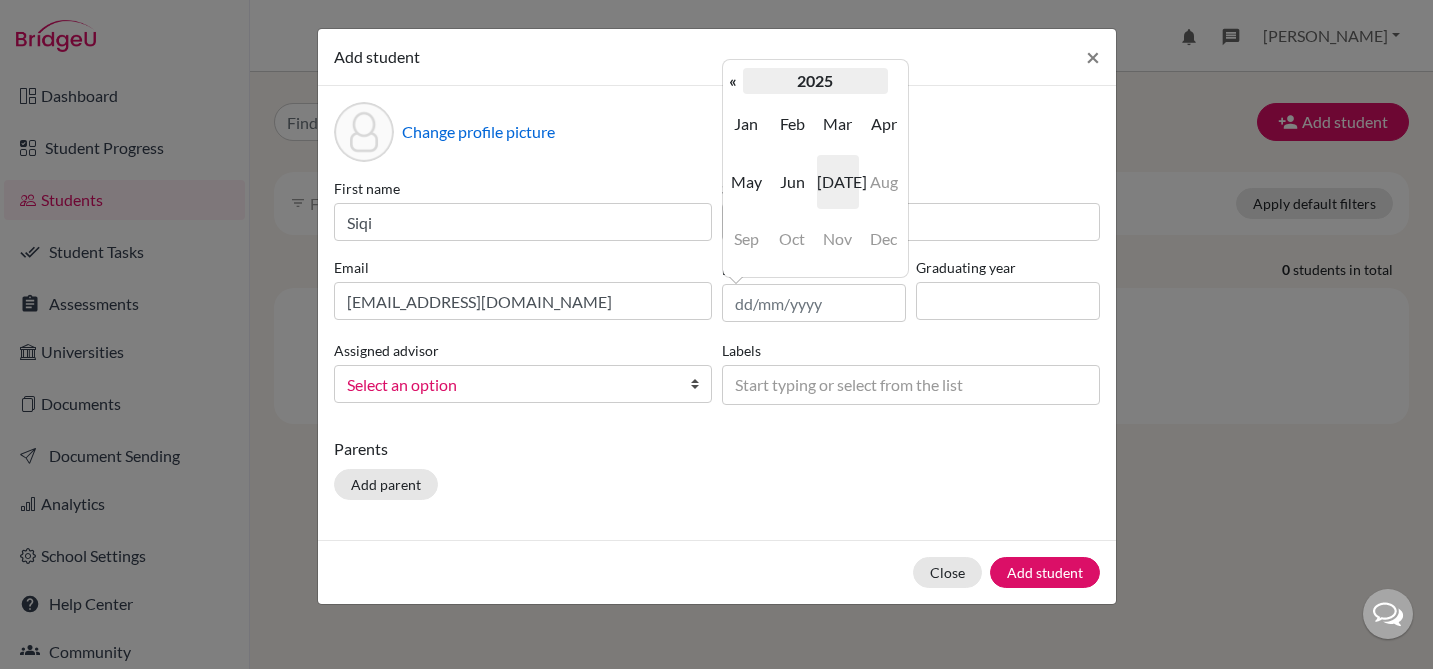 click on "2025" at bounding box center (815, 81) 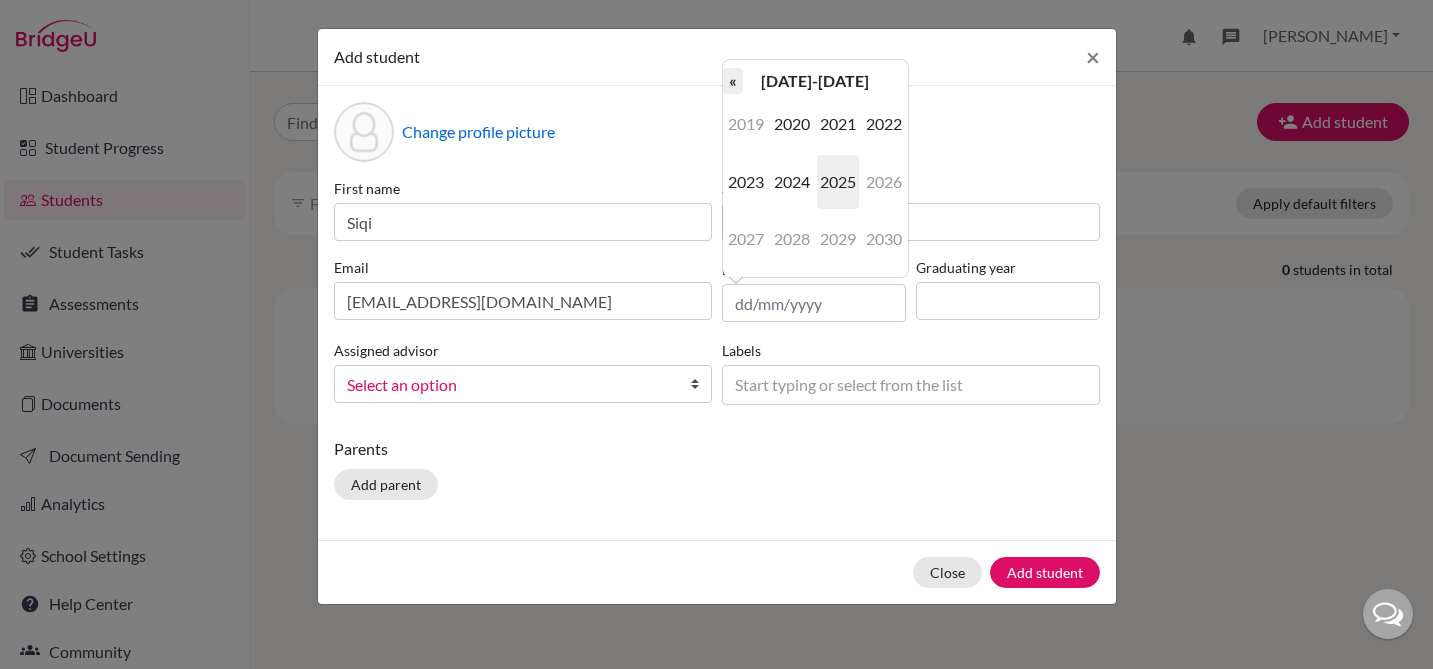 click on "«" at bounding box center (733, 81) 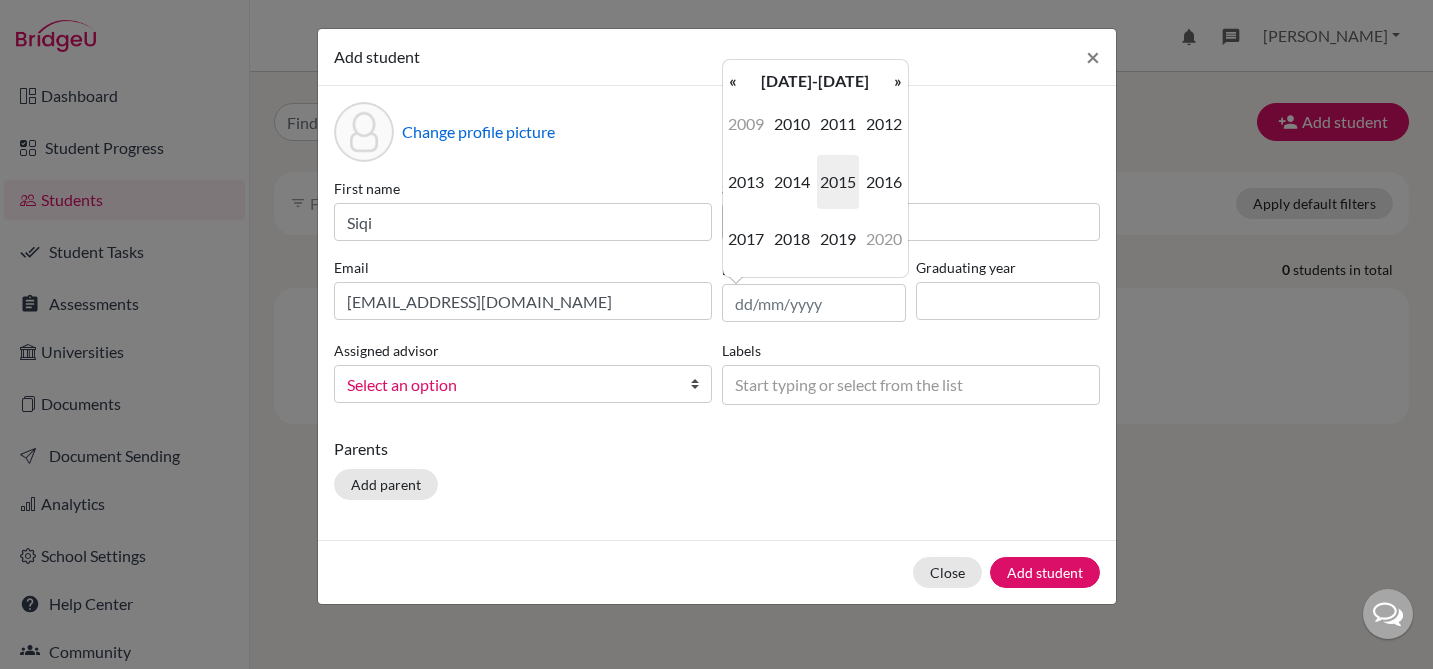 click on "«" at bounding box center [733, 81] 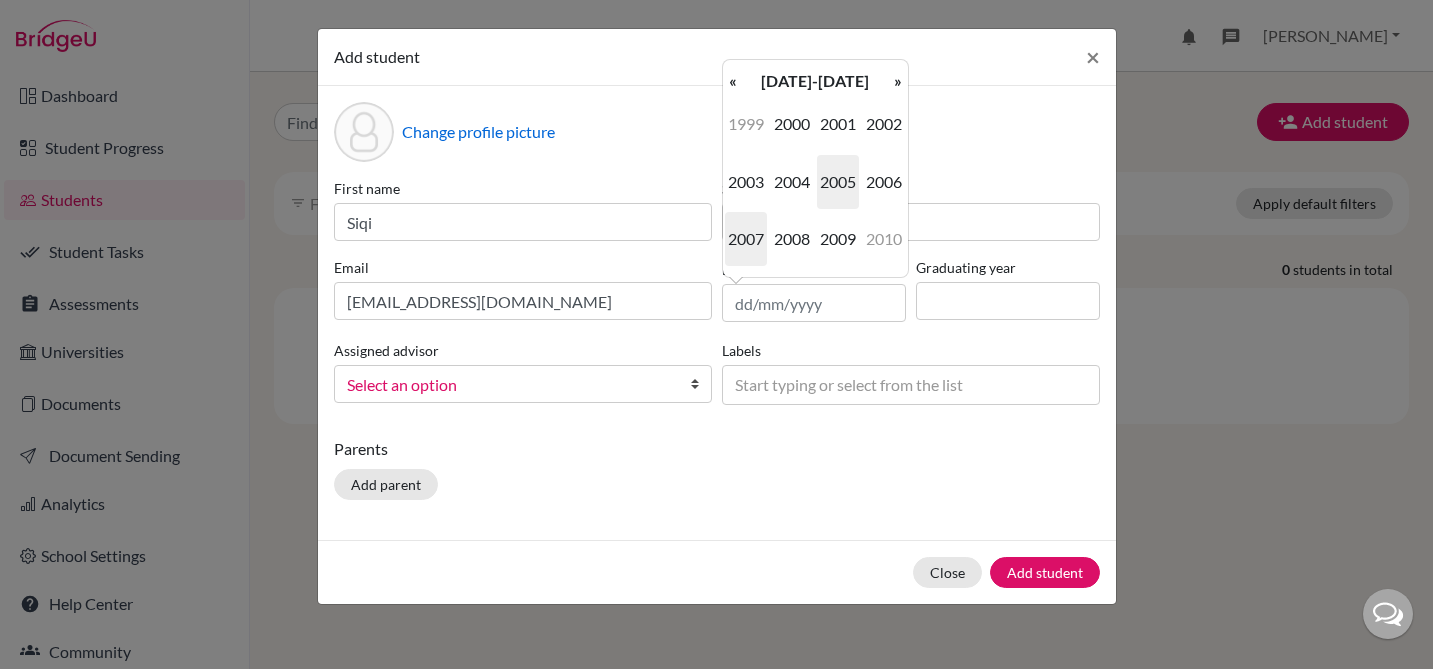 click on "2007" at bounding box center (746, 239) 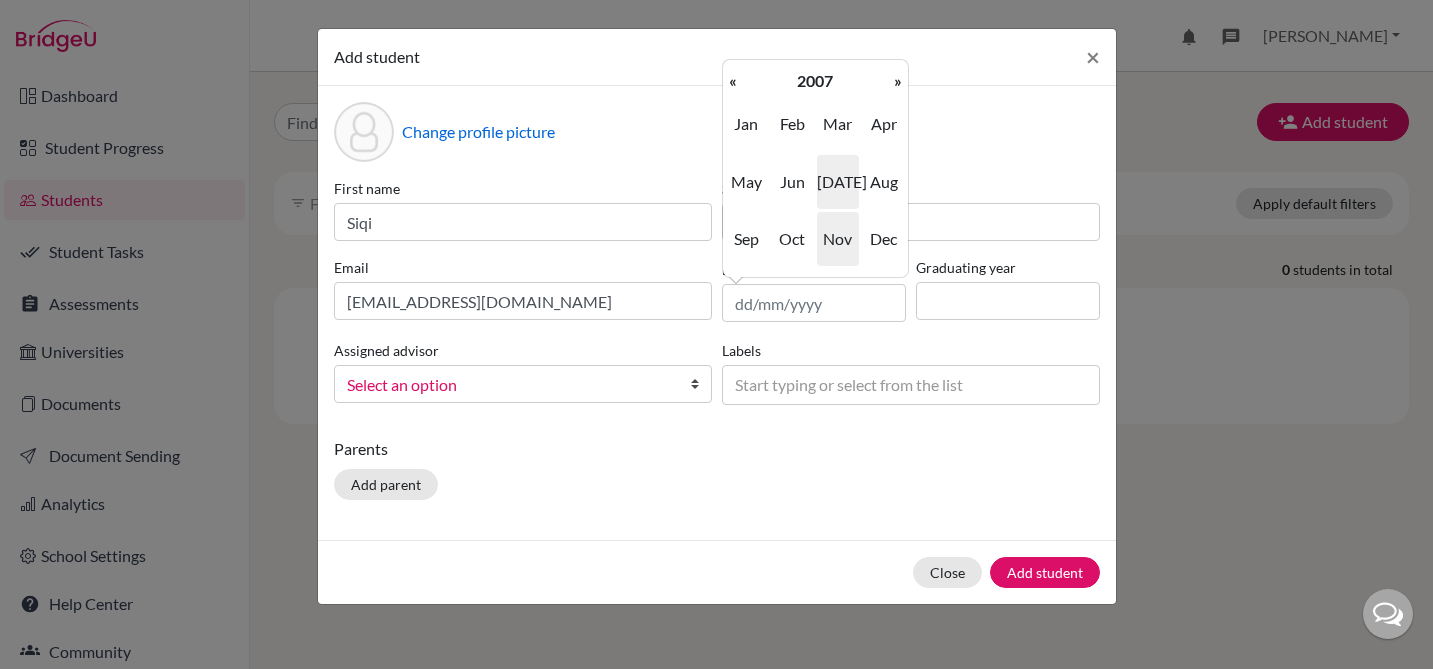 click on "Nov" at bounding box center [838, 239] 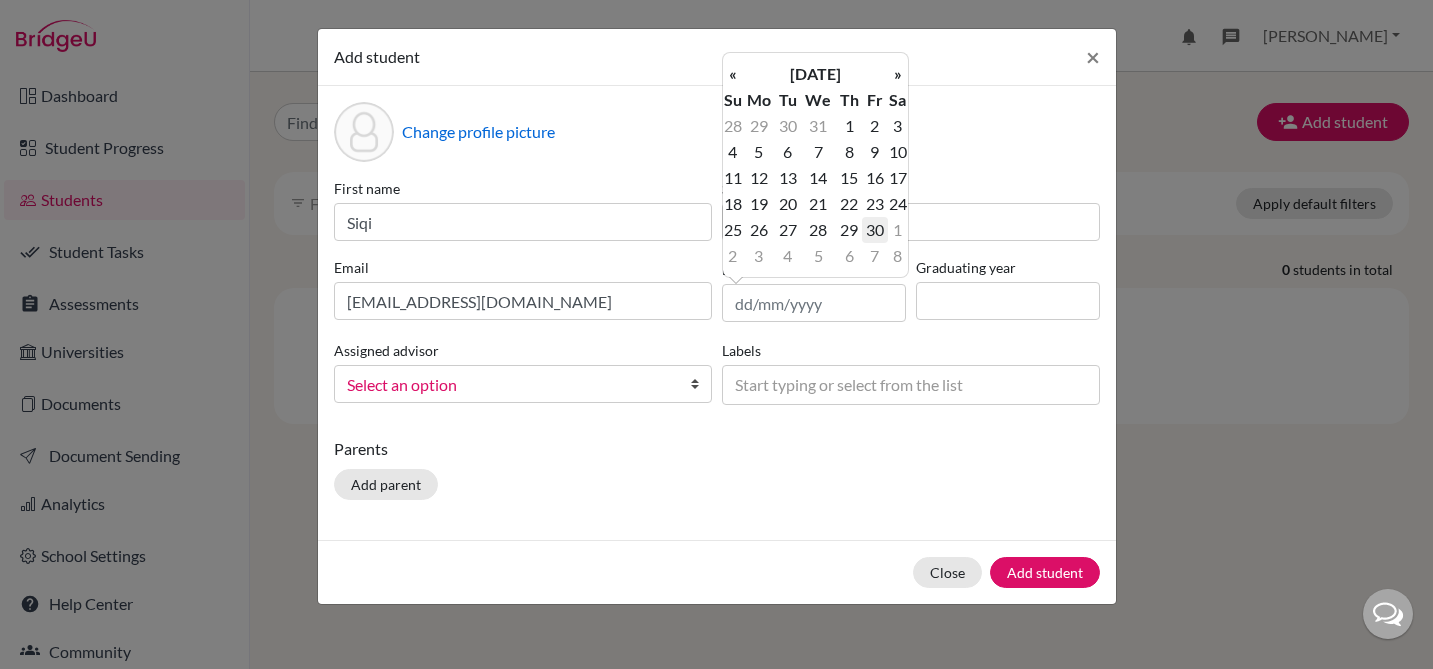 click on "30" at bounding box center [874, 230] 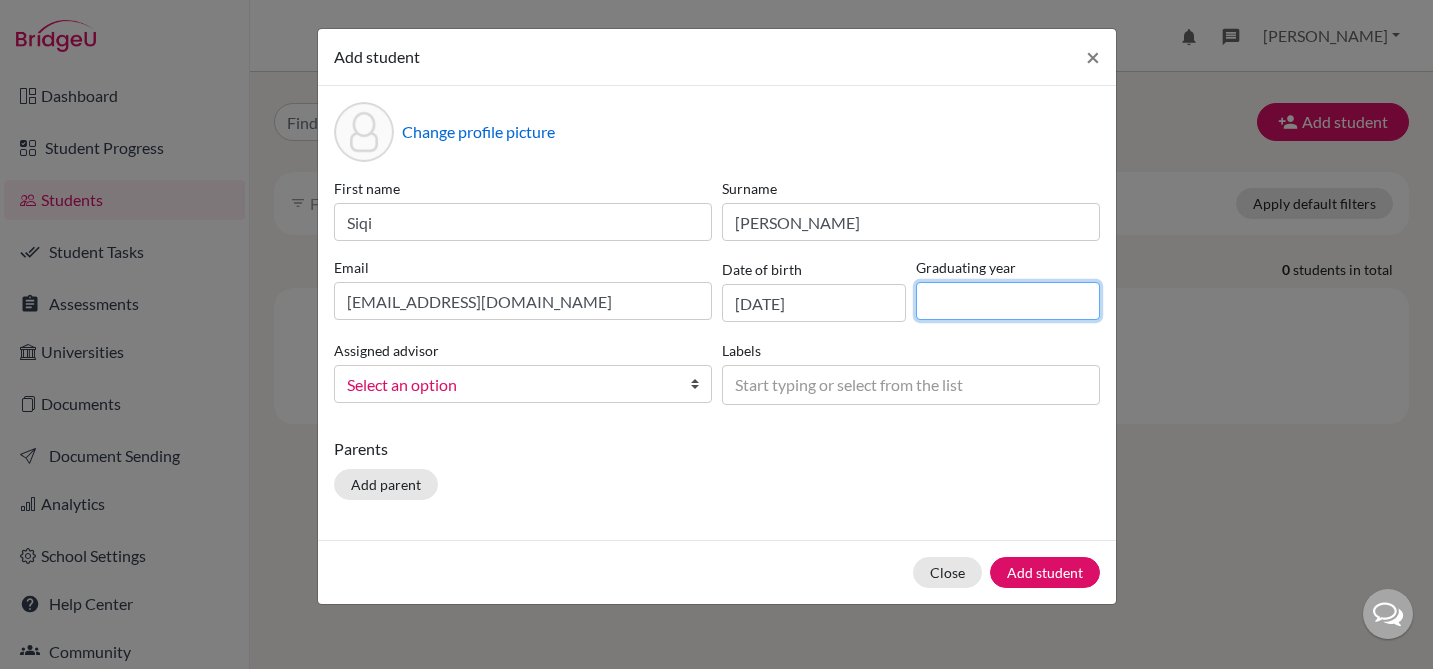 click at bounding box center [1008, 301] 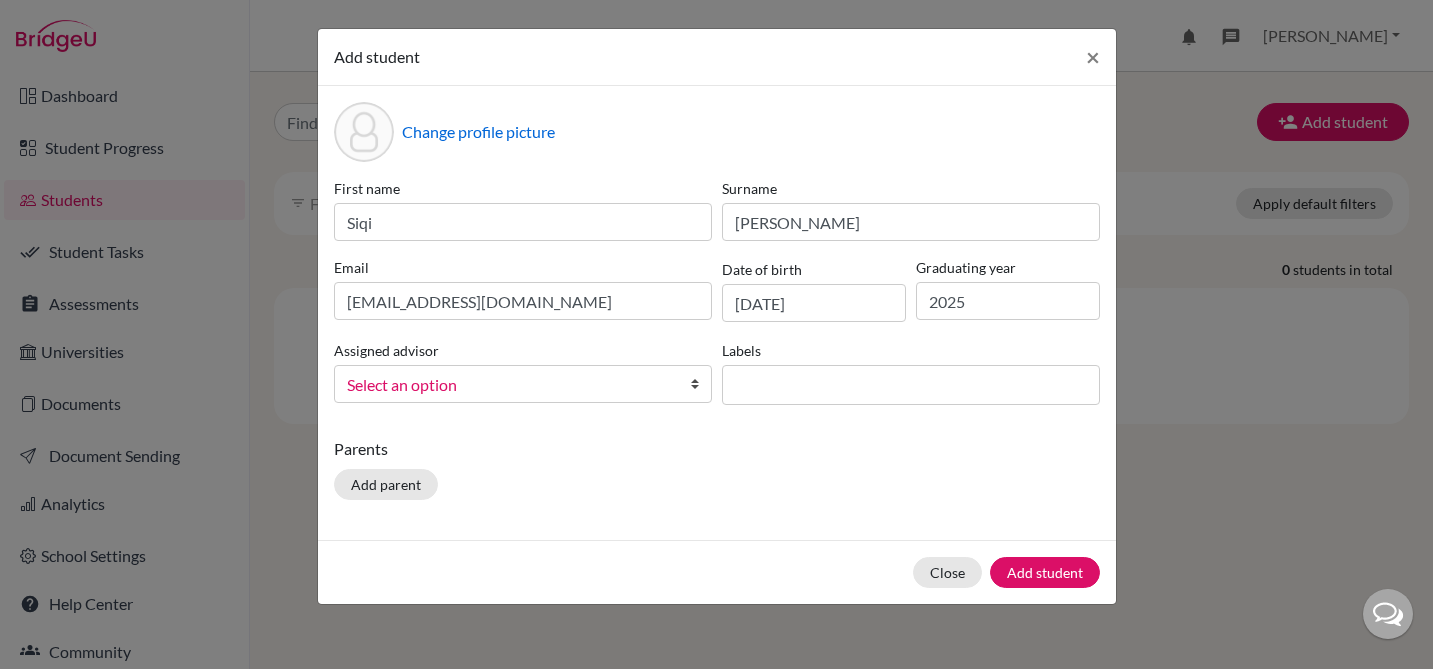 click at bounding box center [911, 385] 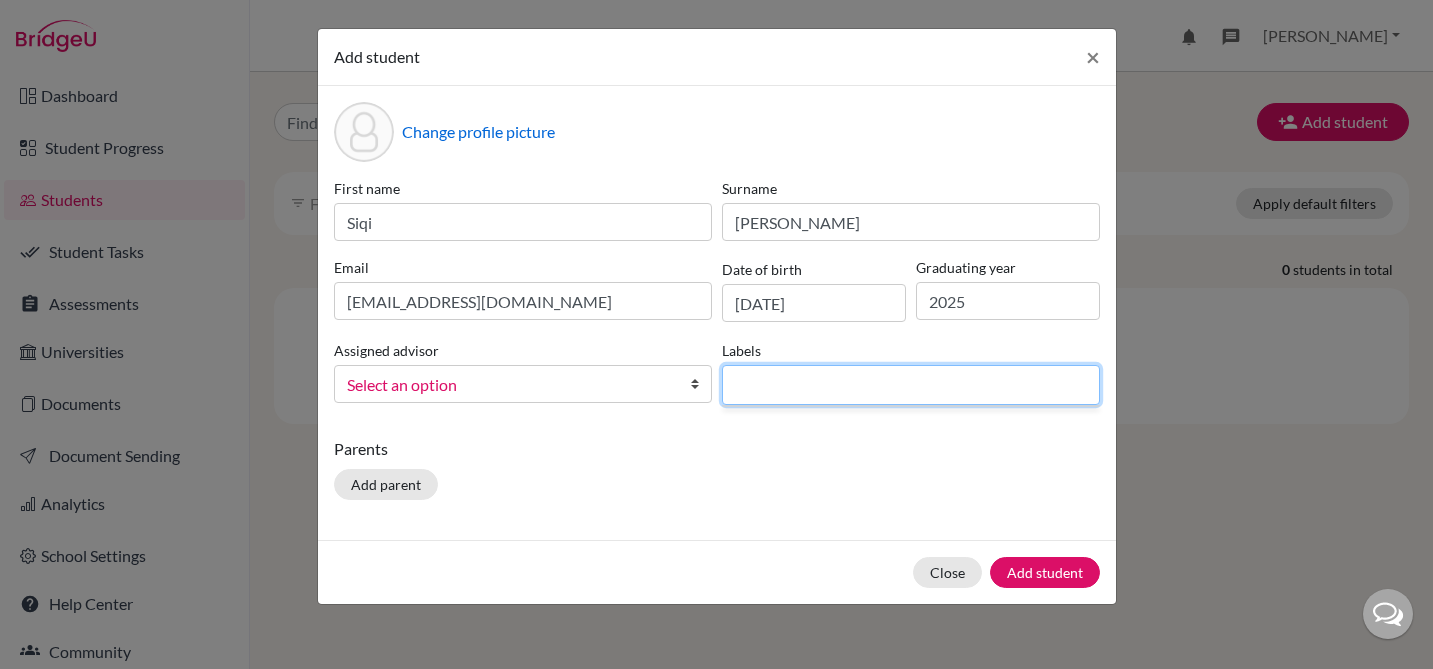 click on "Parents" at bounding box center (717, 449) 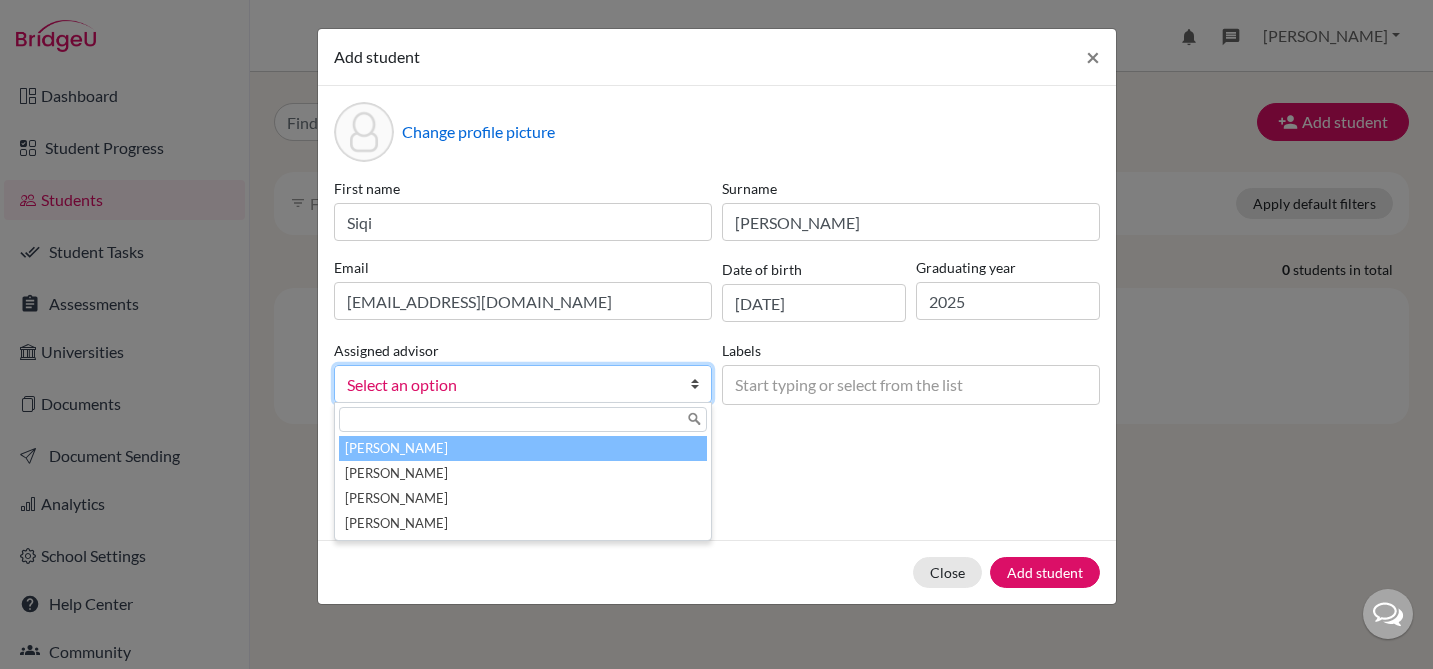 click on "Select an option" at bounding box center [510, 385] 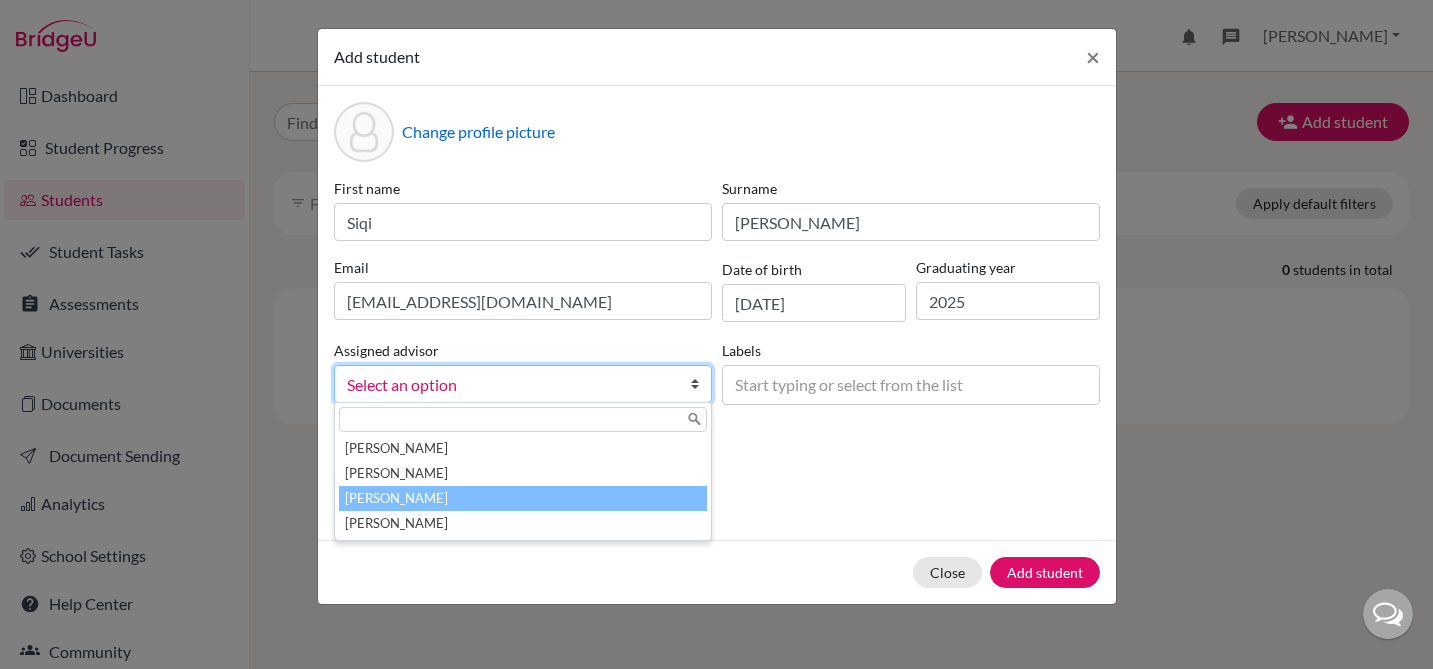 click on "Ma, Niki" at bounding box center [523, 498] 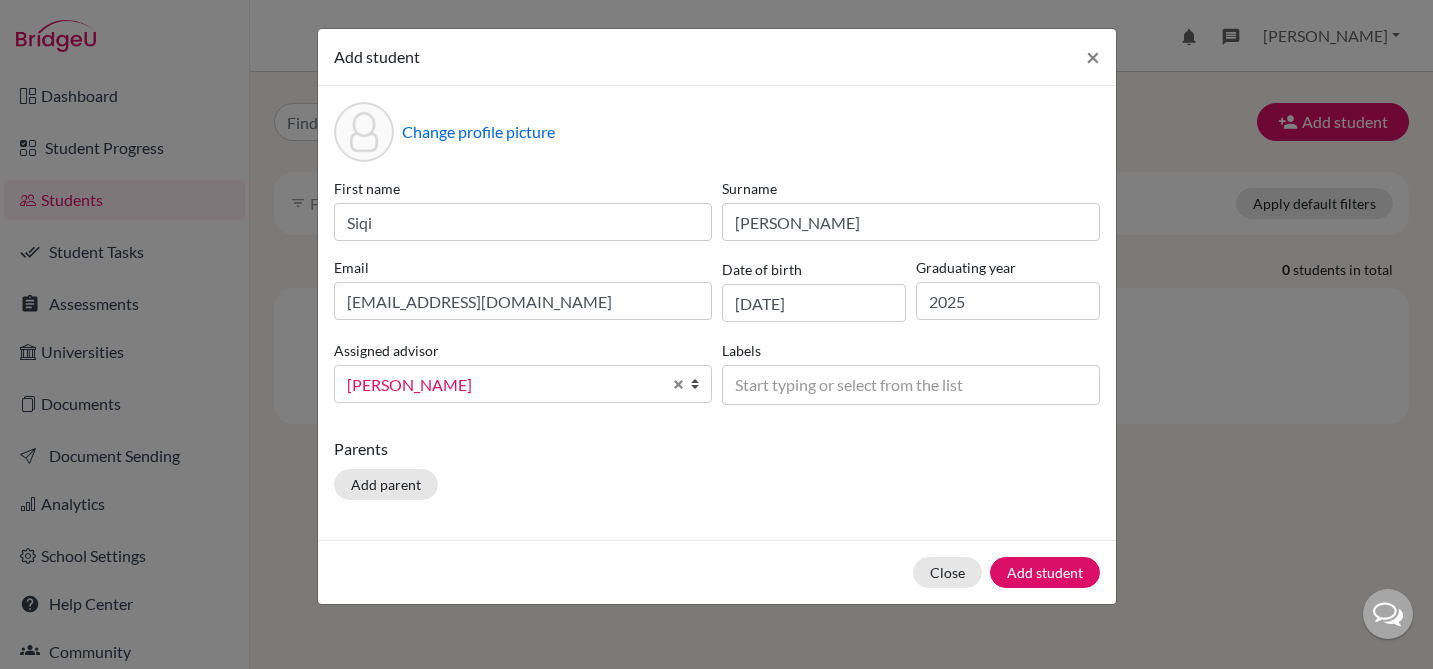 click on "Parents Add parent" at bounding box center (717, 472) 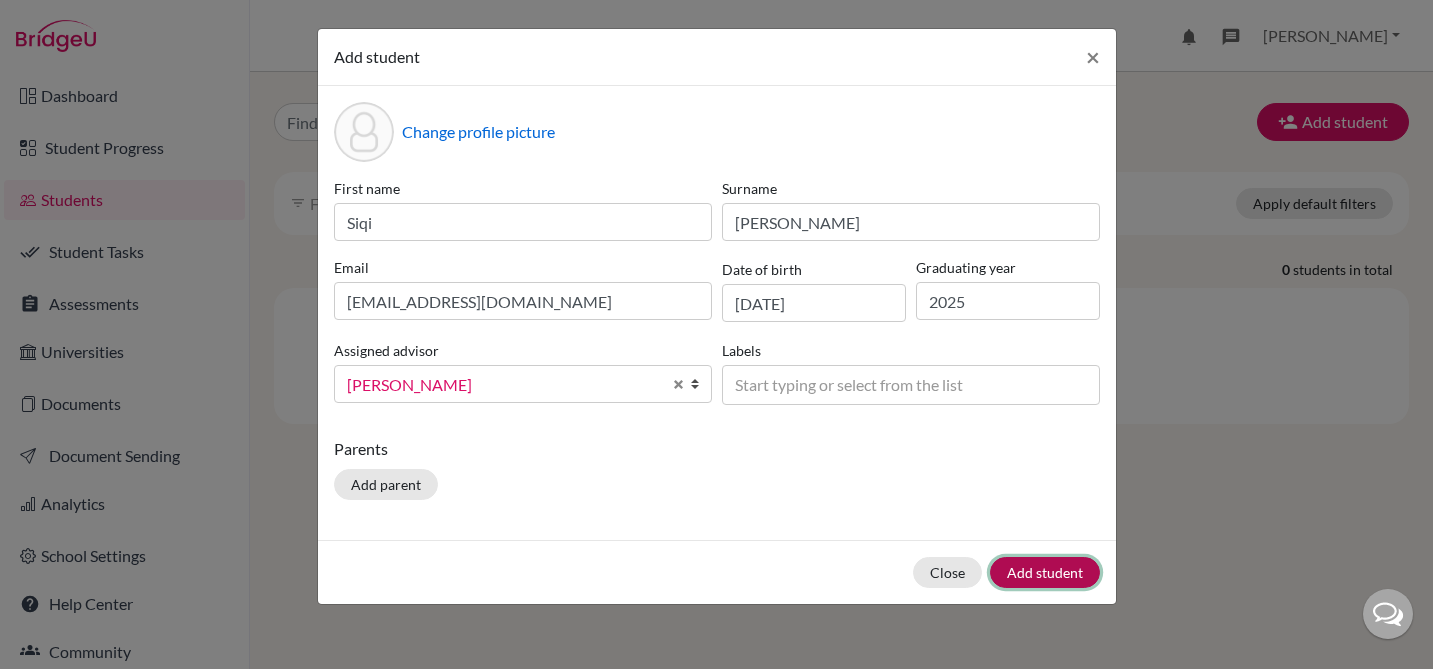click on "Add student" at bounding box center (1045, 572) 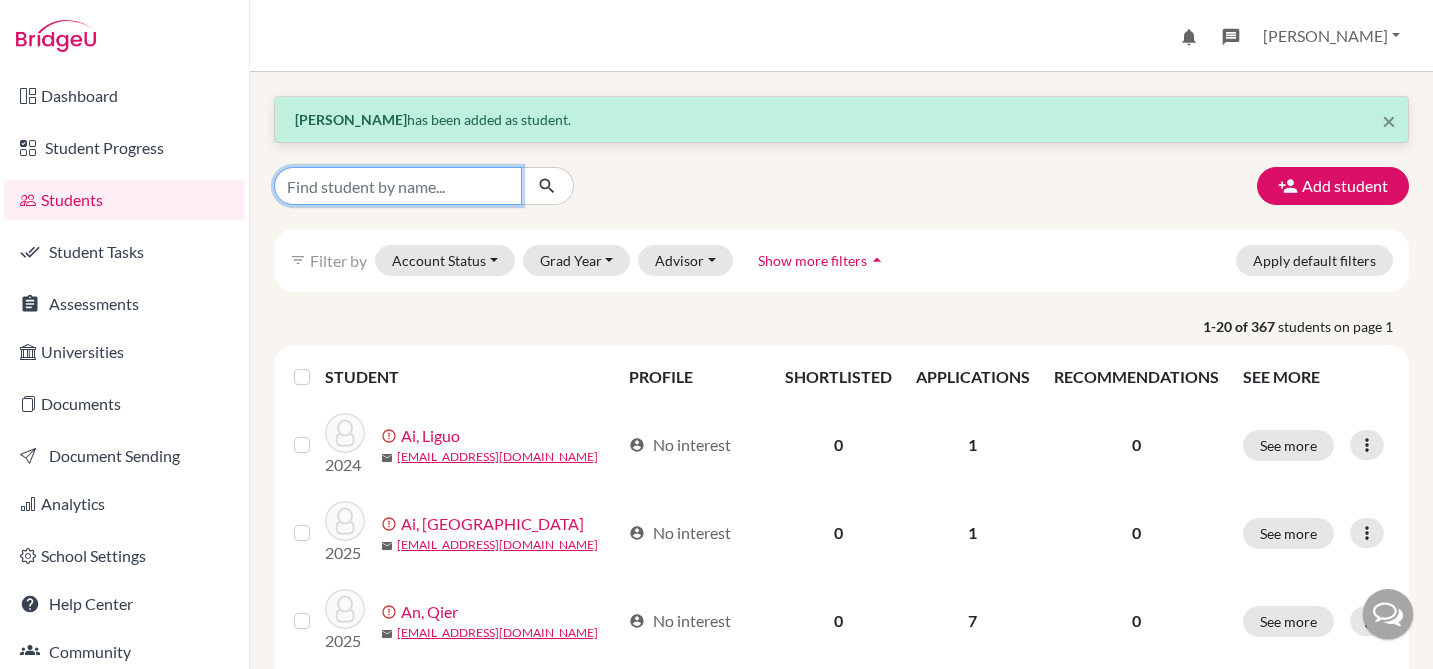 click at bounding box center [398, 186] 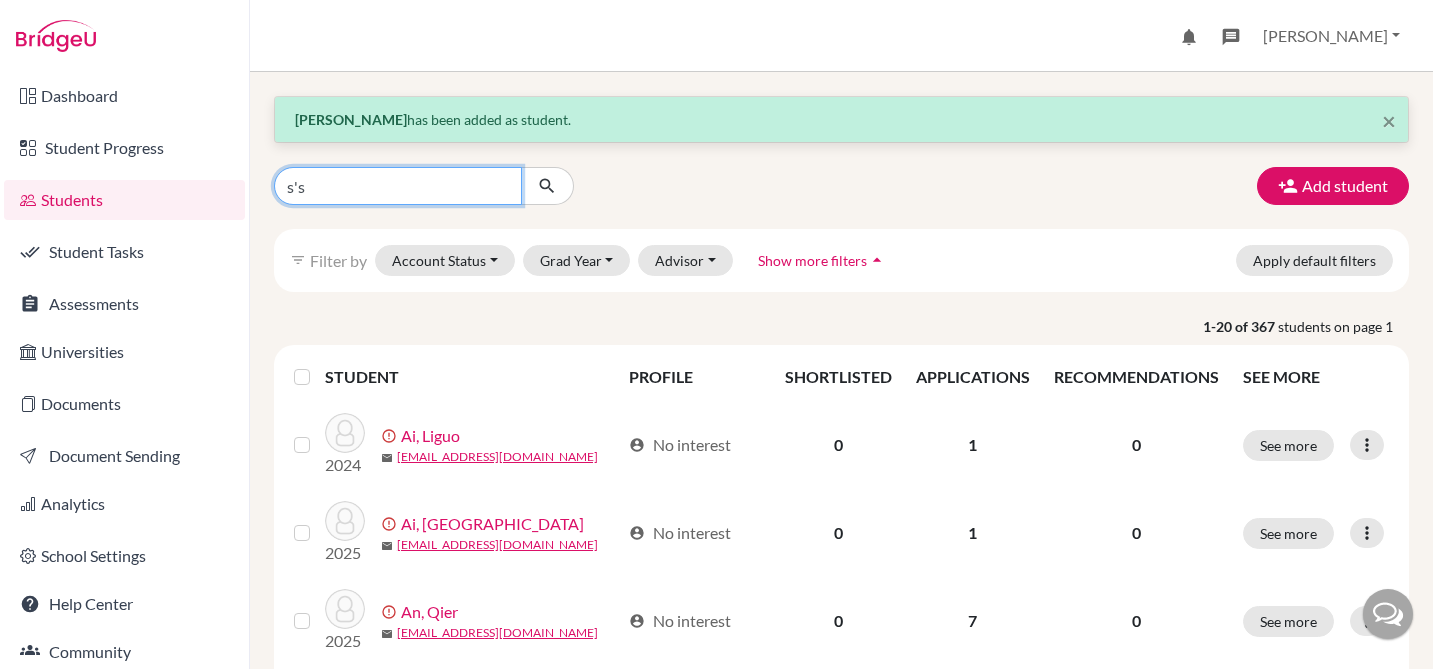type on "s" 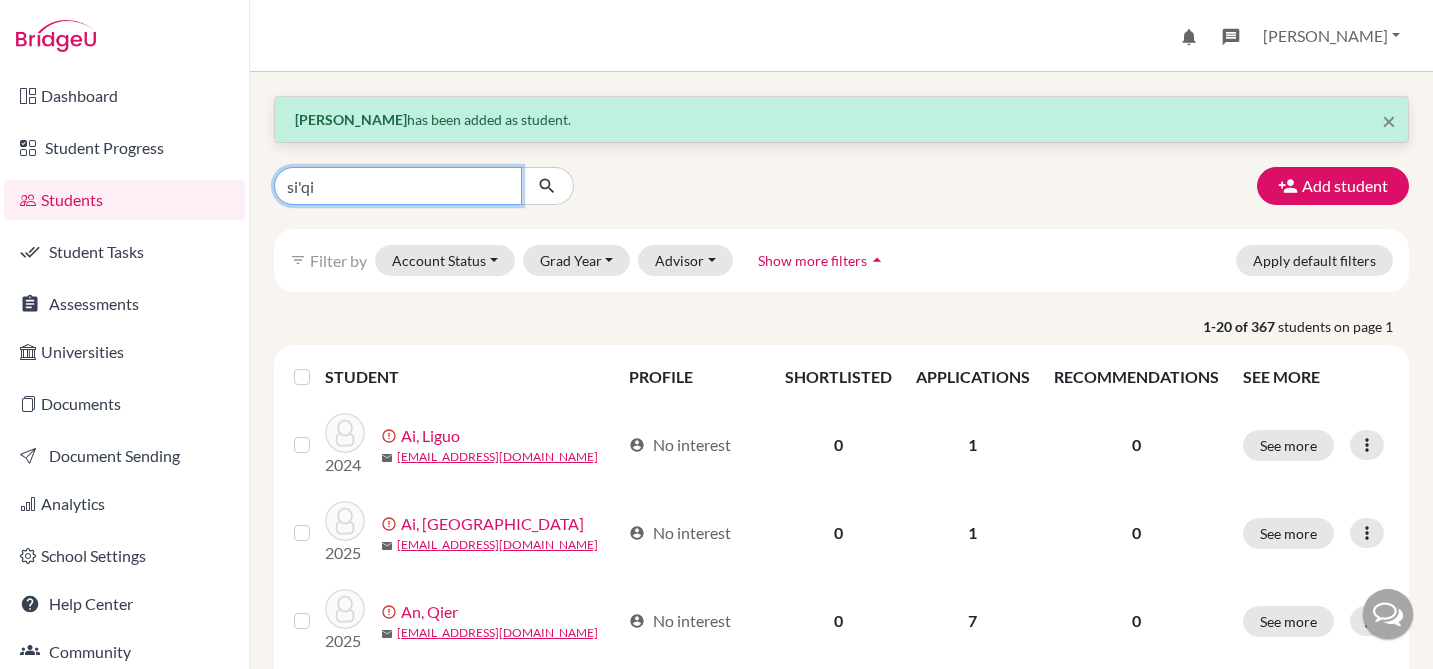 type on "siqi" 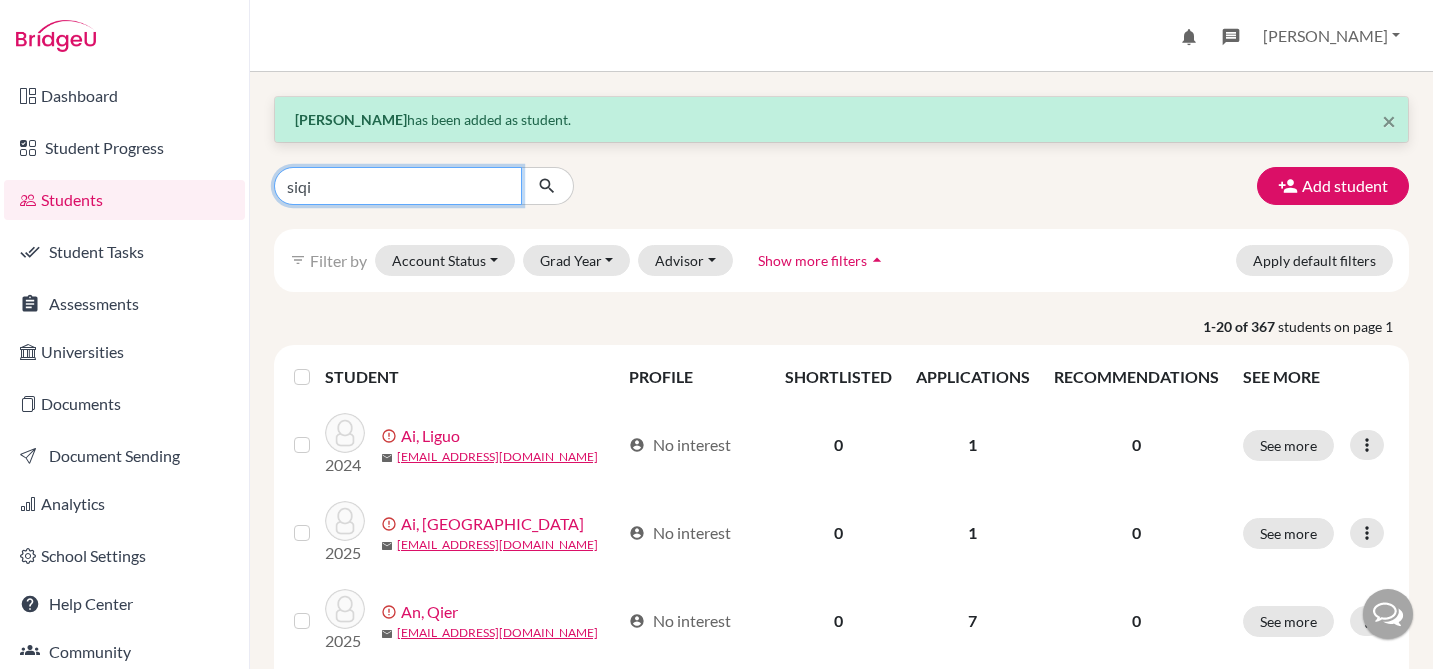 click at bounding box center [547, 186] 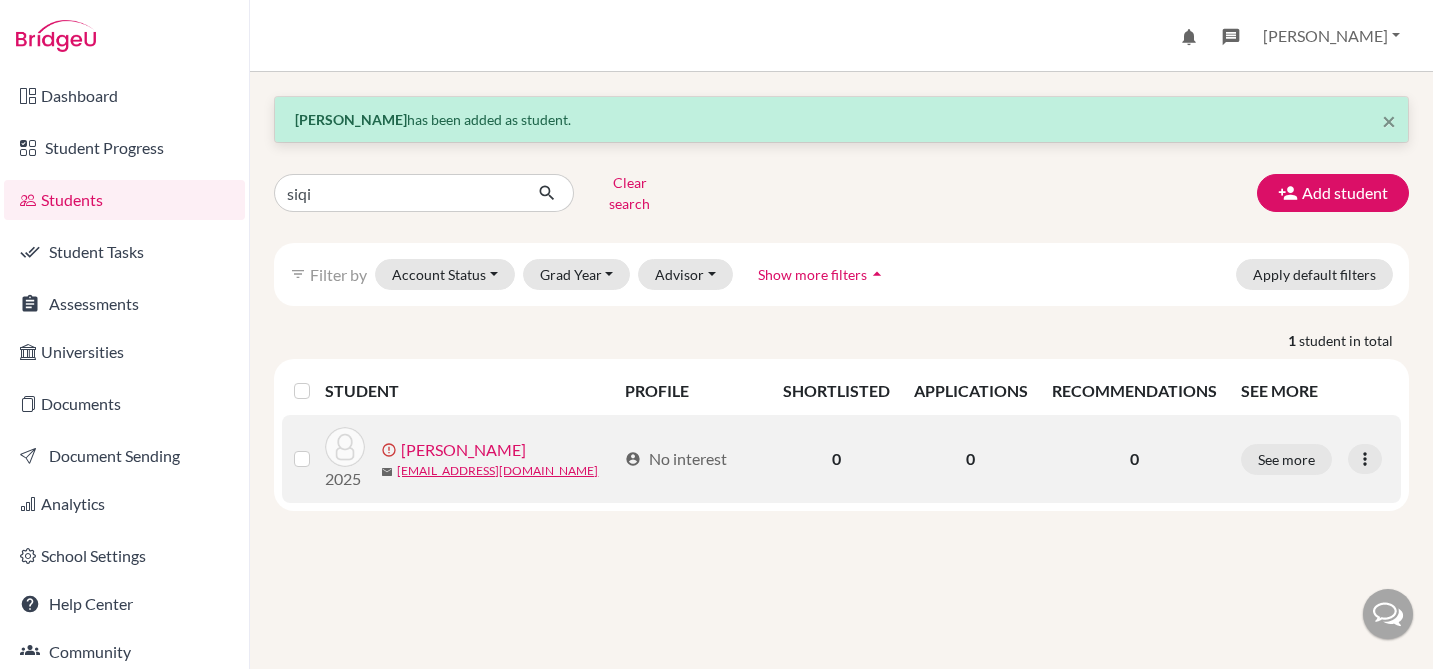 click on "[PERSON_NAME]" at bounding box center [463, 450] 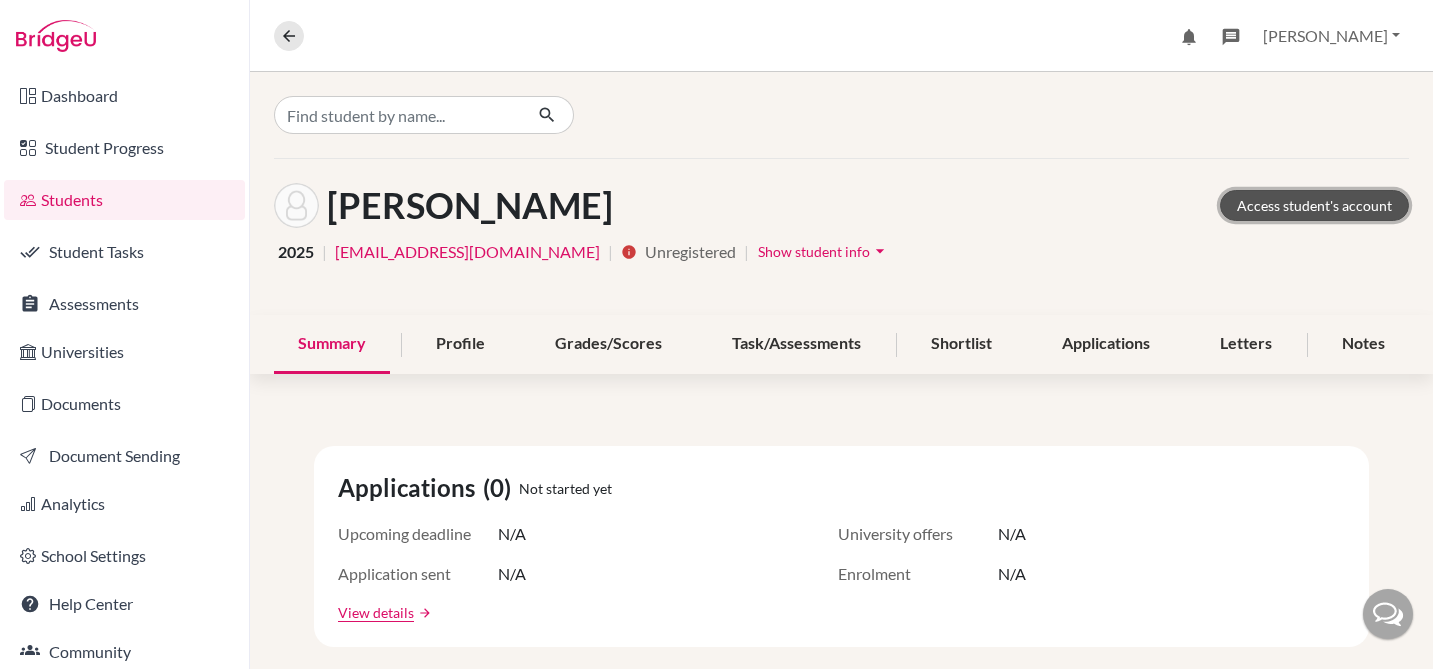 click on "Access student's account" at bounding box center (1314, 205) 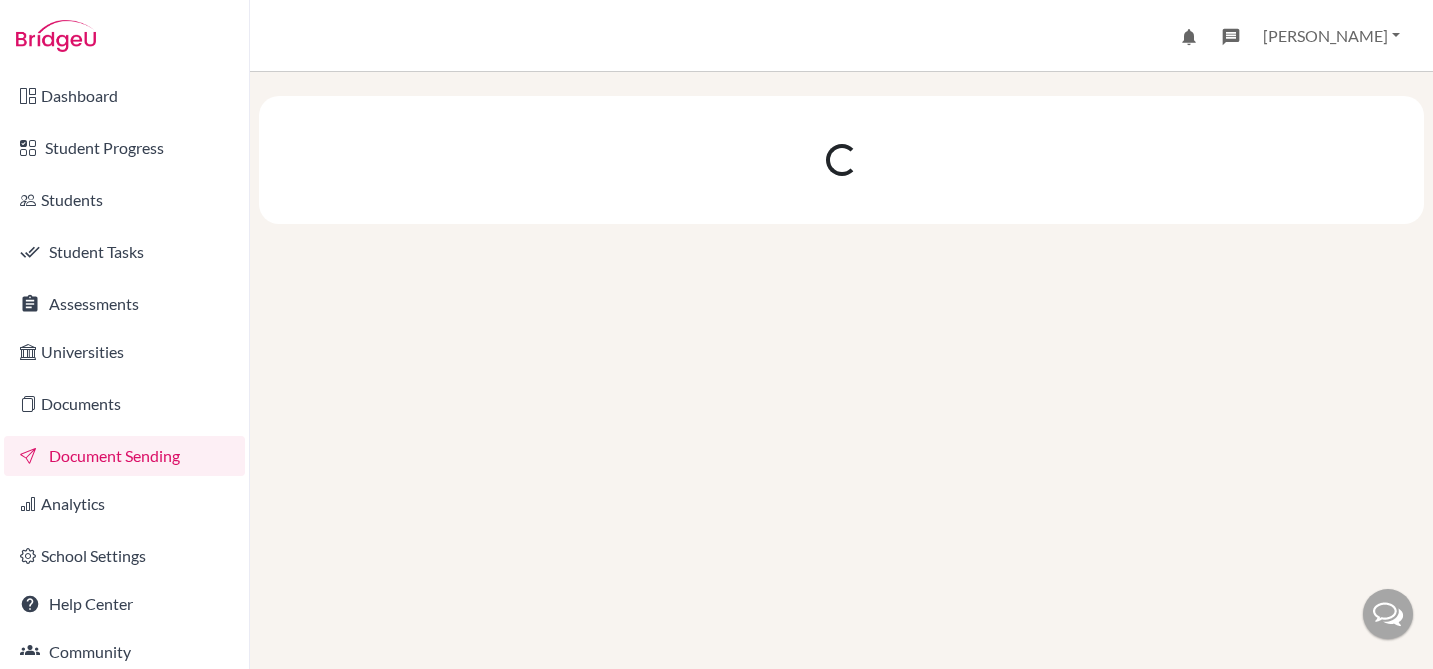 scroll, scrollTop: 0, scrollLeft: 0, axis: both 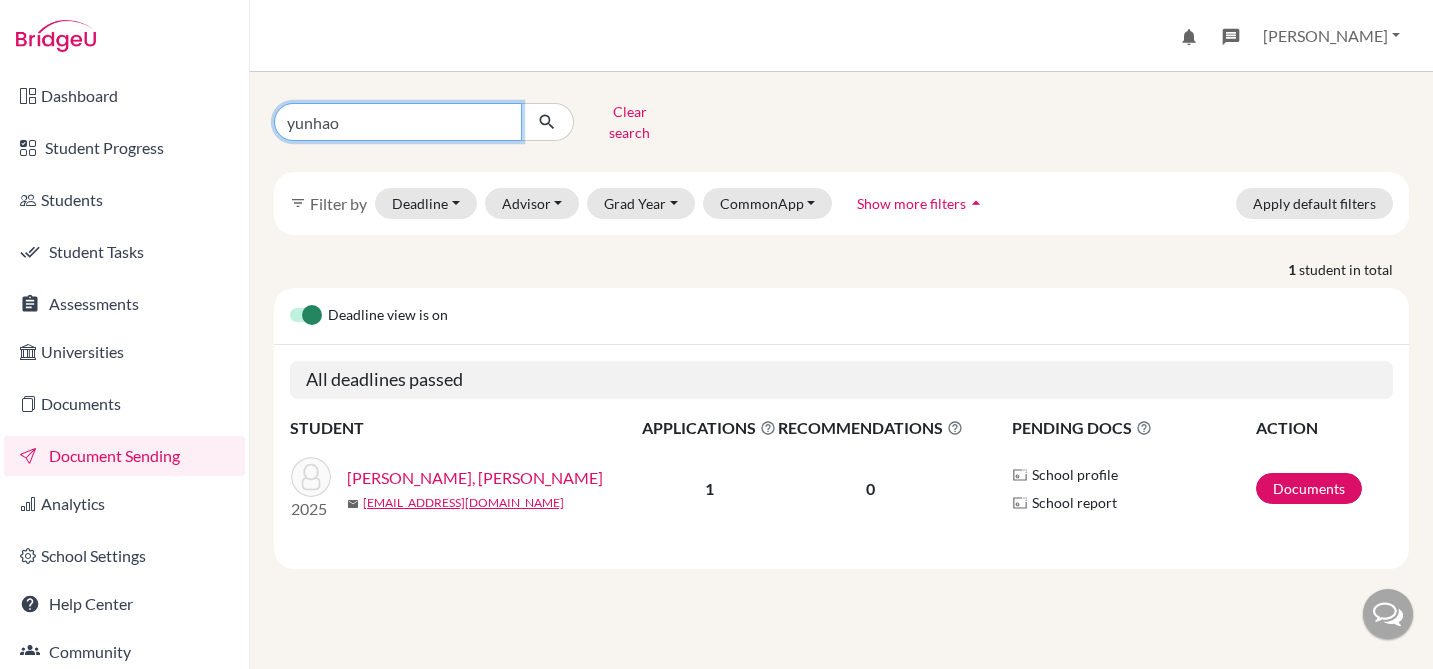 click on "yunhao" at bounding box center (398, 122) 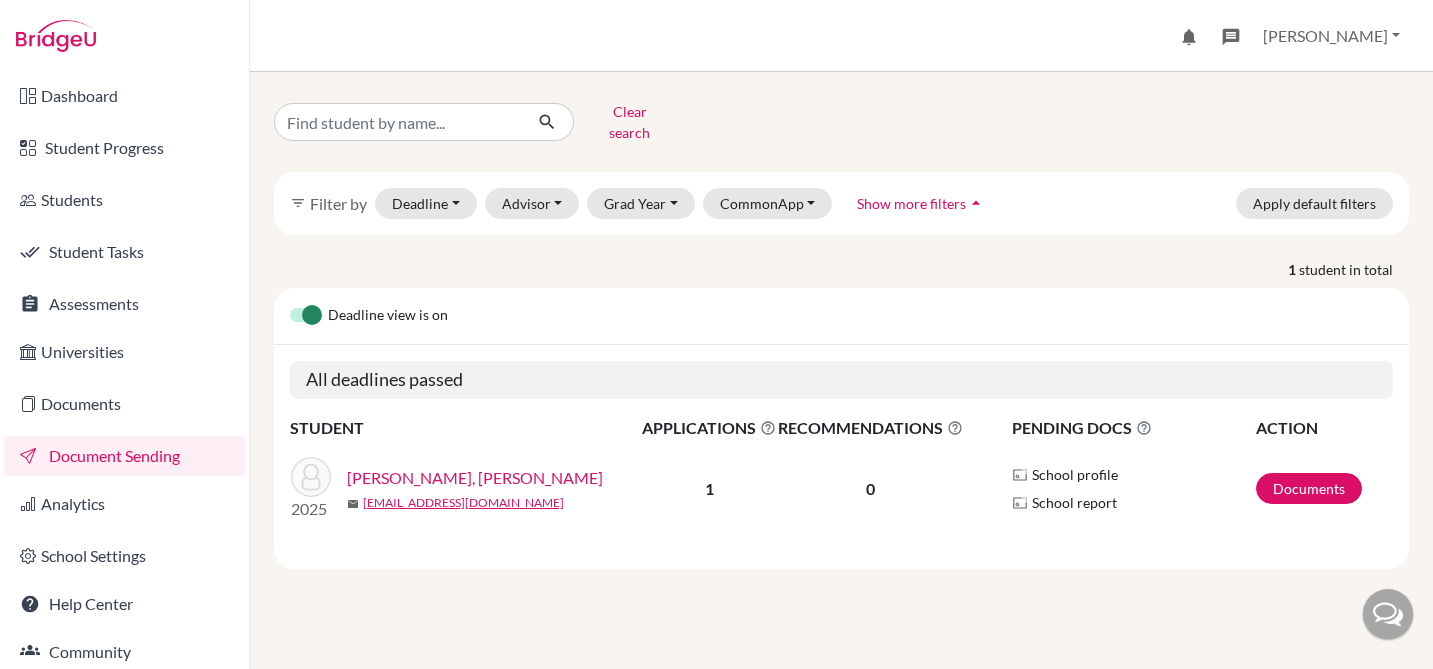 click on "Clear search" at bounding box center [841, 122] 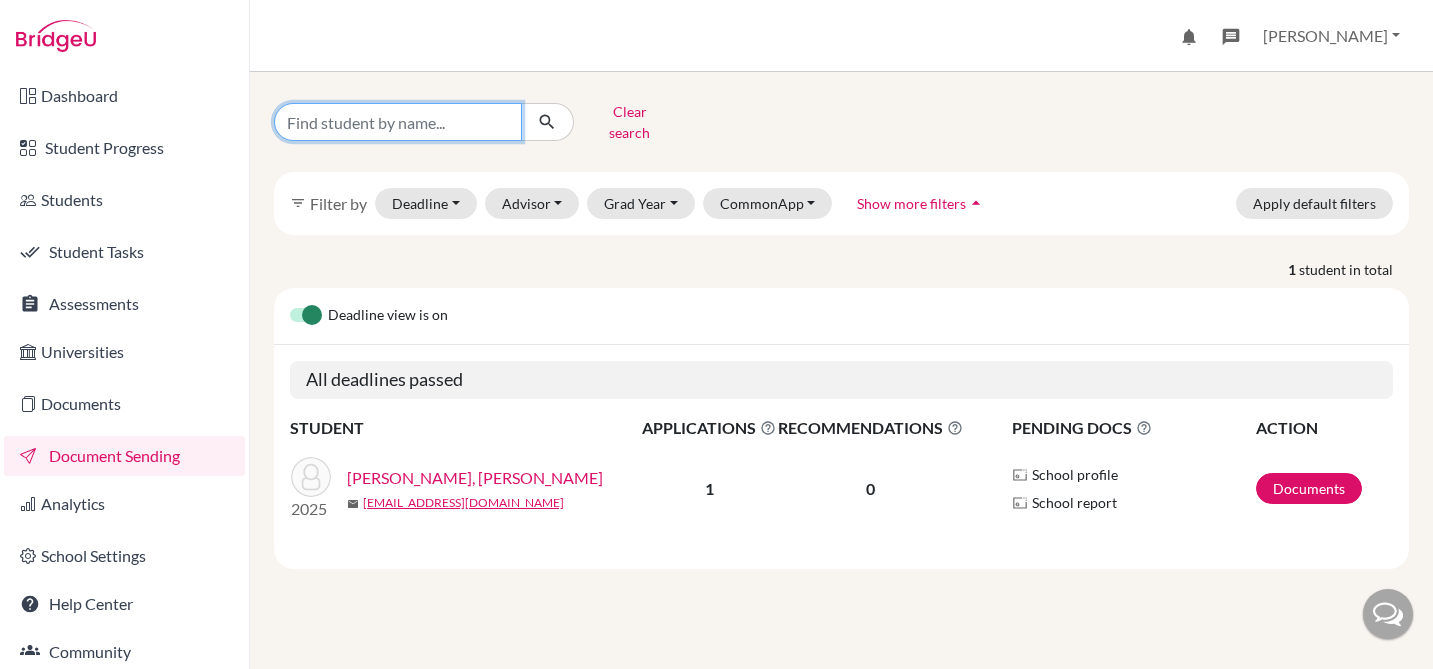click at bounding box center [398, 122] 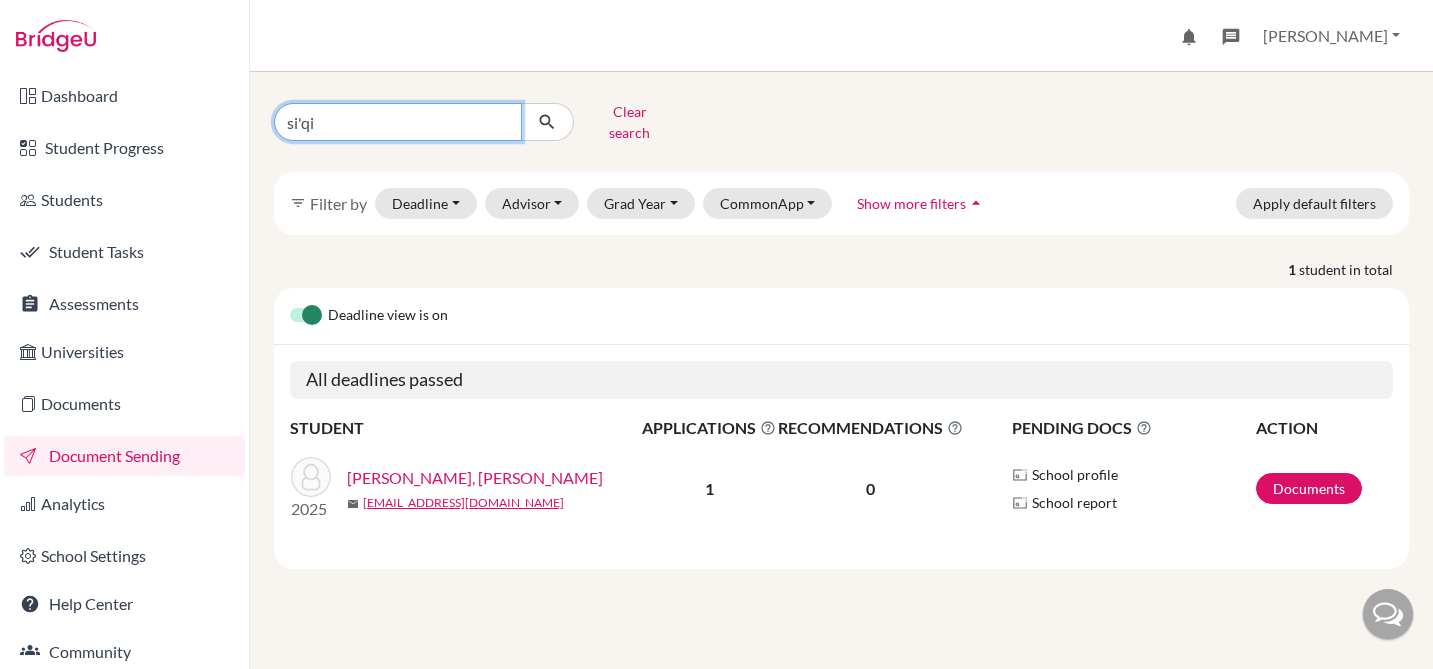 type on "siqi" 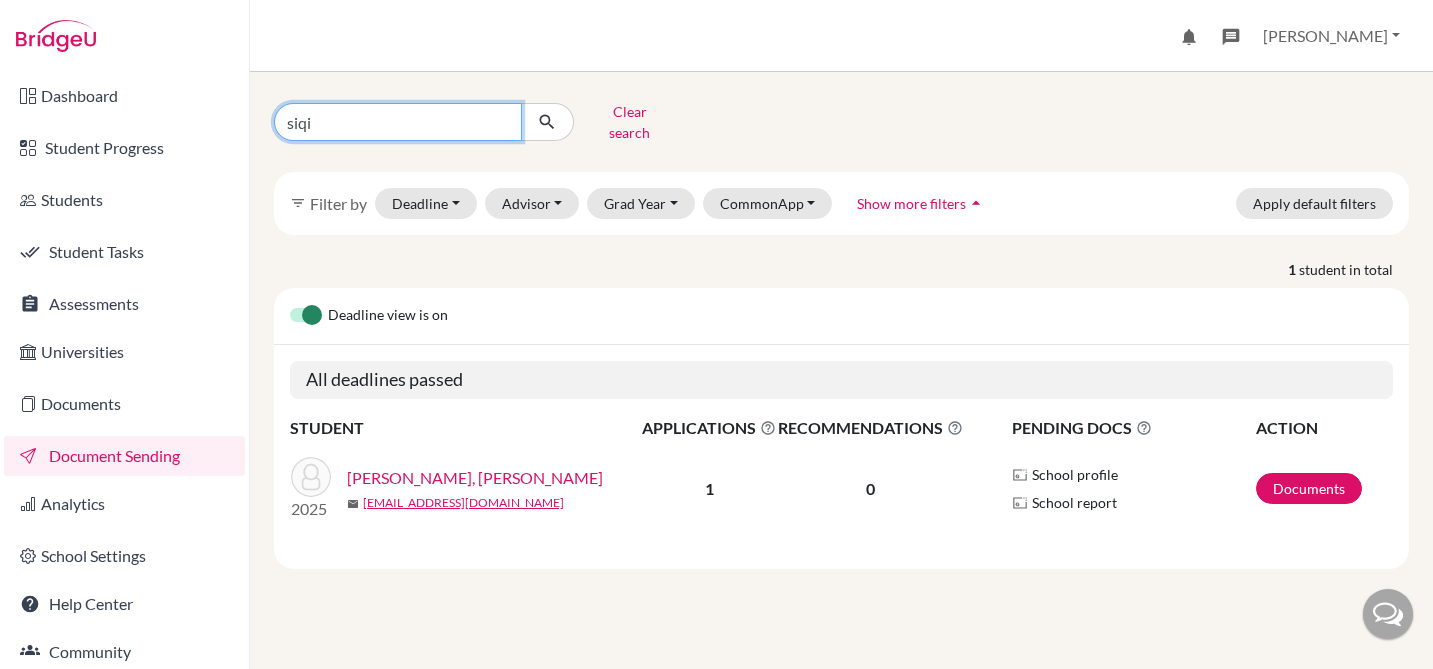 click at bounding box center [547, 122] 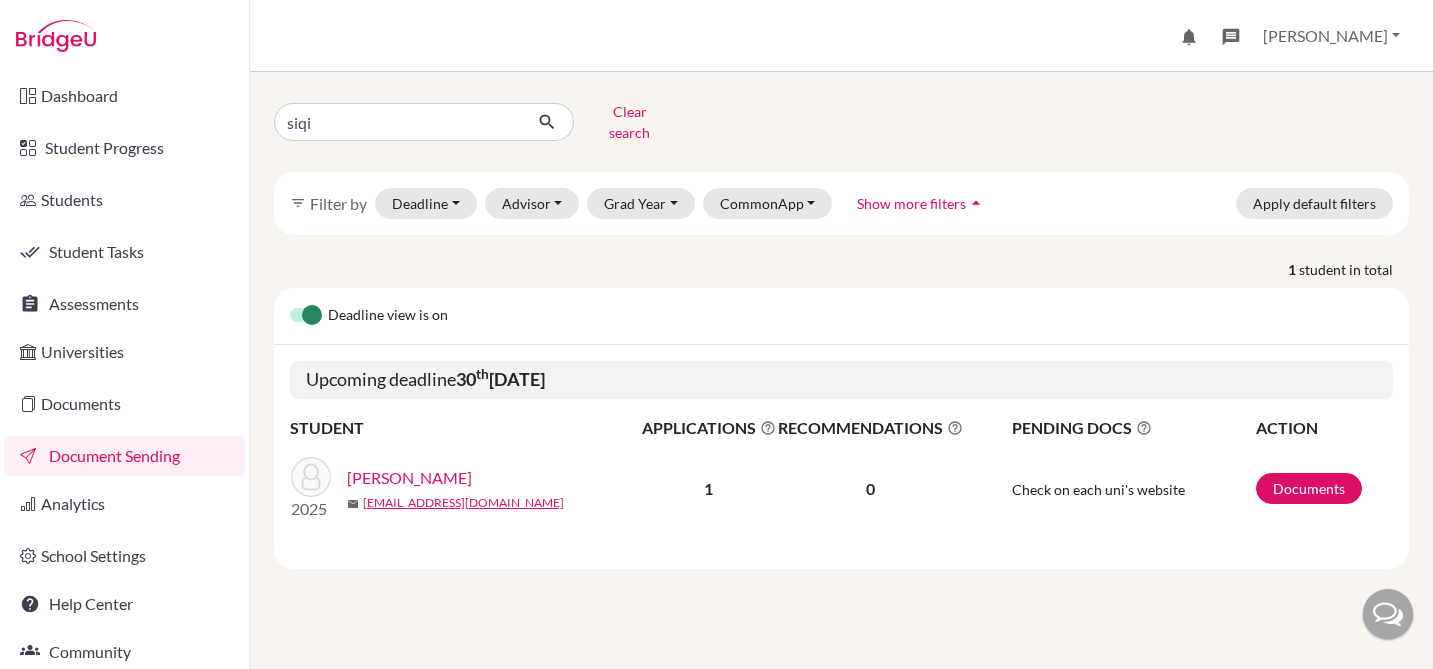 click on "[PERSON_NAME]" at bounding box center (409, 478) 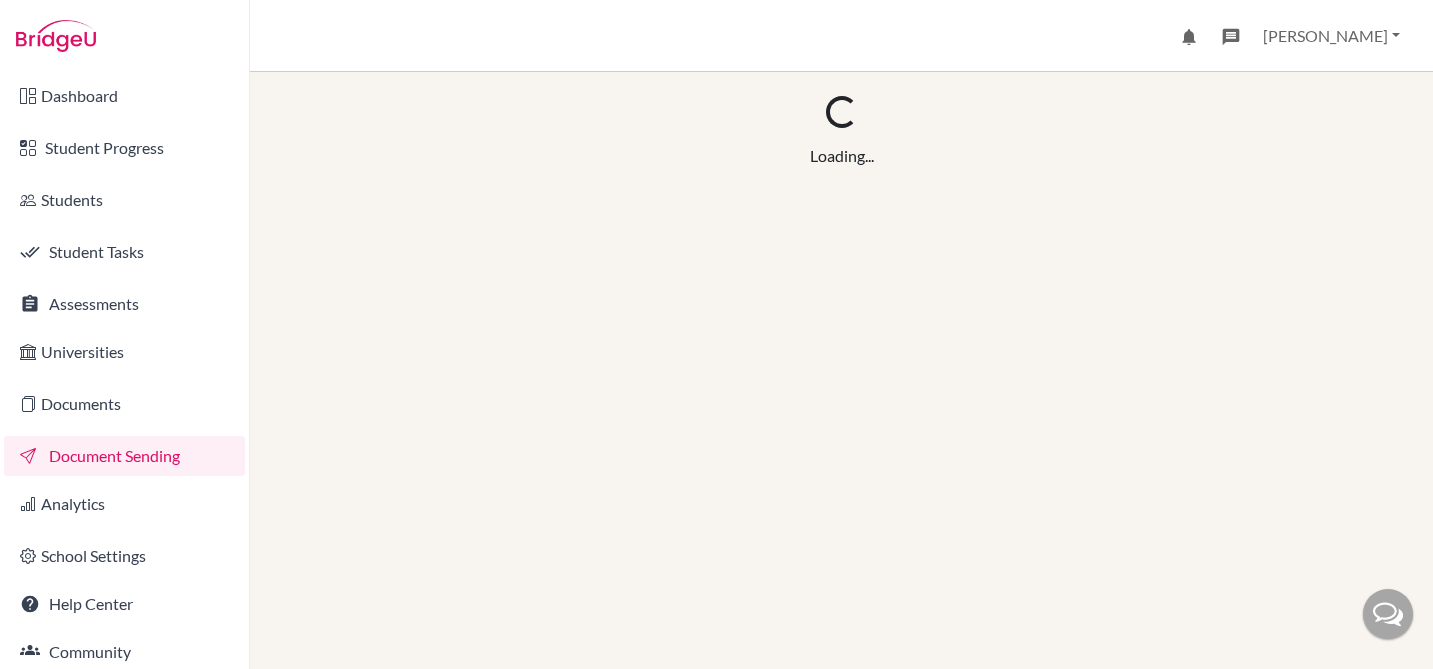 scroll, scrollTop: 0, scrollLeft: 0, axis: both 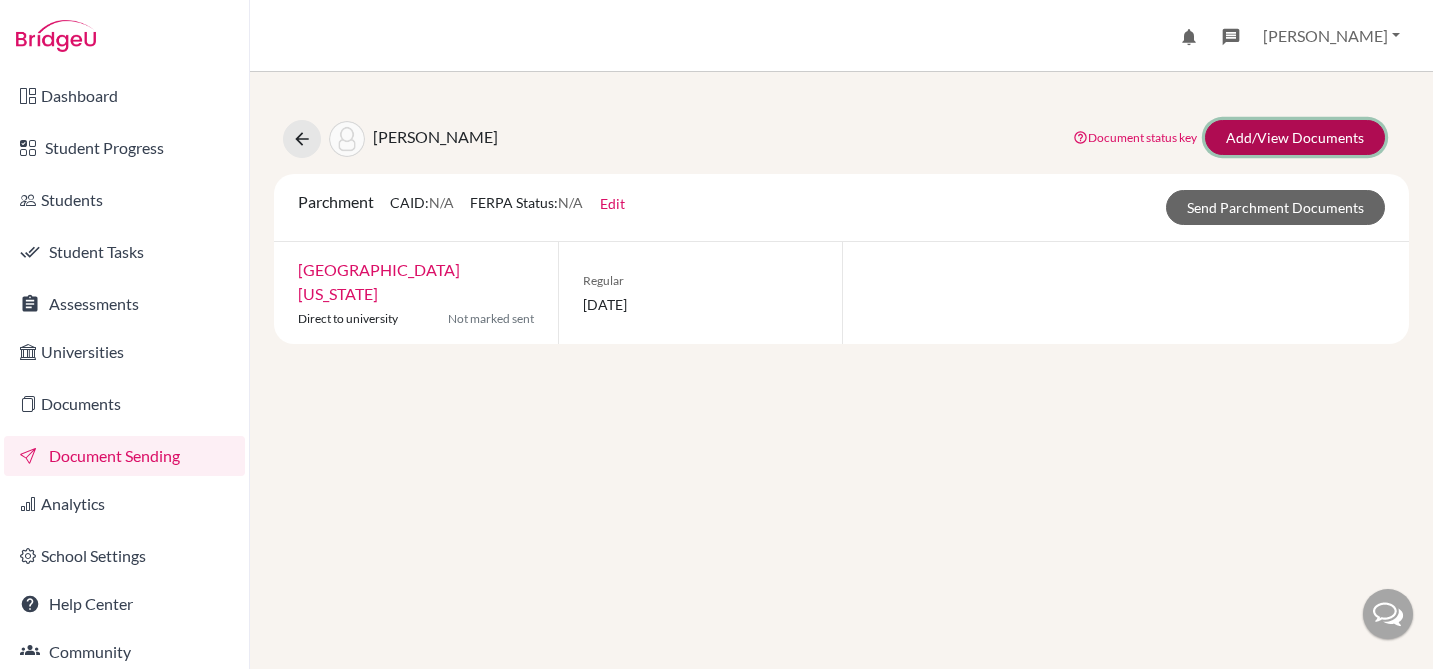 click on "Add/View Documents" at bounding box center (1295, 137) 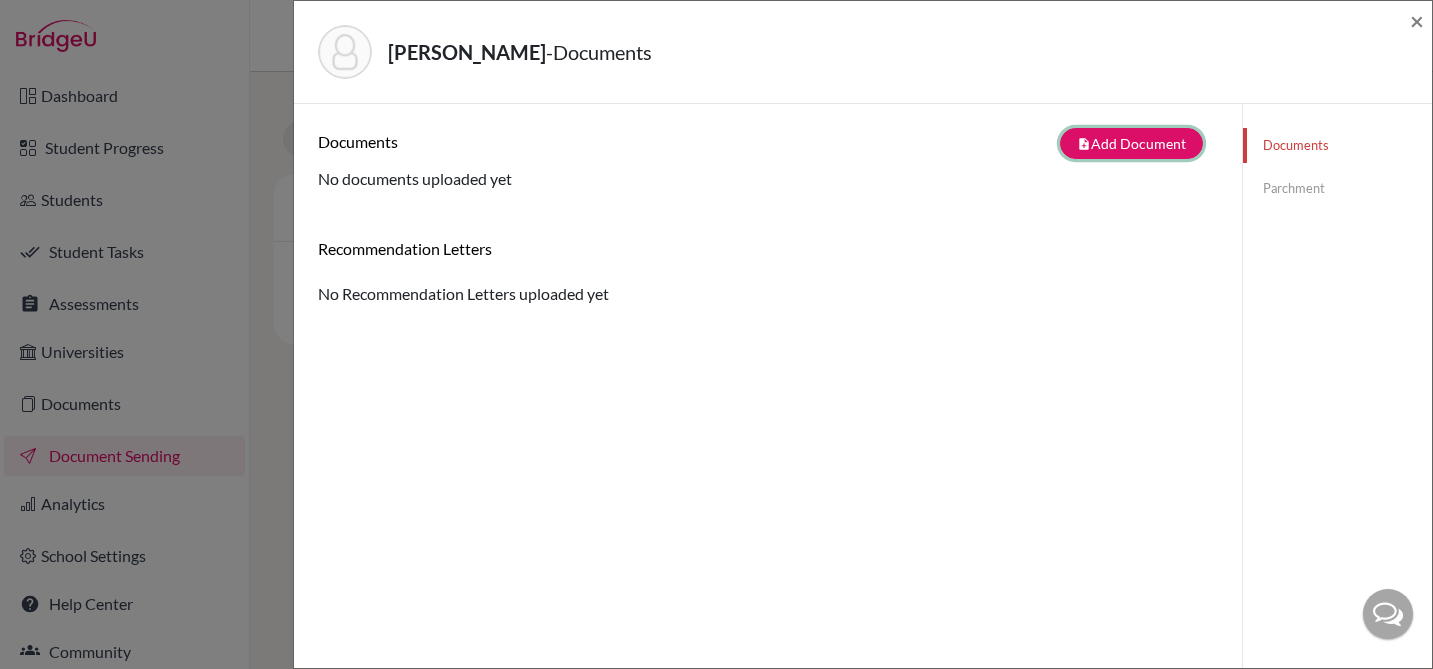drag, startPoint x: 1073, startPoint y: 139, endPoint x: 992, endPoint y: 143, distance: 81.09871 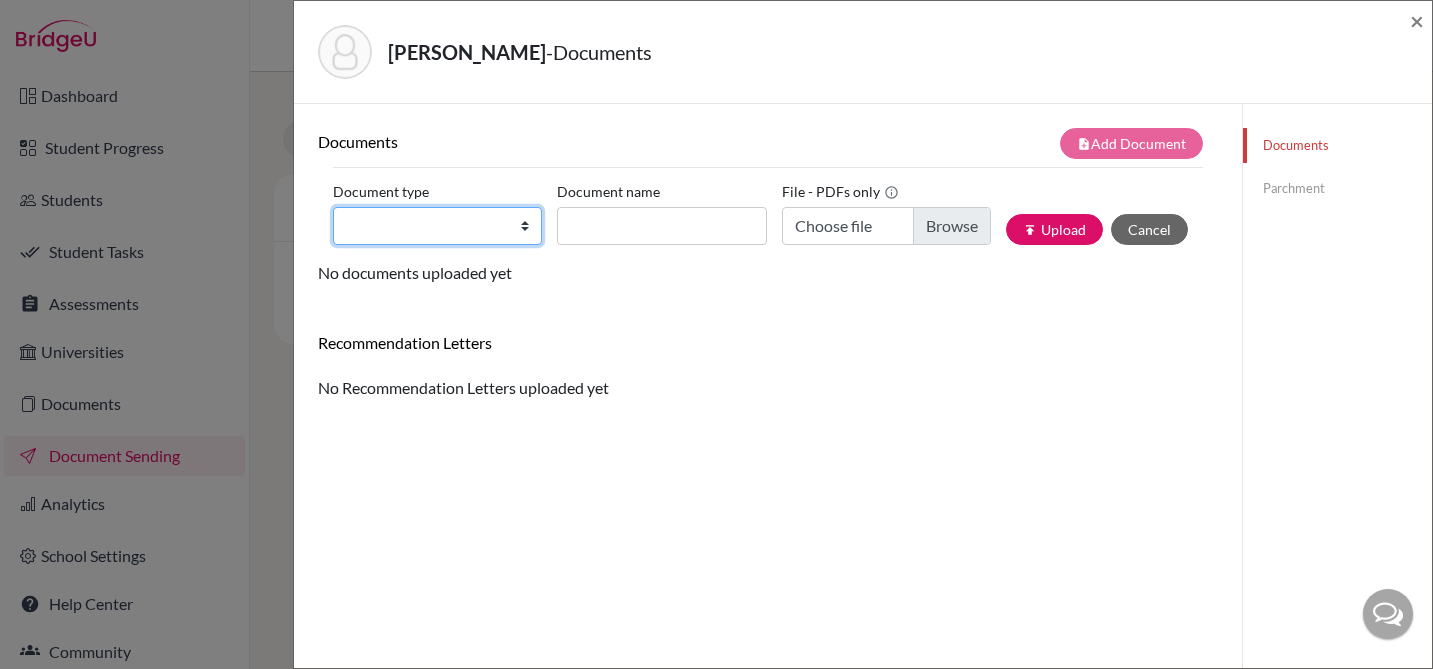 click on "Change explanation for Common App reports Counselor recommendation Fee waiver International official results School profile School report Teacher recommendation Transcript Transcript Courses Other" at bounding box center [437, 226] 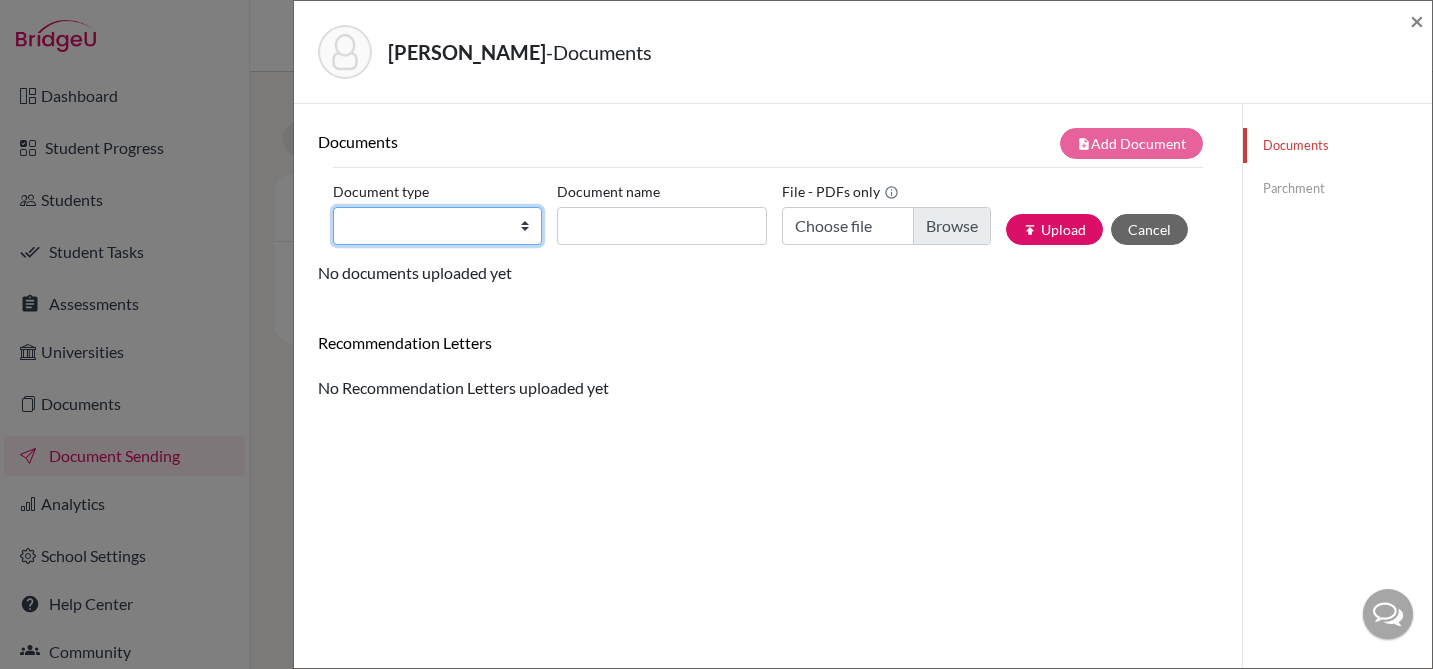 select on "2" 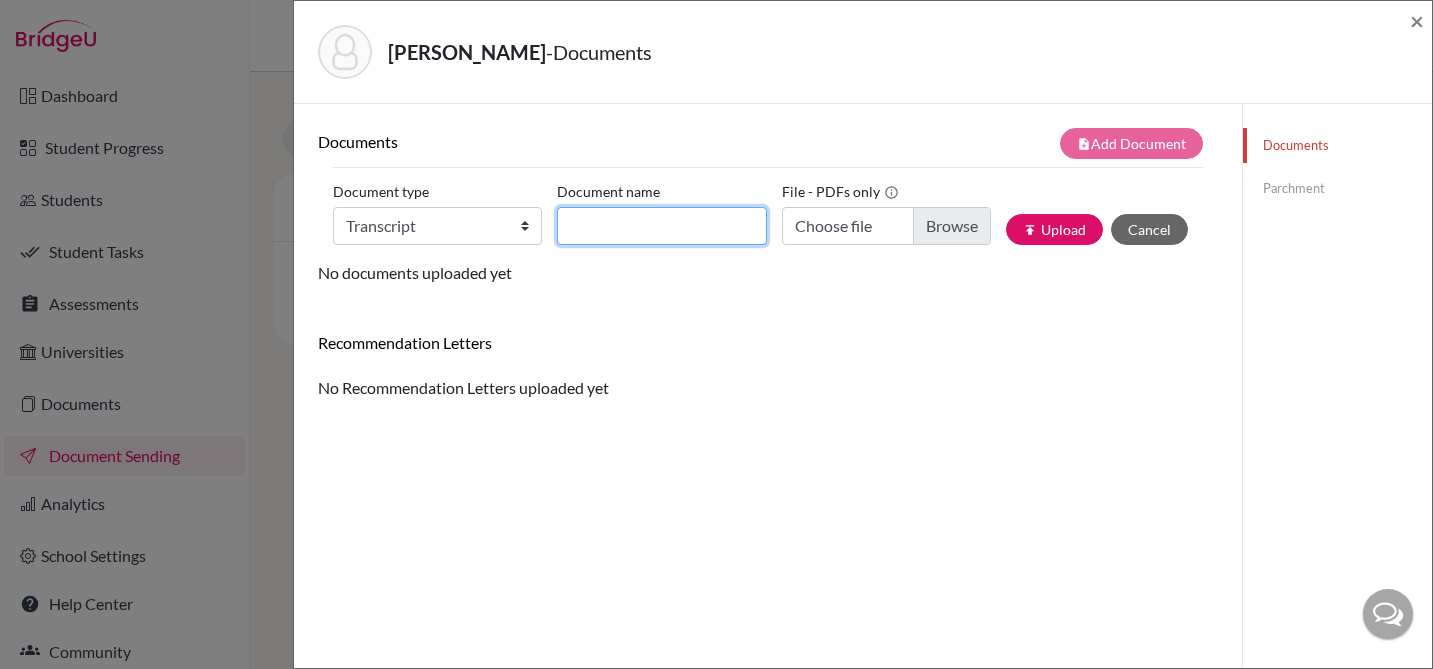 click on "Document name" 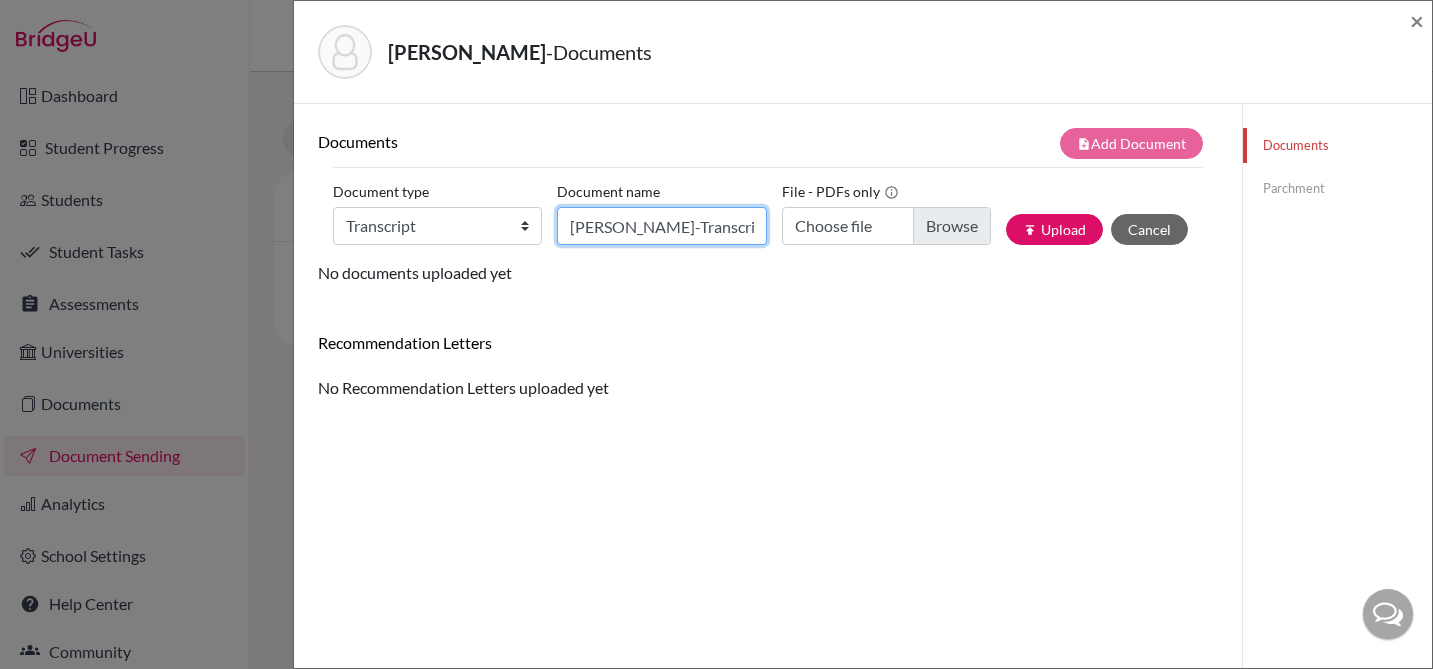 click on "Siqi Guo-Transcript" 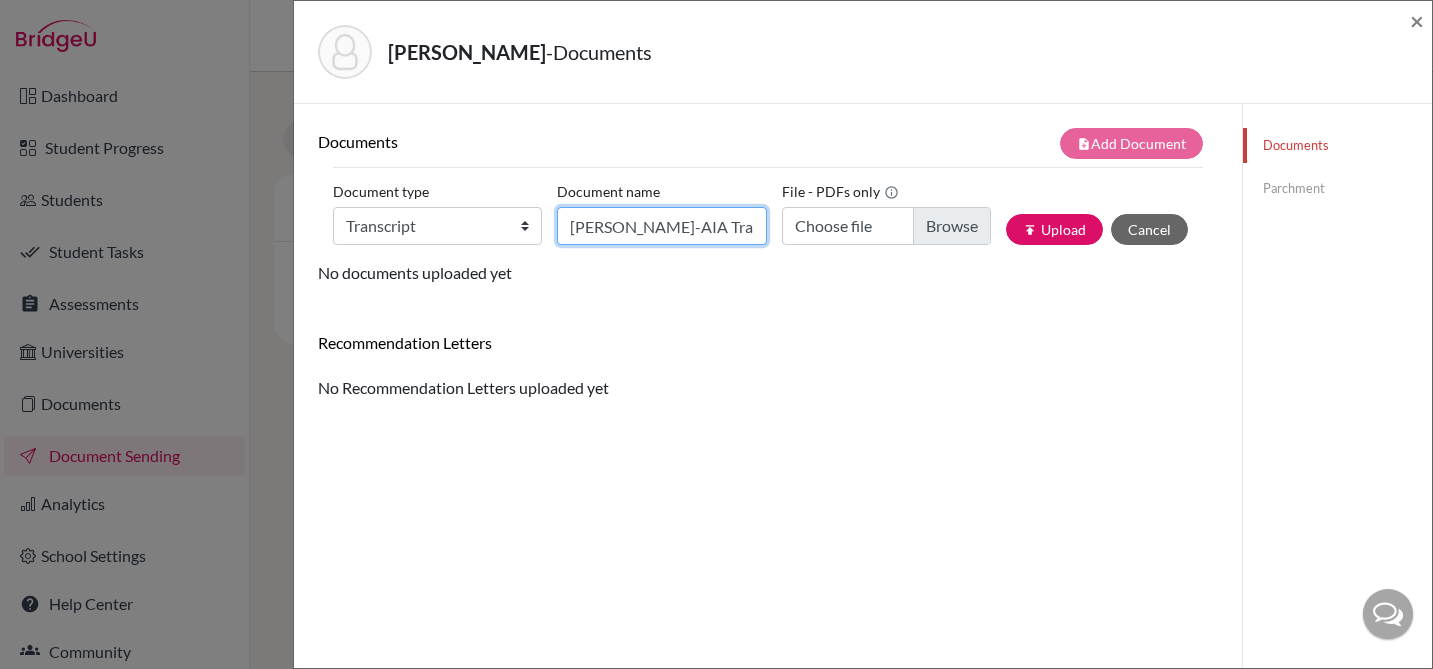 type on "Siqi Guo-AIA Transcript" 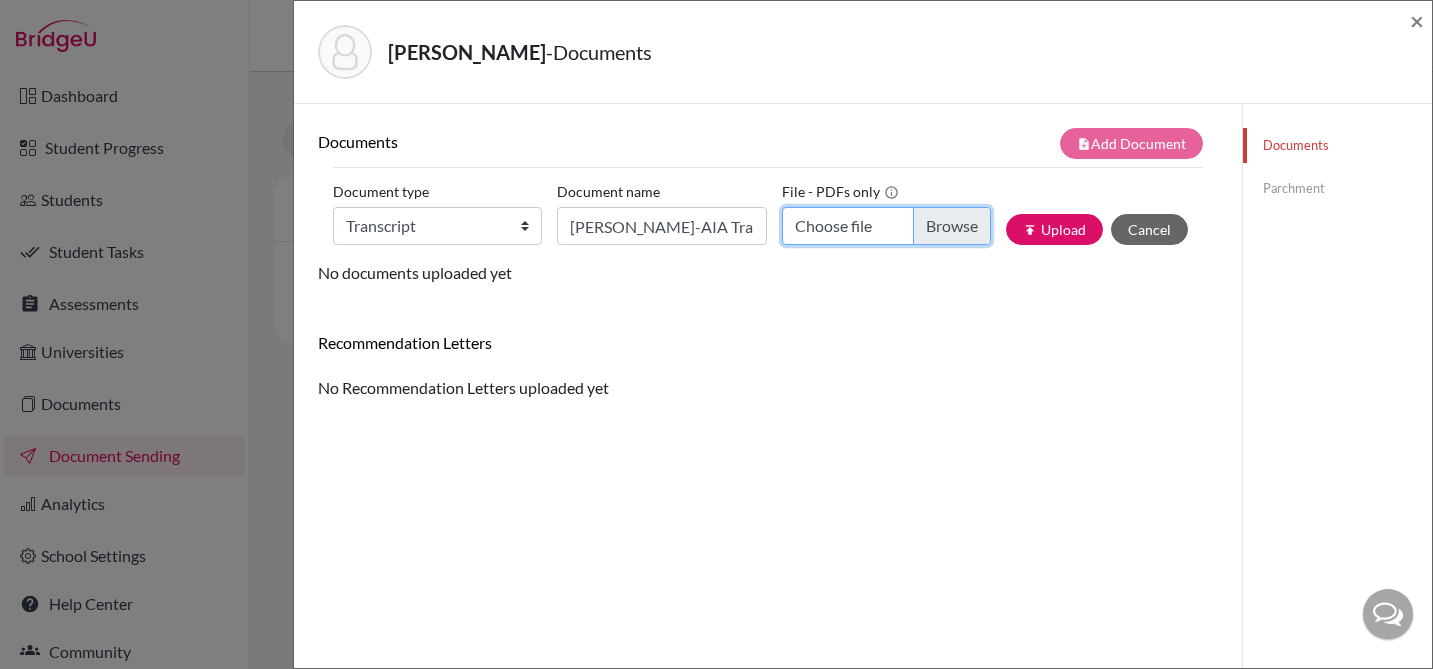click on "Choose file" at bounding box center (886, 226) 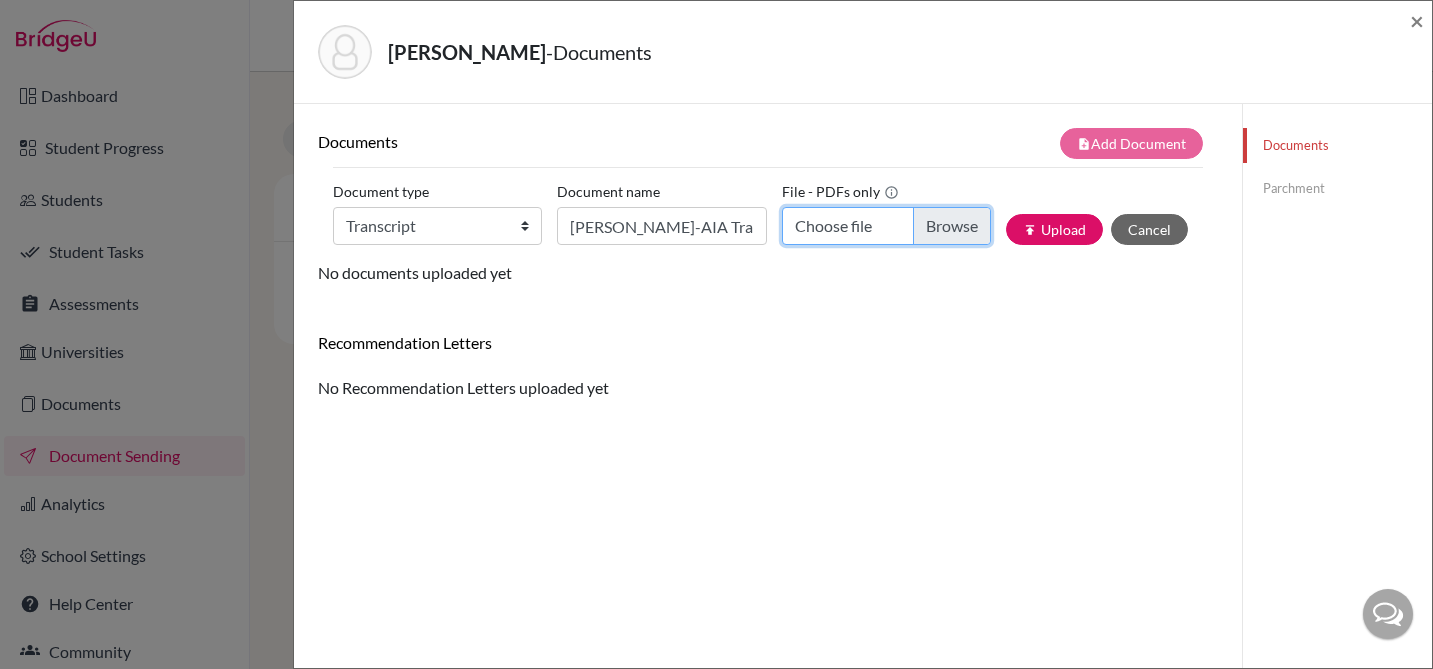 type on "C:\fakepath\Siqi Guo-AIA Transcript-20241125.pdf" 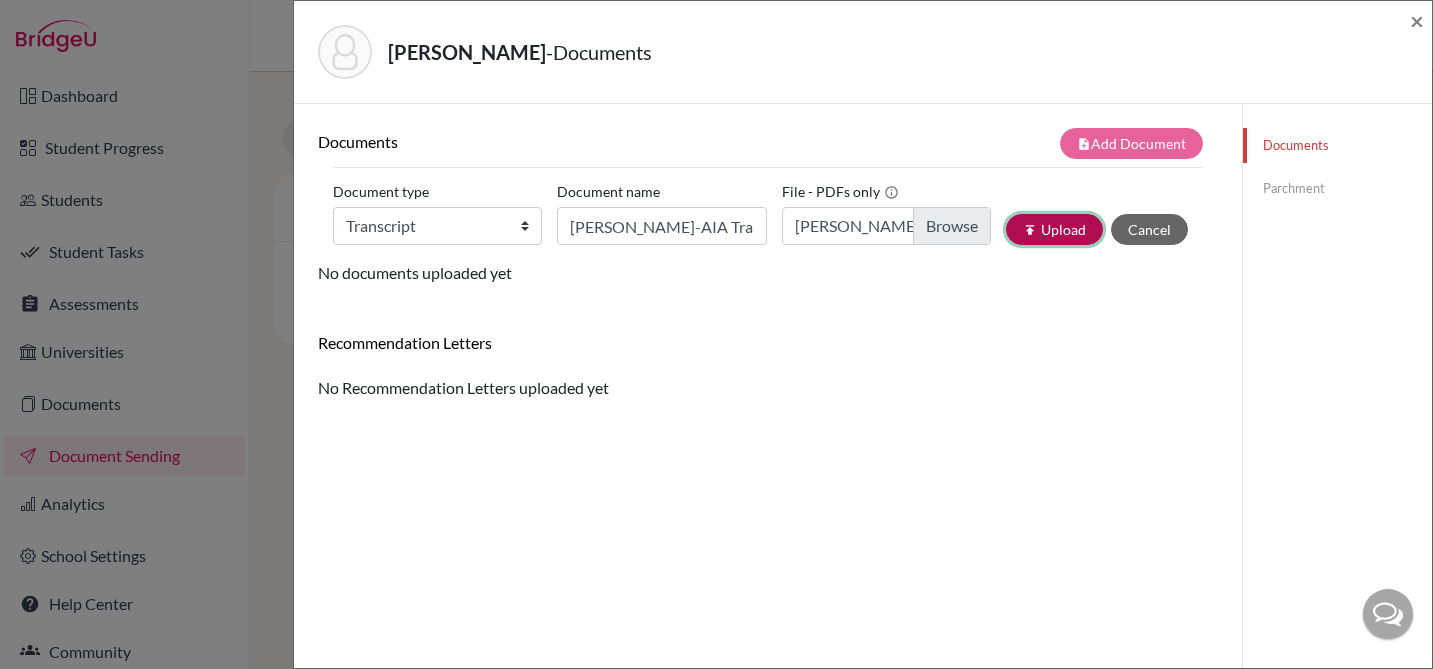 click on "publish  Upload" at bounding box center (1054, 229) 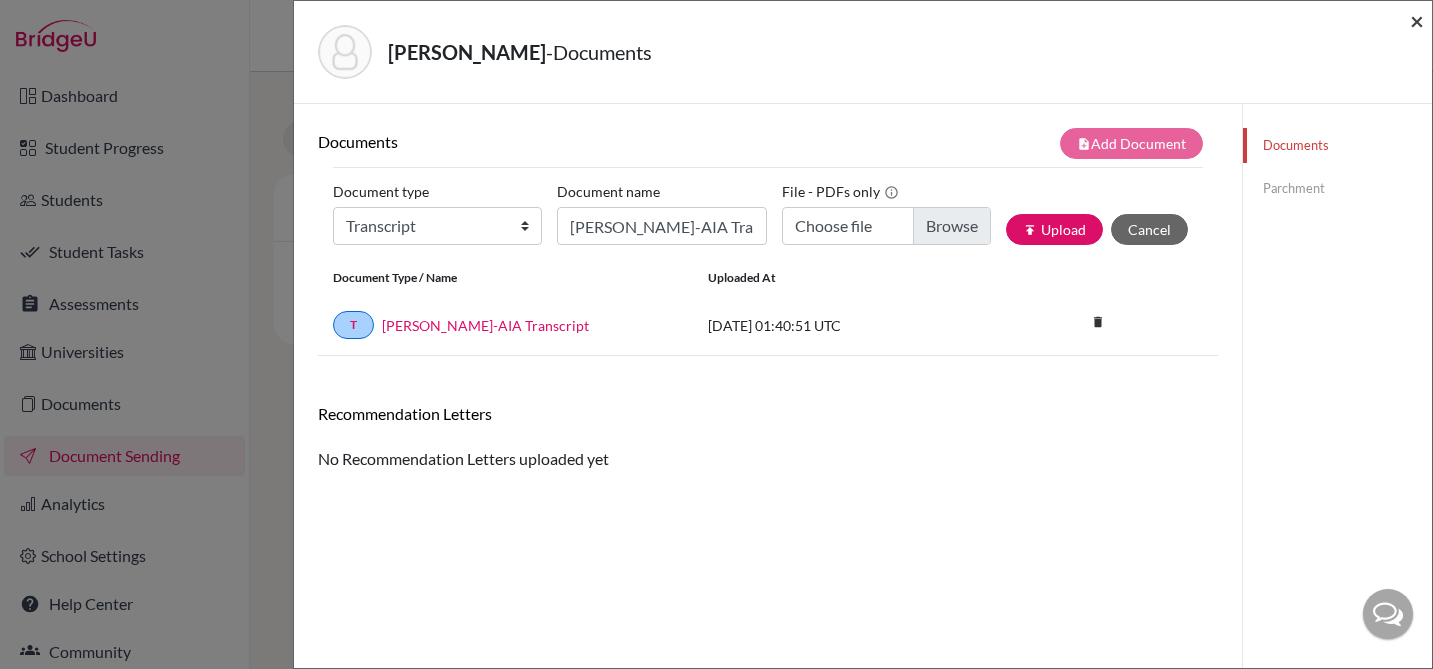 click on "×" at bounding box center [1417, 20] 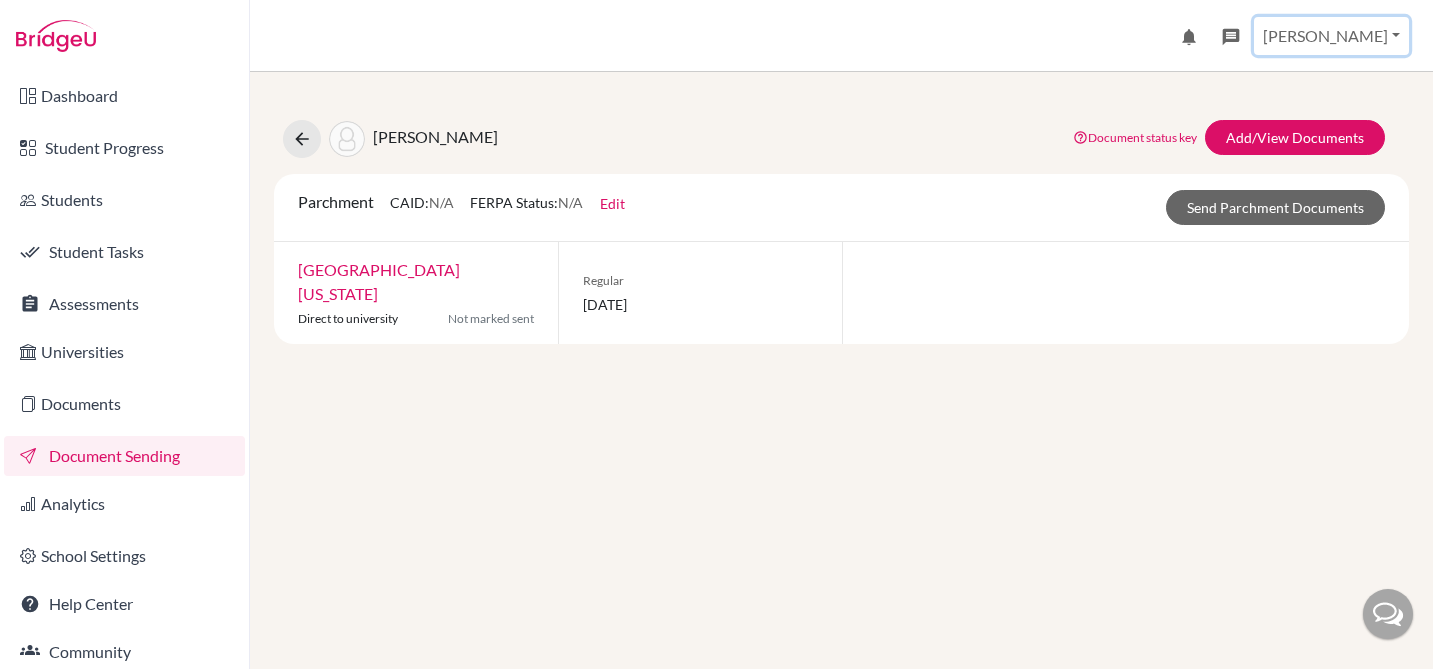 click on "[PERSON_NAME]" at bounding box center [1331, 36] 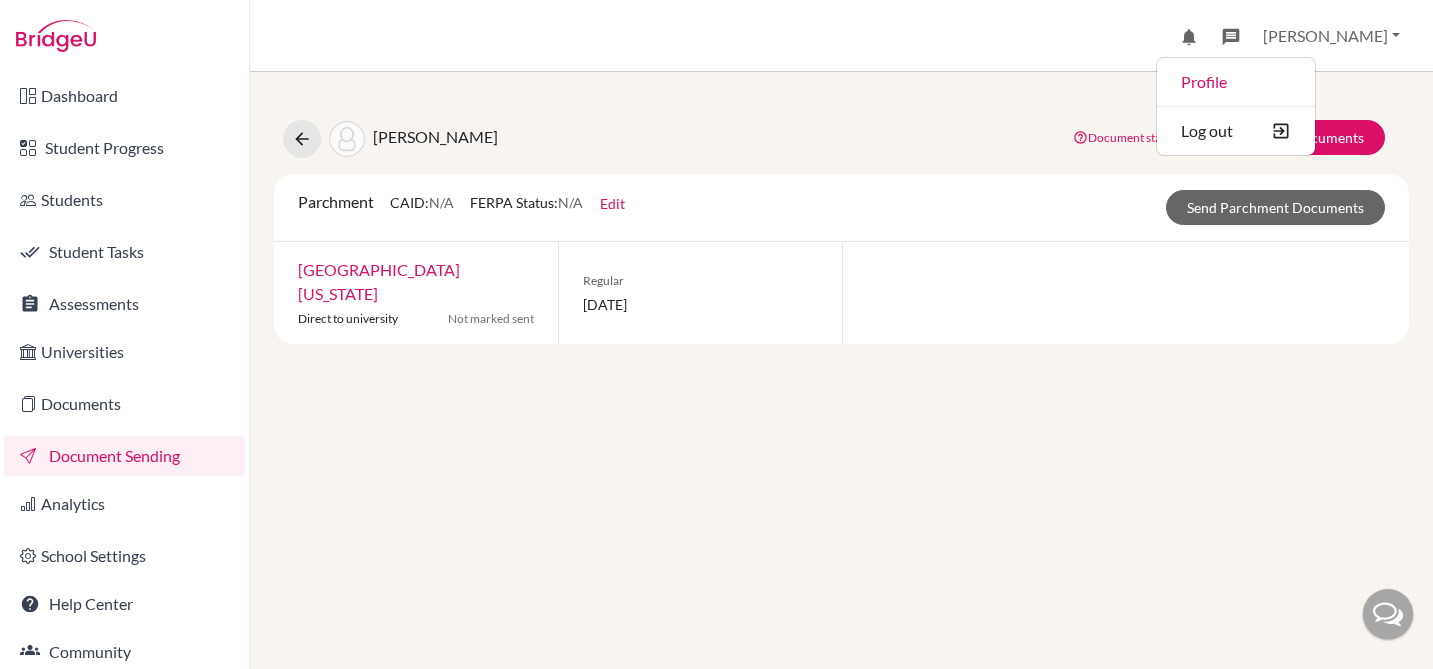 click on "Guo, Siqi  Document status key TR Requirement. Document not uploaded yet. TR Document uploaded / form saved. Ready to send to universities. TR Document is "sending". TR Document has been sent. TR Document has failed to send. Contact our team via live chat or hi@bridge-u.com Add/View Documents Parchment  CAID:  N/A  FERPA Status:  N/A Edit Common App ID (CAID) Date of Birth 30/11/2007 FERPA waived by student? N/A Not waived Waived Not applicable Save Send Parchment Documents University of California, Berkeley Direct to university Not marked sent Regular 30 November 2025" at bounding box center [841, 220] 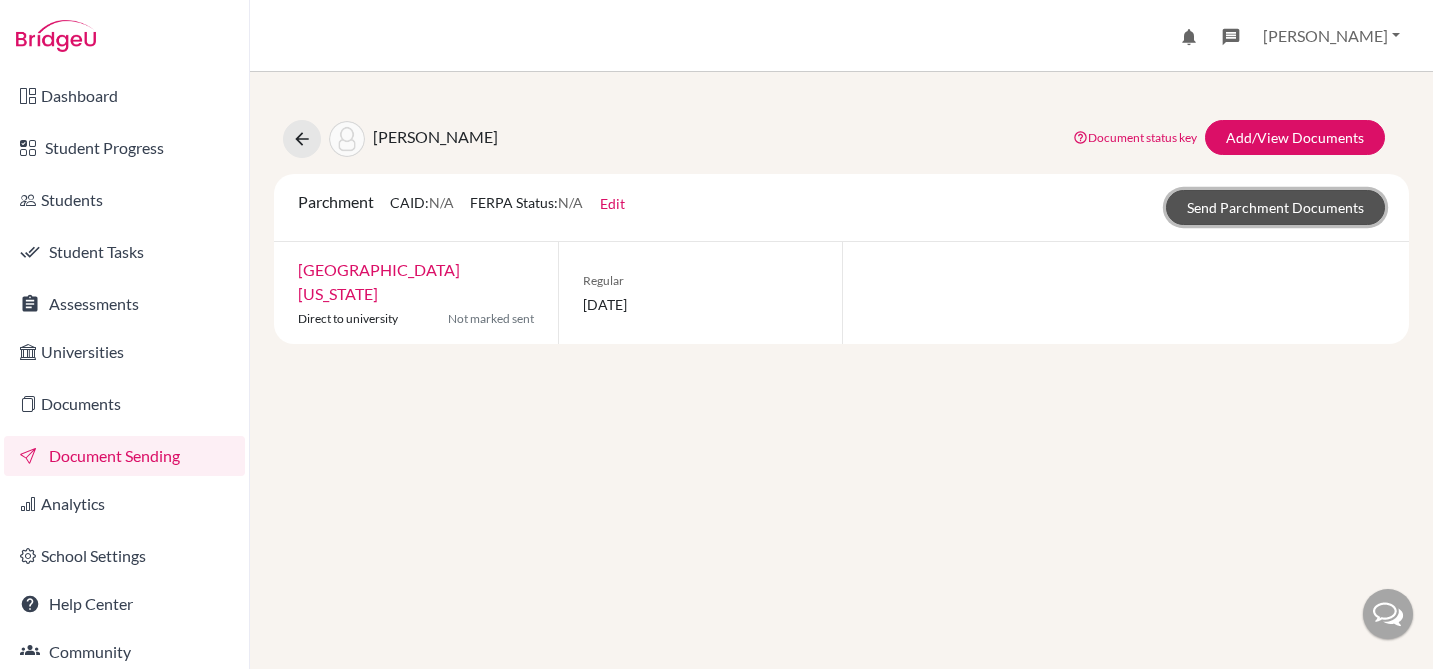 click on "Send Parchment Documents" 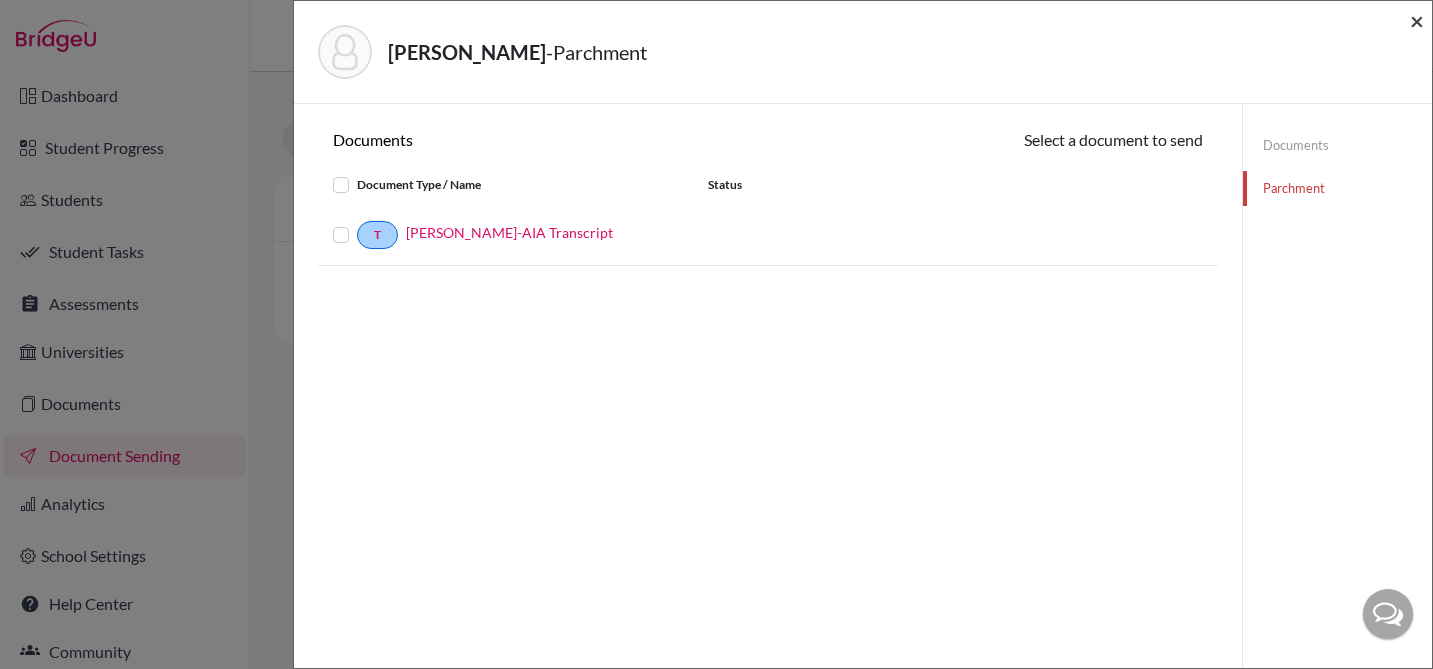 click on "×" at bounding box center [1417, 20] 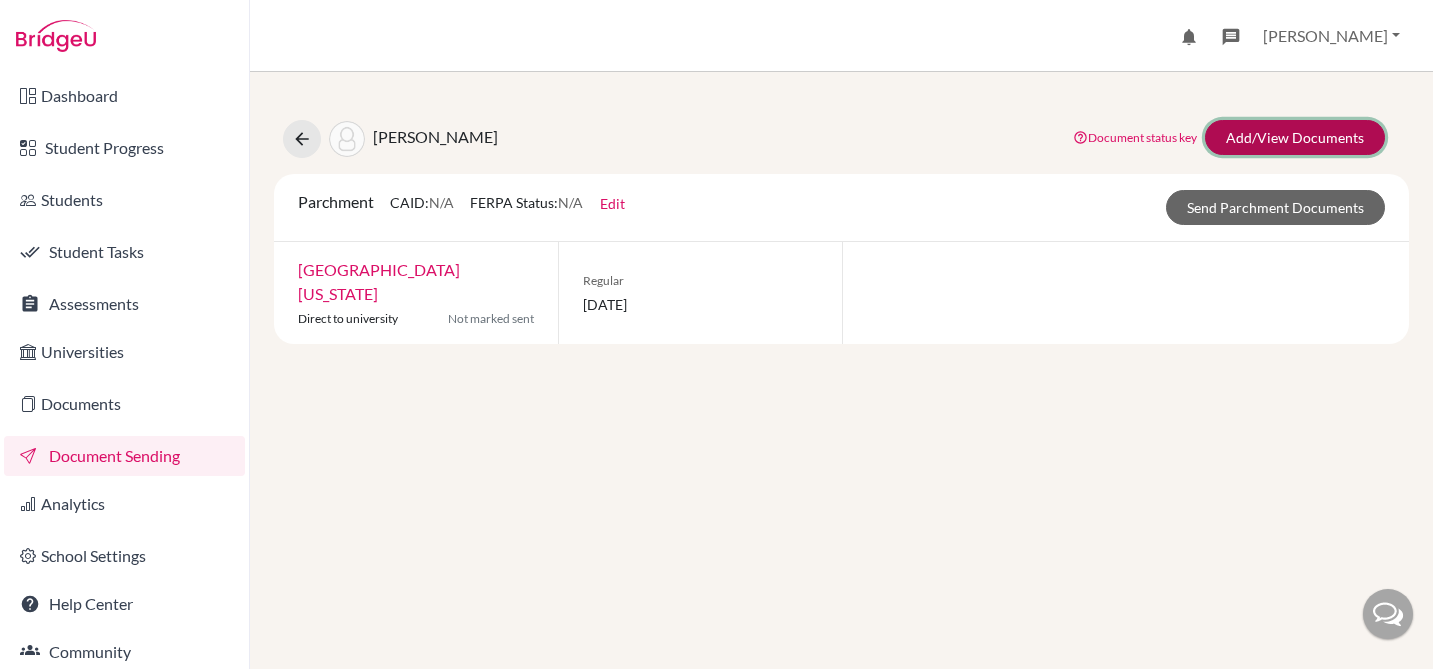 click on "Add/View Documents" at bounding box center (1295, 137) 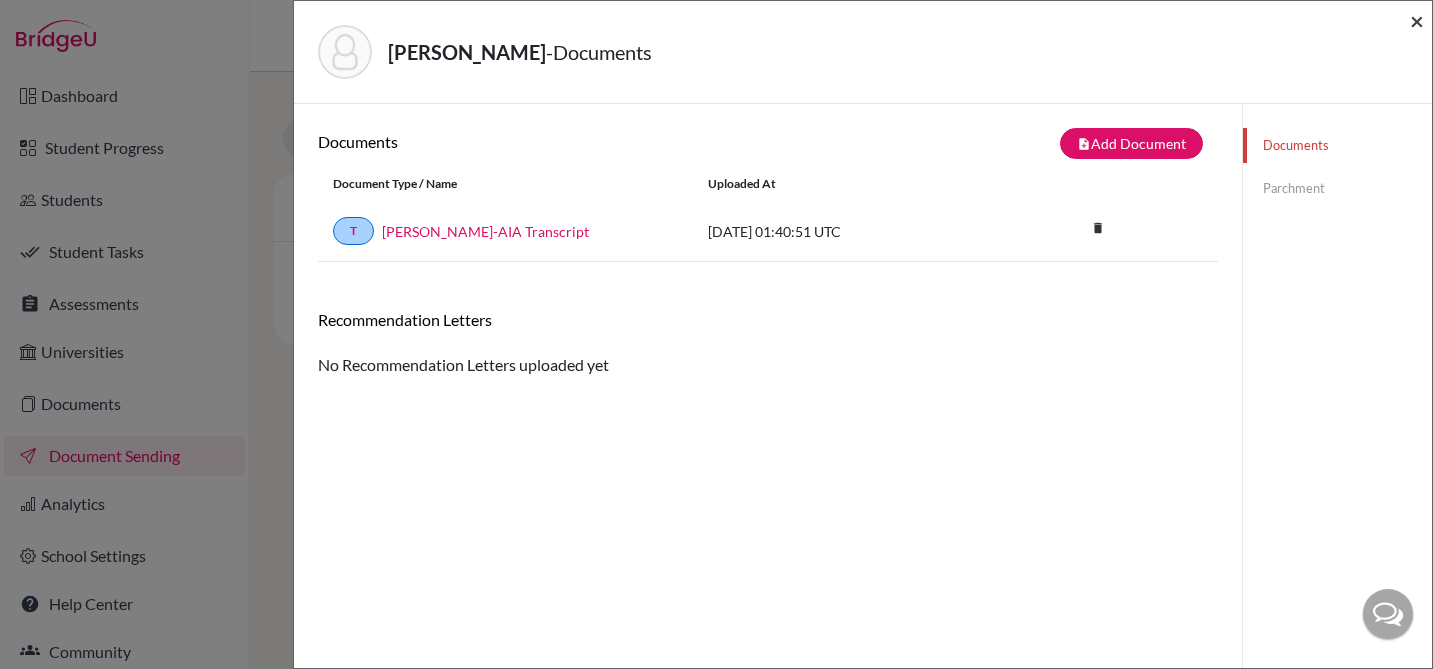 click on "×" at bounding box center [1417, 20] 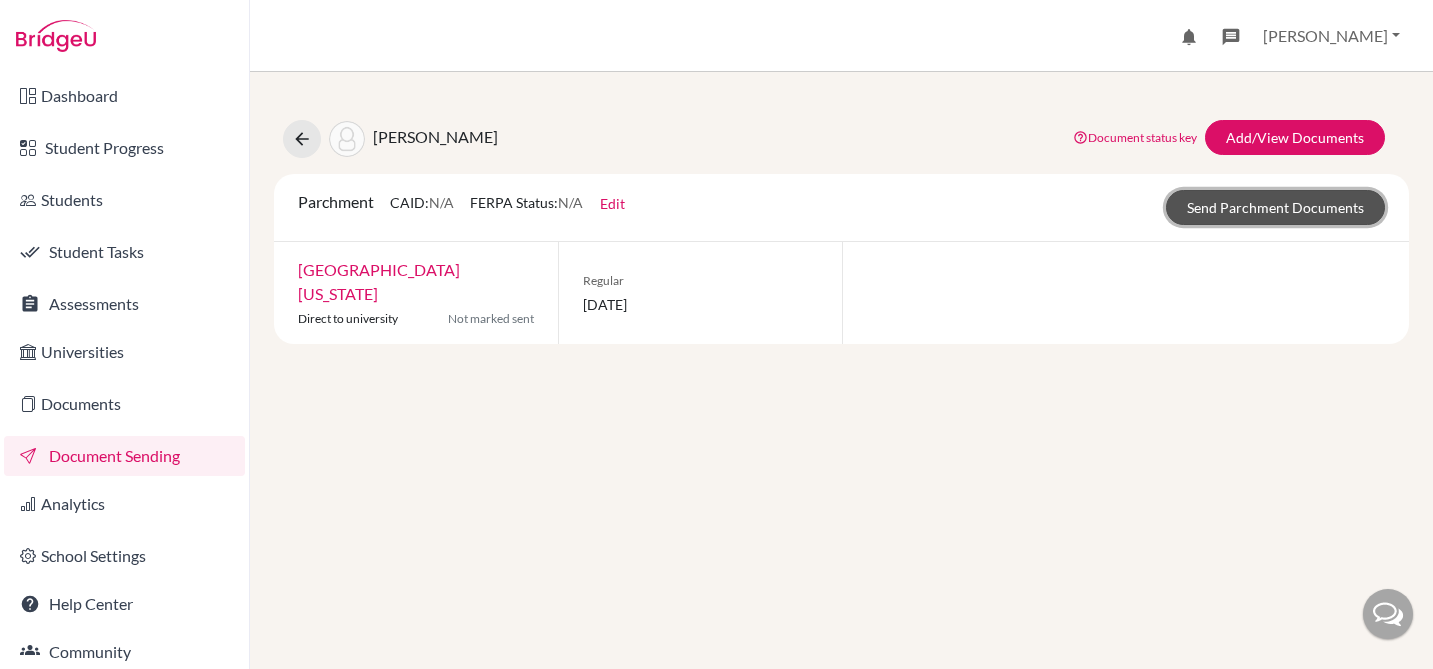 click on "Send Parchment Documents" 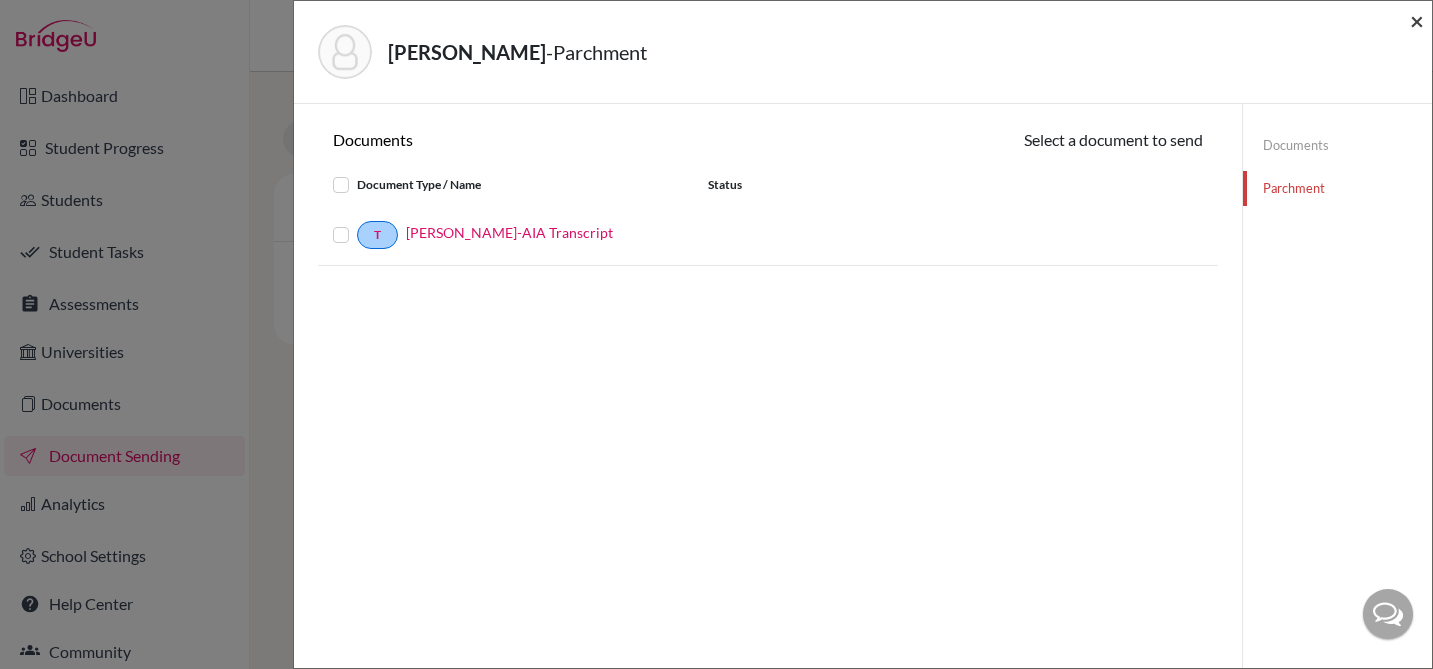 click on "×" at bounding box center (1417, 20) 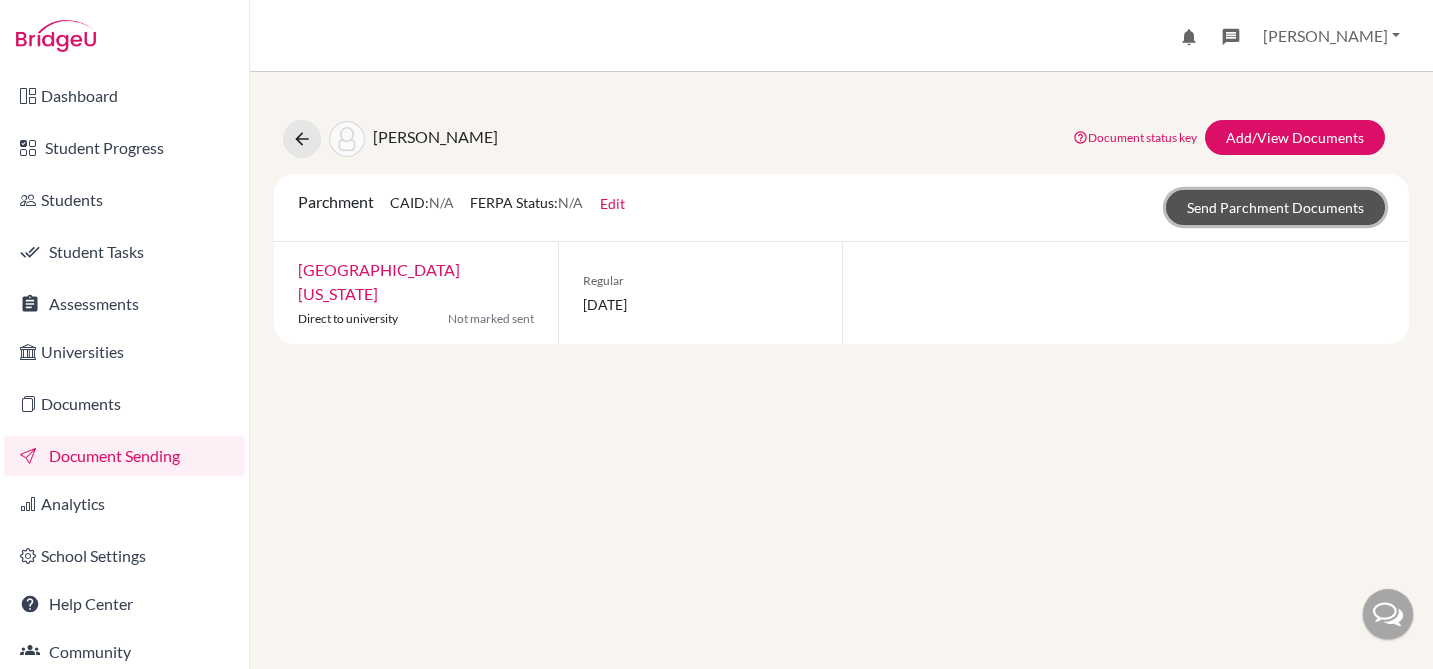 click on "Send Parchment Documents" 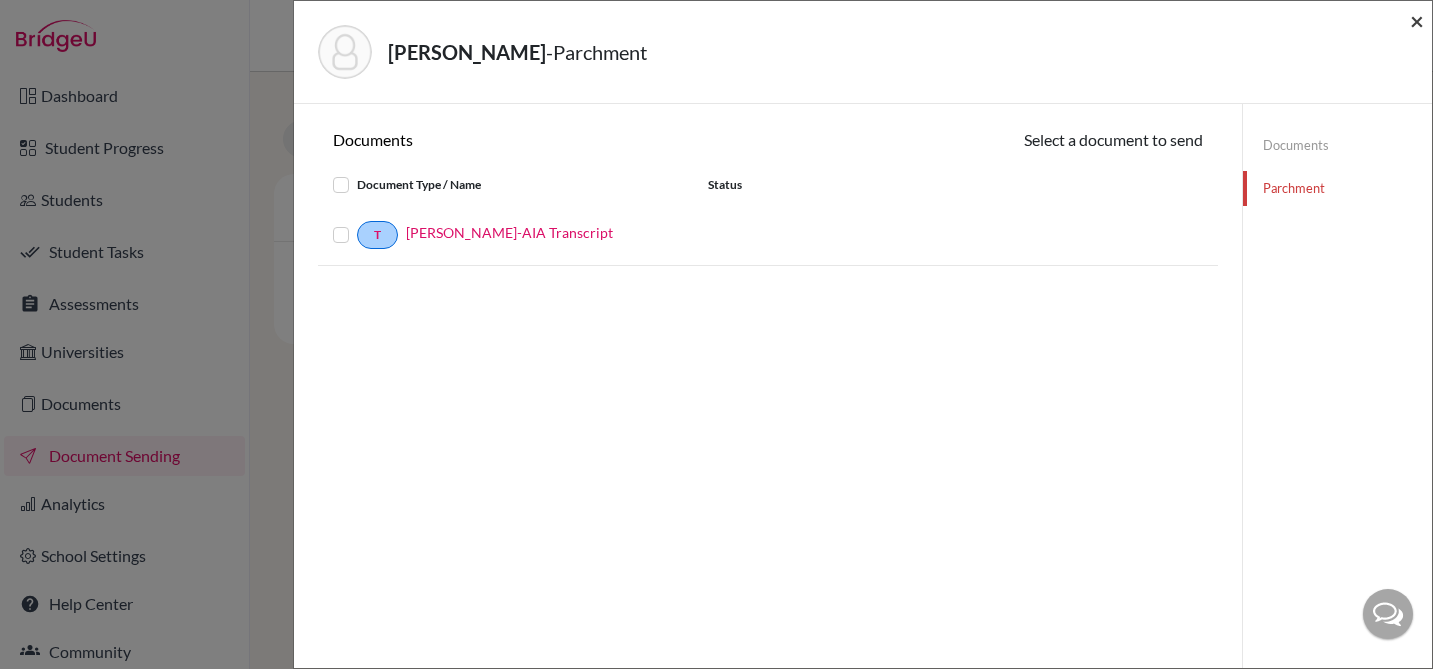 click on "×" at bounding box center (1417, 20) 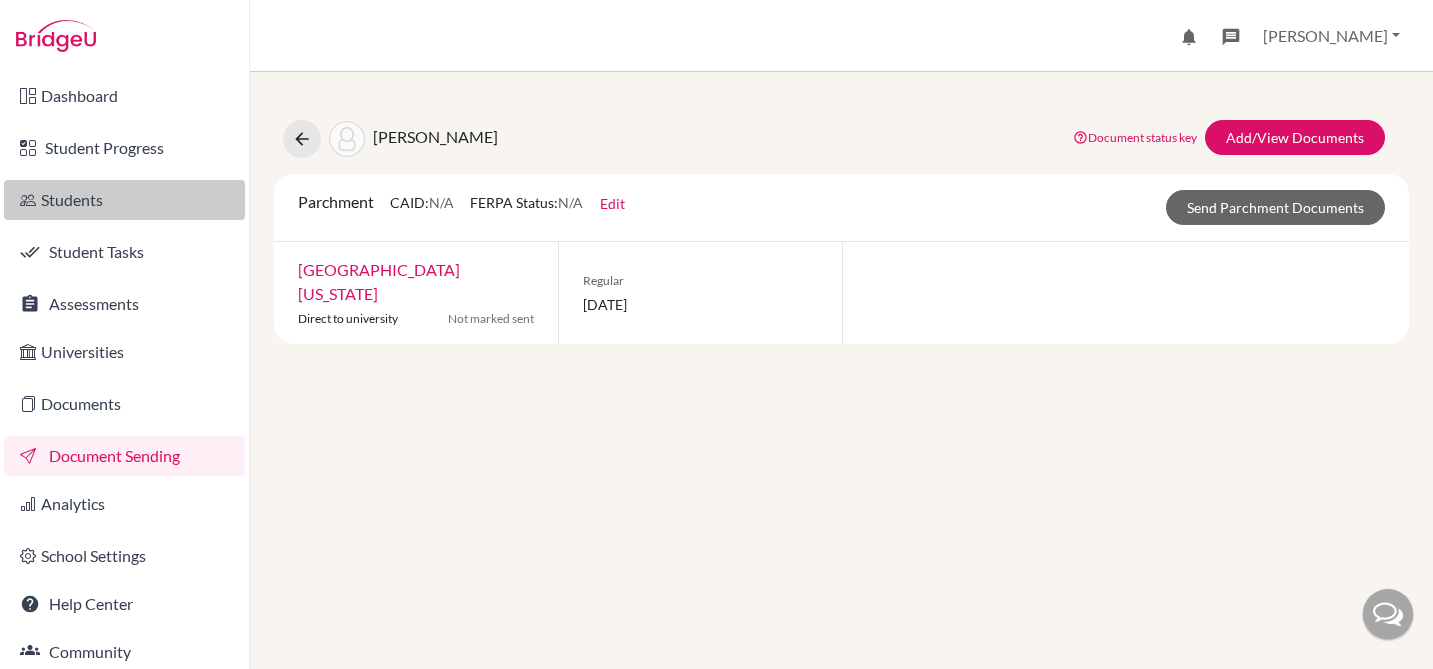 click on "Students" at bounding box center (124, 200) 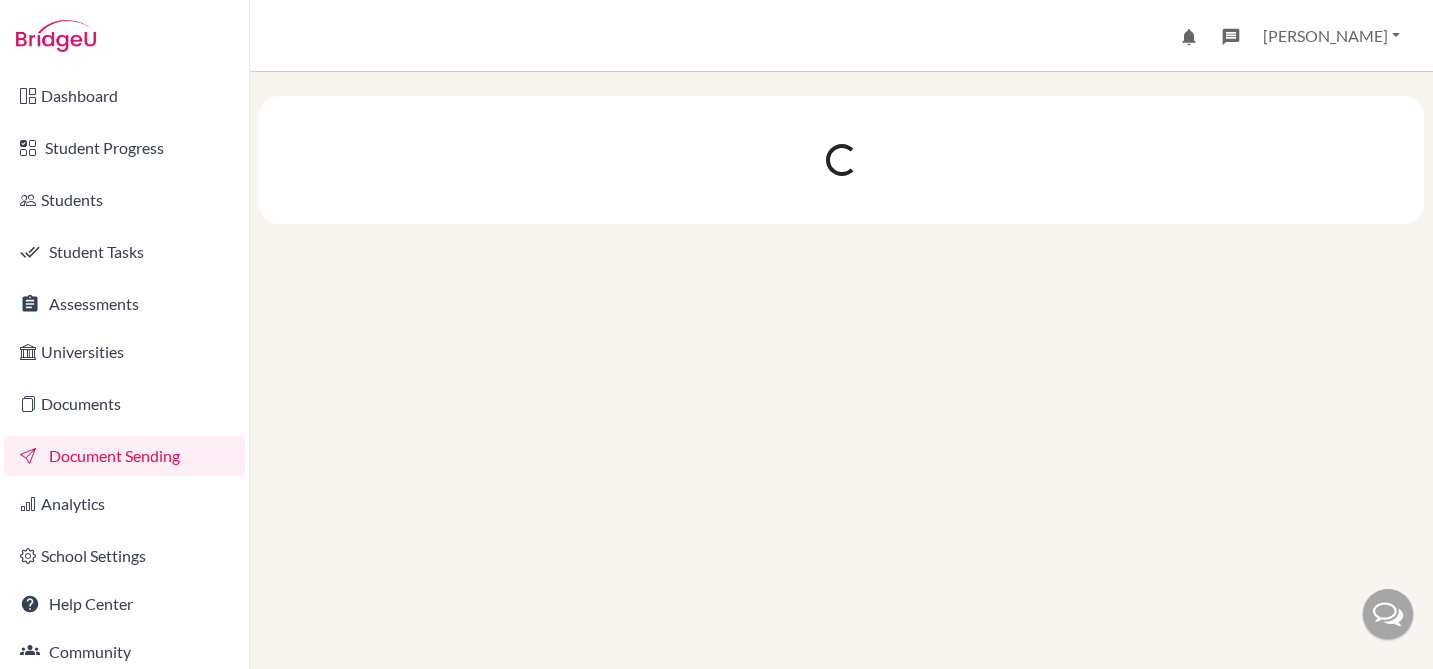 scroll, scrollTop: 0, scrollLeft: 0, axis: both 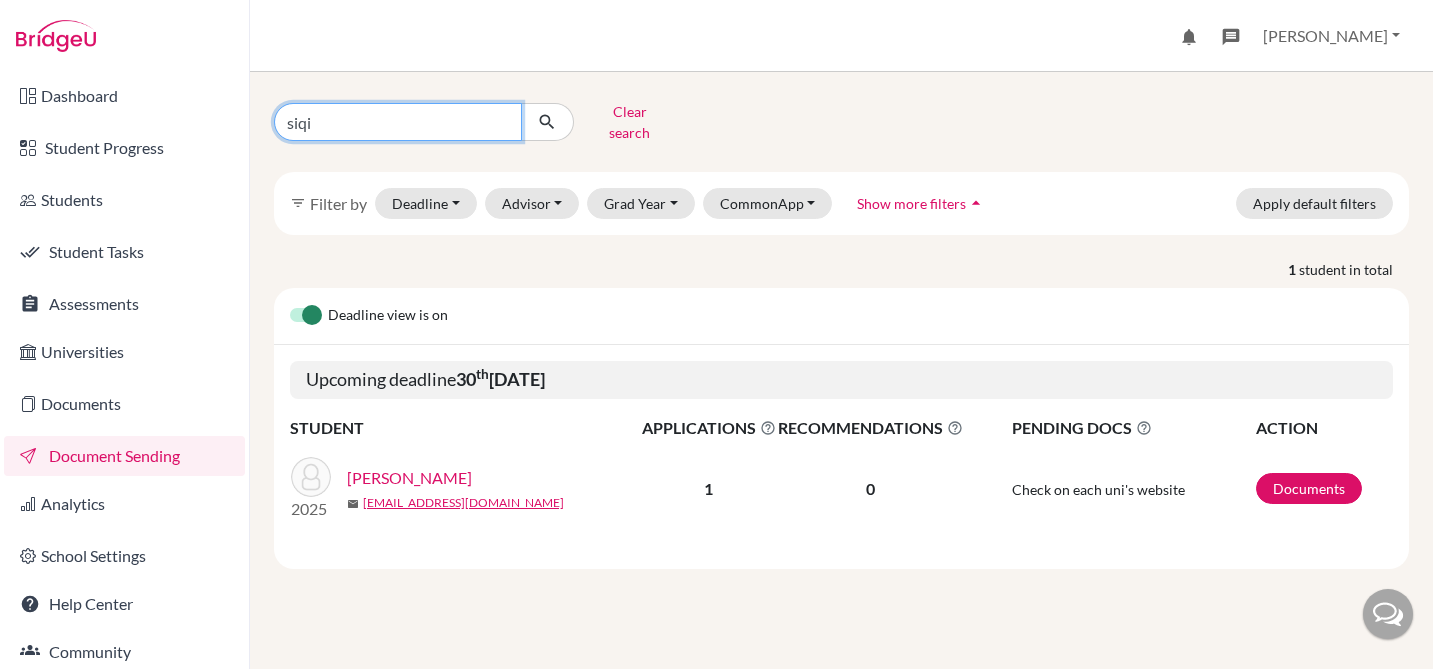 click on "siqi" at bounding box center (398, 122) 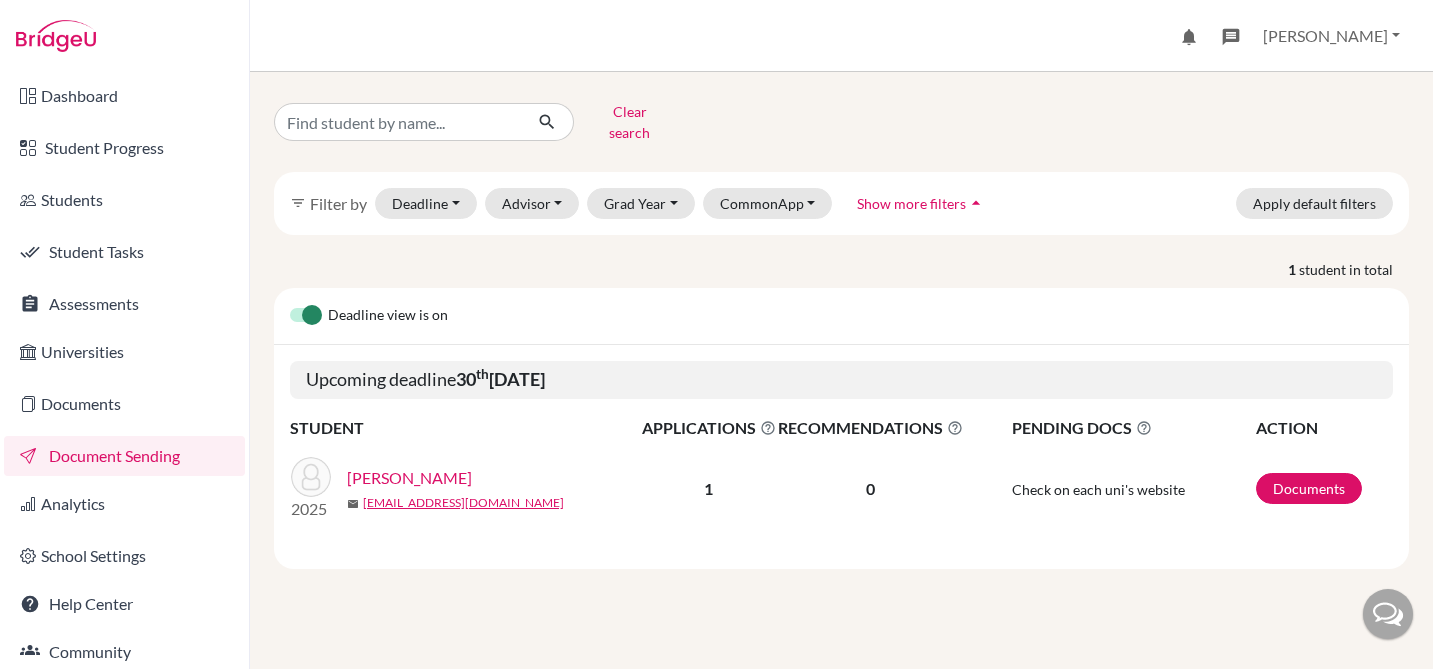 click on "Clear search" at bounding box center [841, 122] 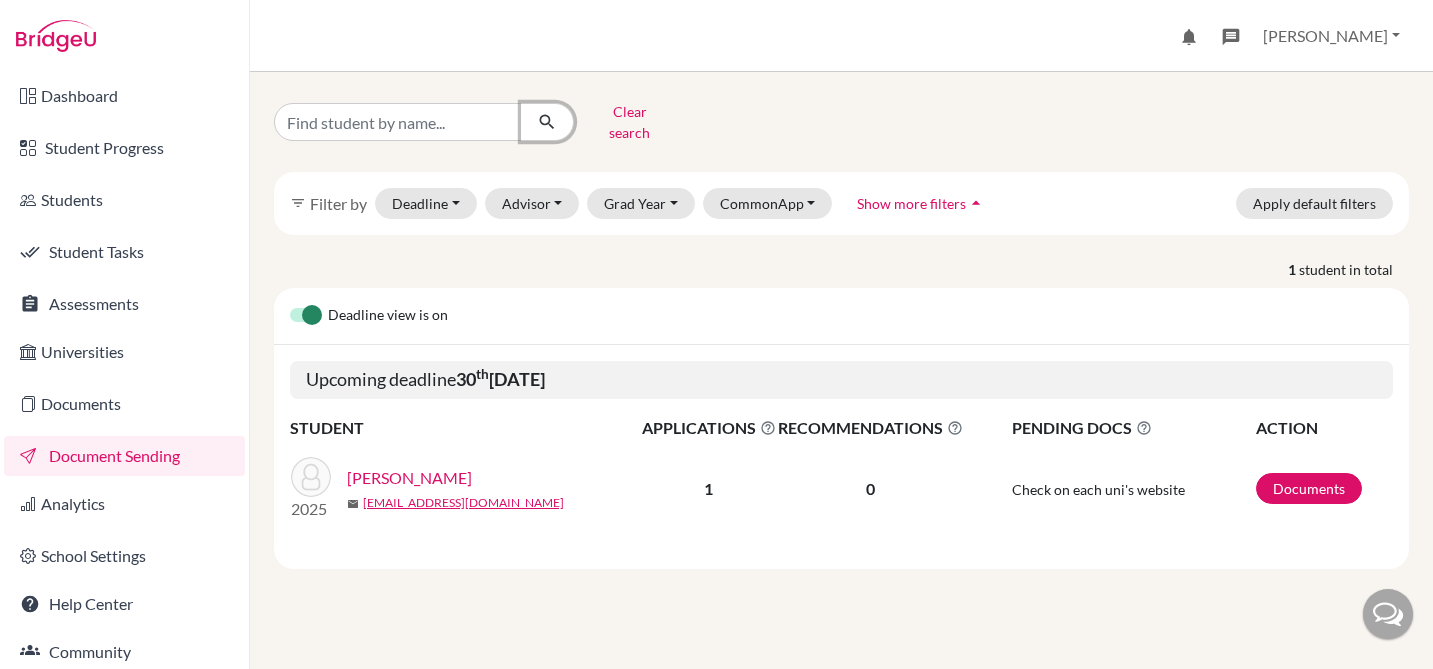 click at bounding box center (547, 122) 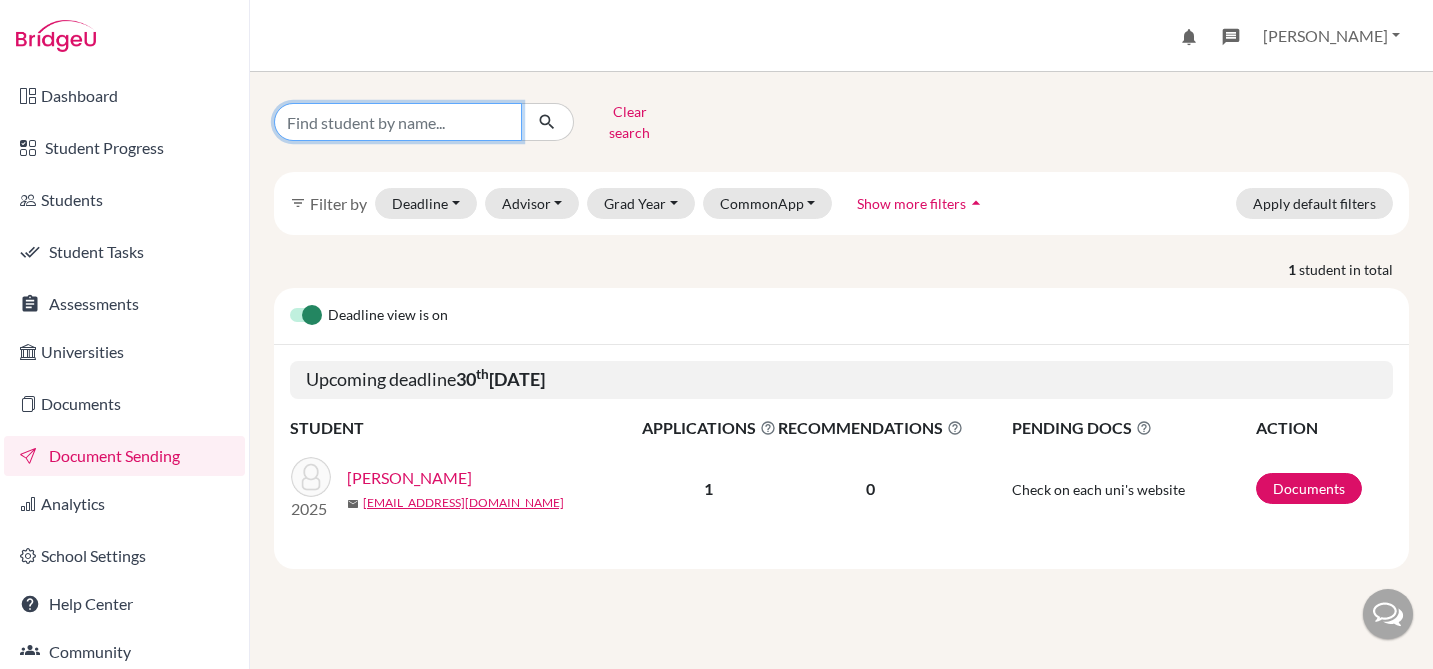 click at bounding box center [398, 122] 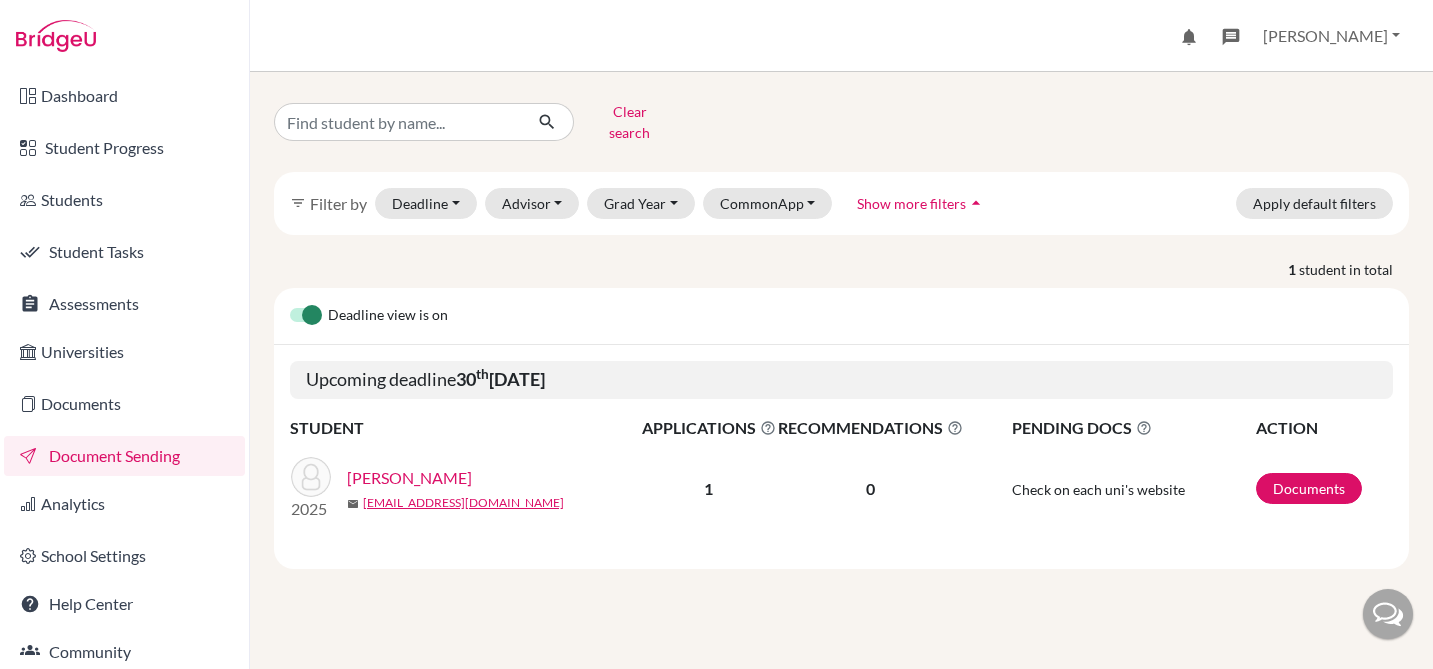 click on "Clear search" at bounding box center (841, 122) 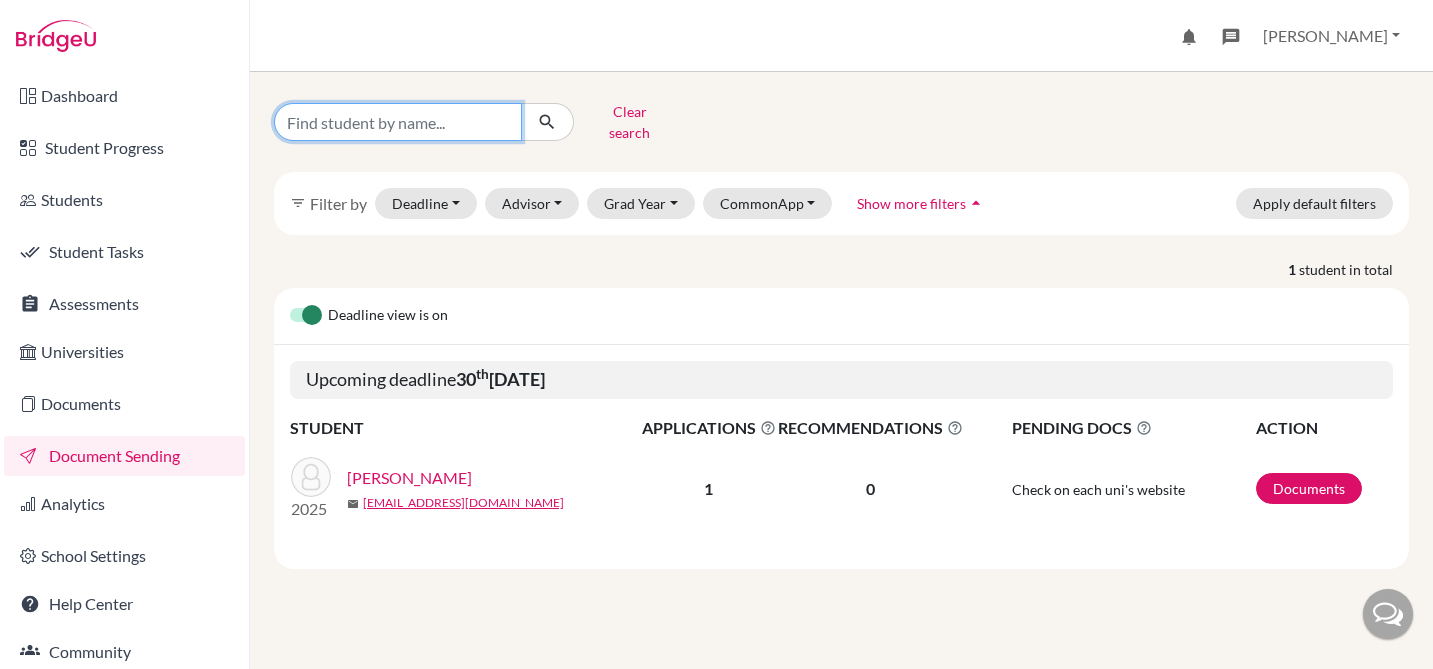 click at bounding box center (398, 122) 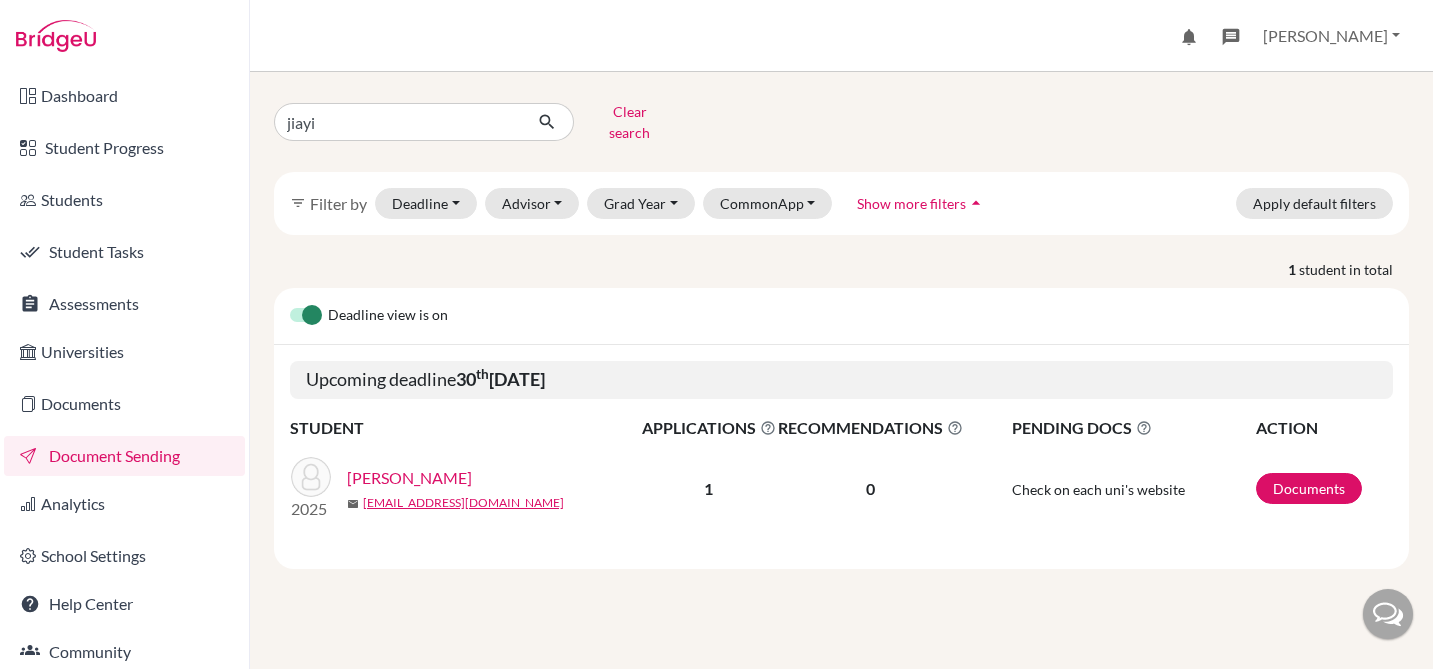 click on "jiayi Clear search" at bounding box center (841, 122) 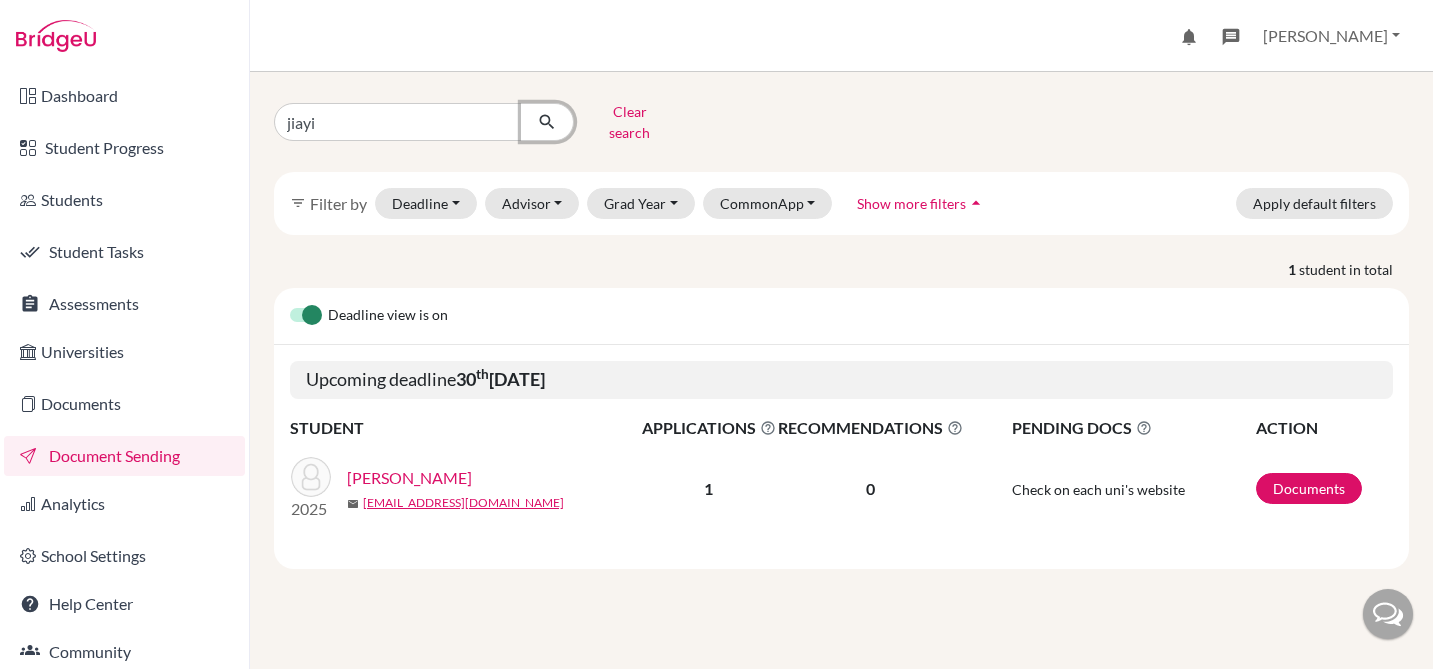 click at bounding box center [547, 122] 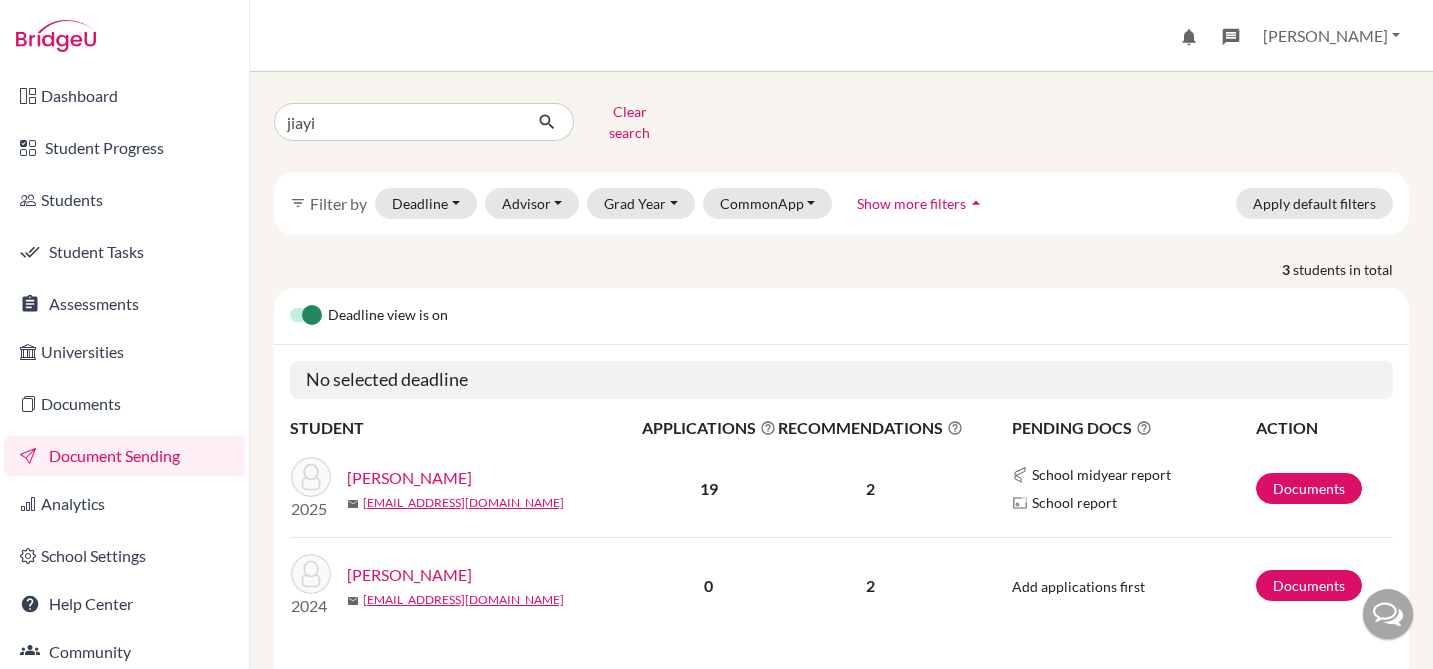 click on "Chen, Jiayi" at bounding box center (409, 478) 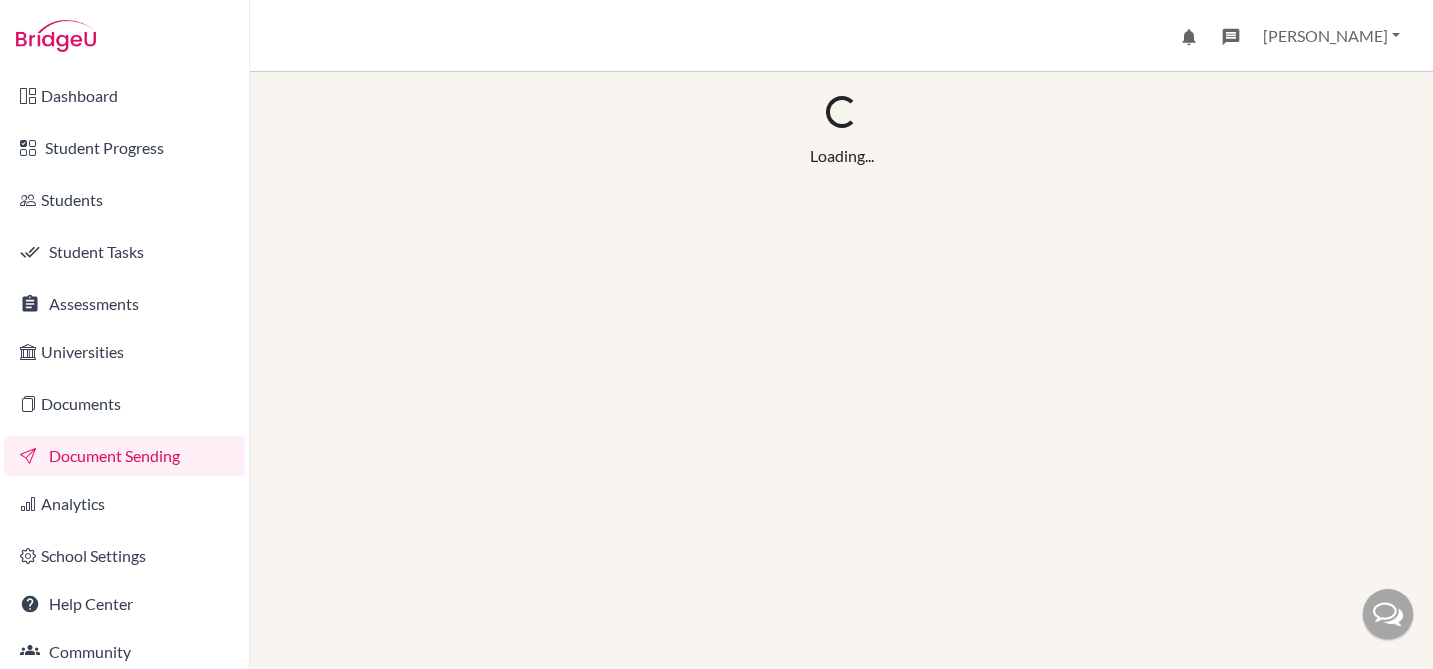 scroll, scrollTop: 0, scrollLeft: 0, axis: both 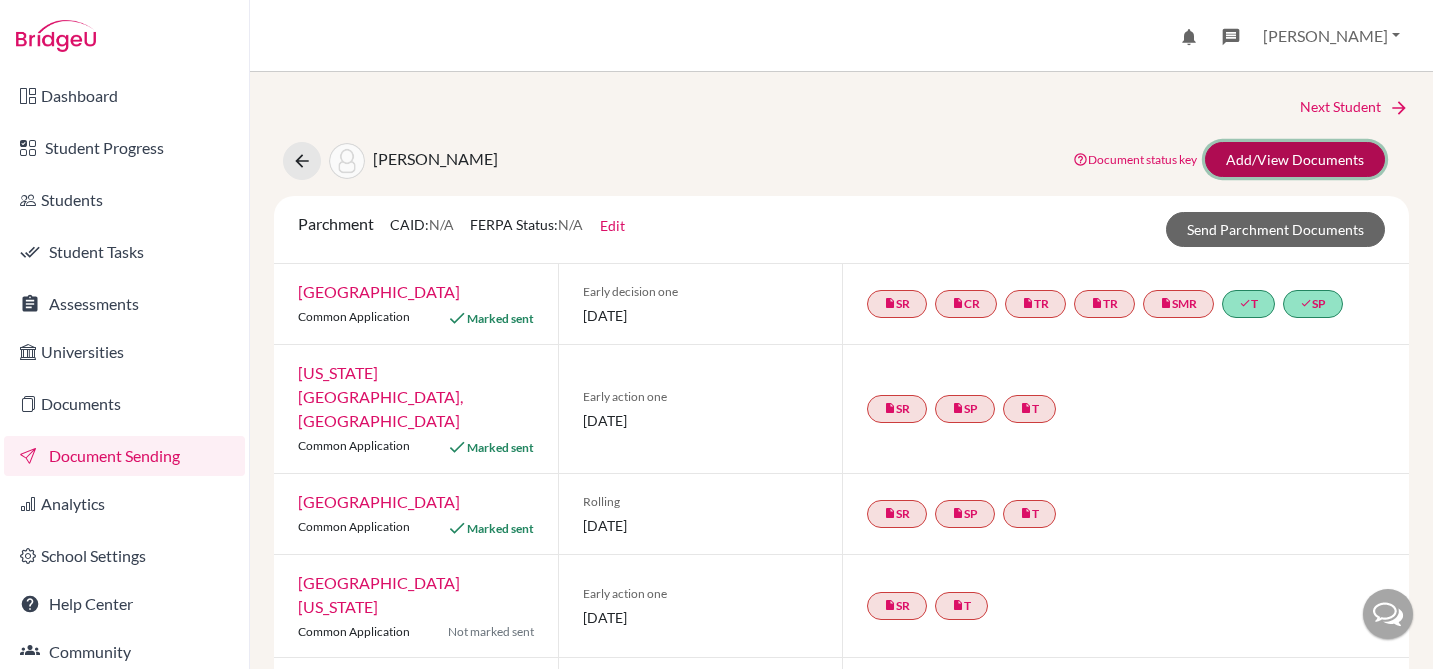 click on "Add/View Documents" at bounding box center [1295, 159] 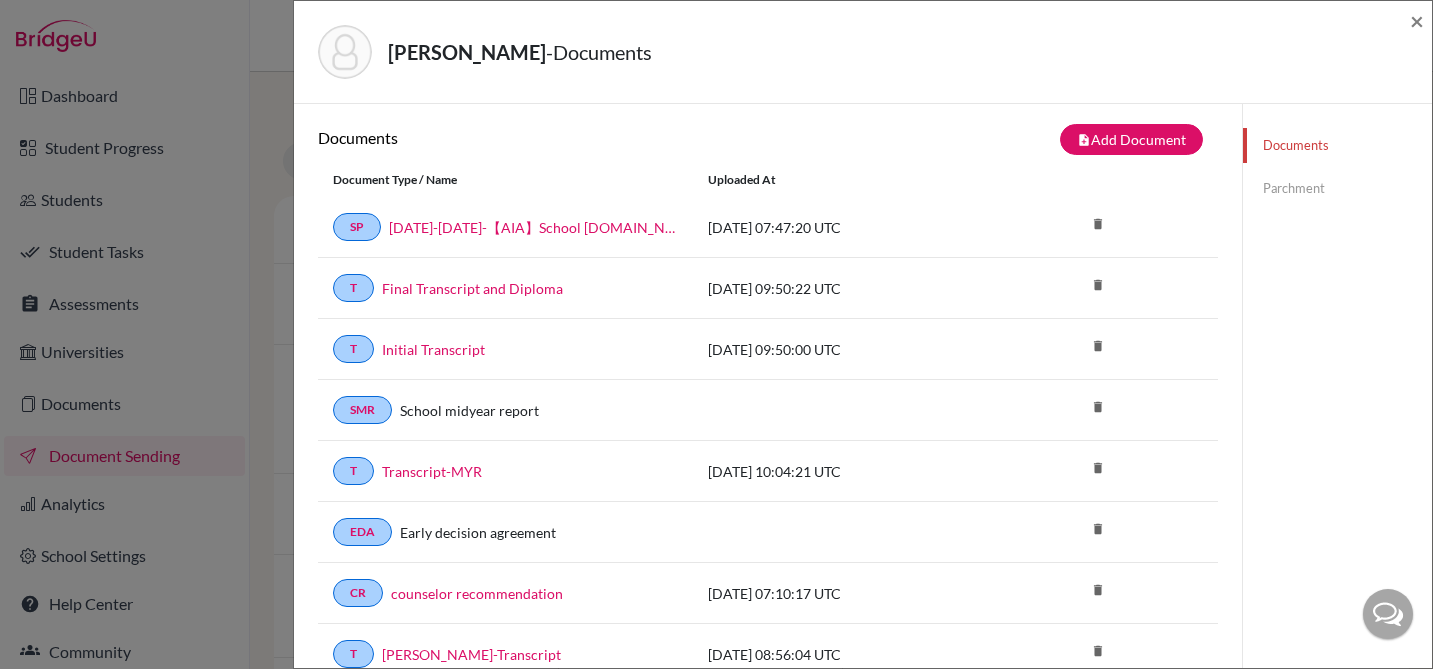 scroll, scrollTop: 8, scrollLeft: 0, axis: vertical 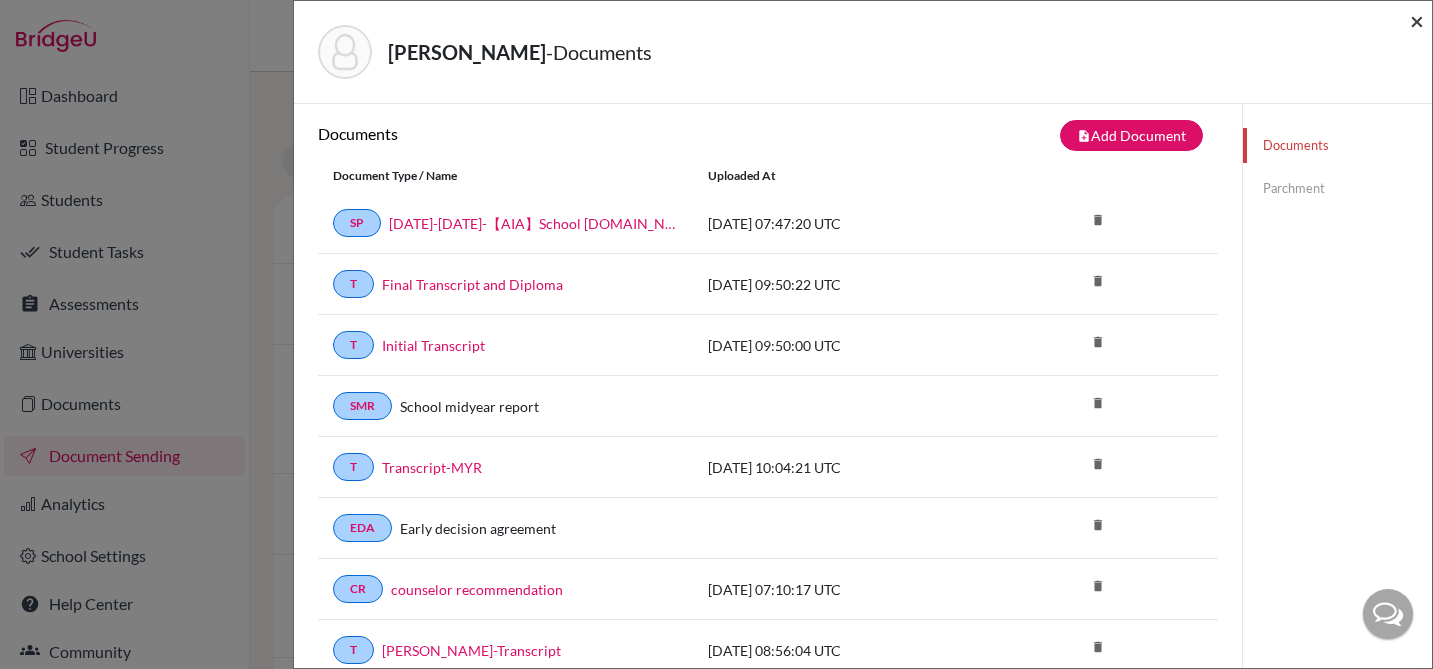 click on "×" at bounding box center (1417, 20) 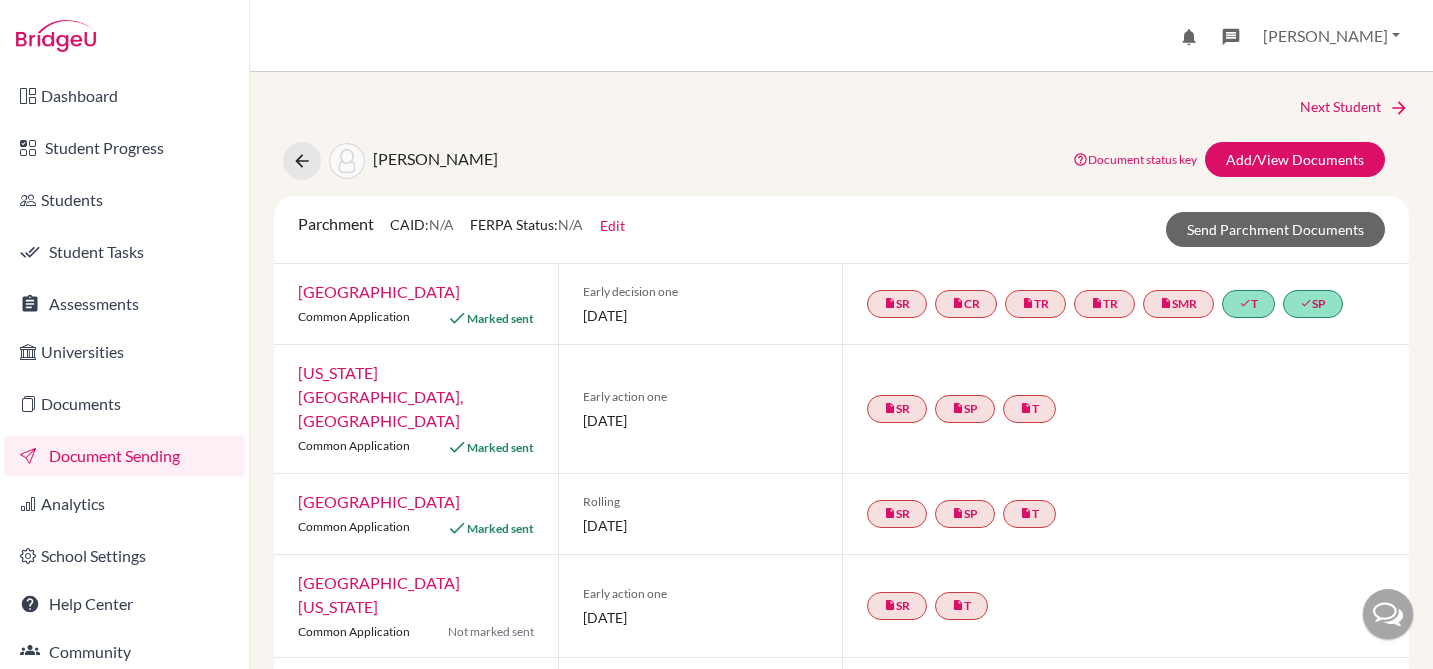 click on "Document Sending" at bounding box center (124, 456) 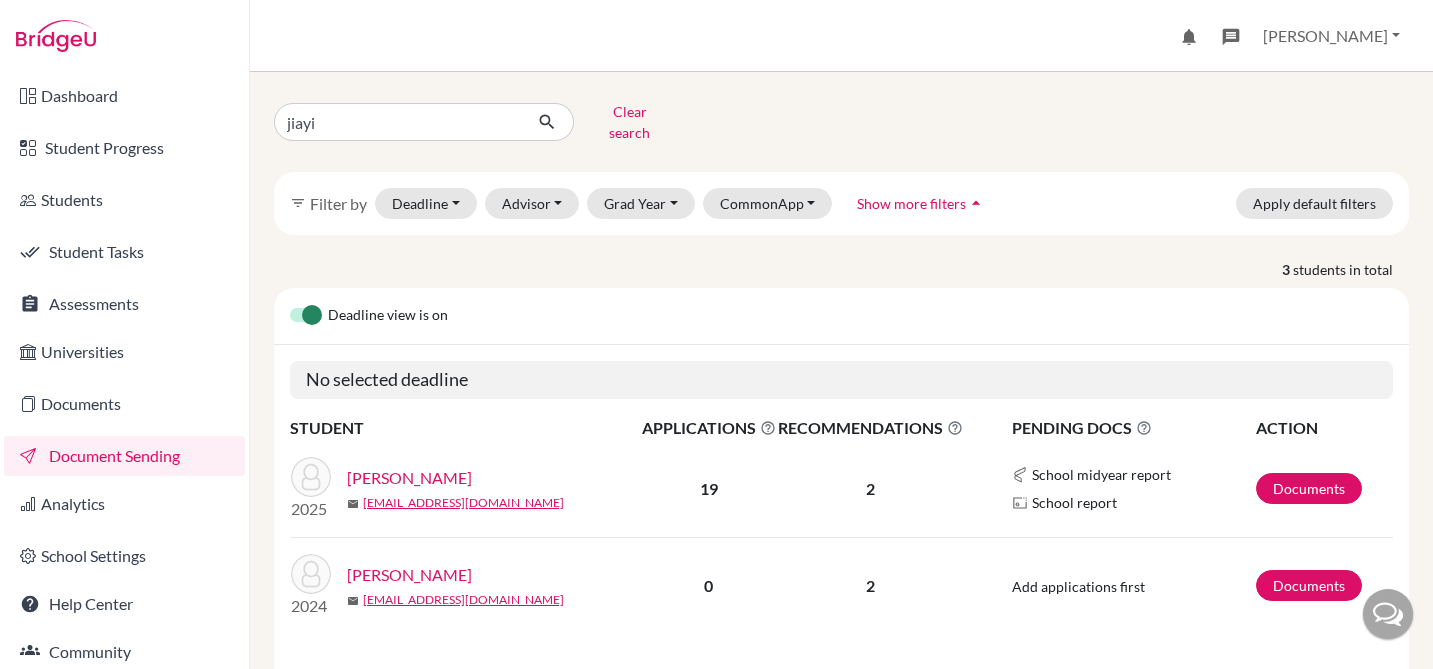 scroll, scrollTop: 0, scrollLeft: 0, axis: both 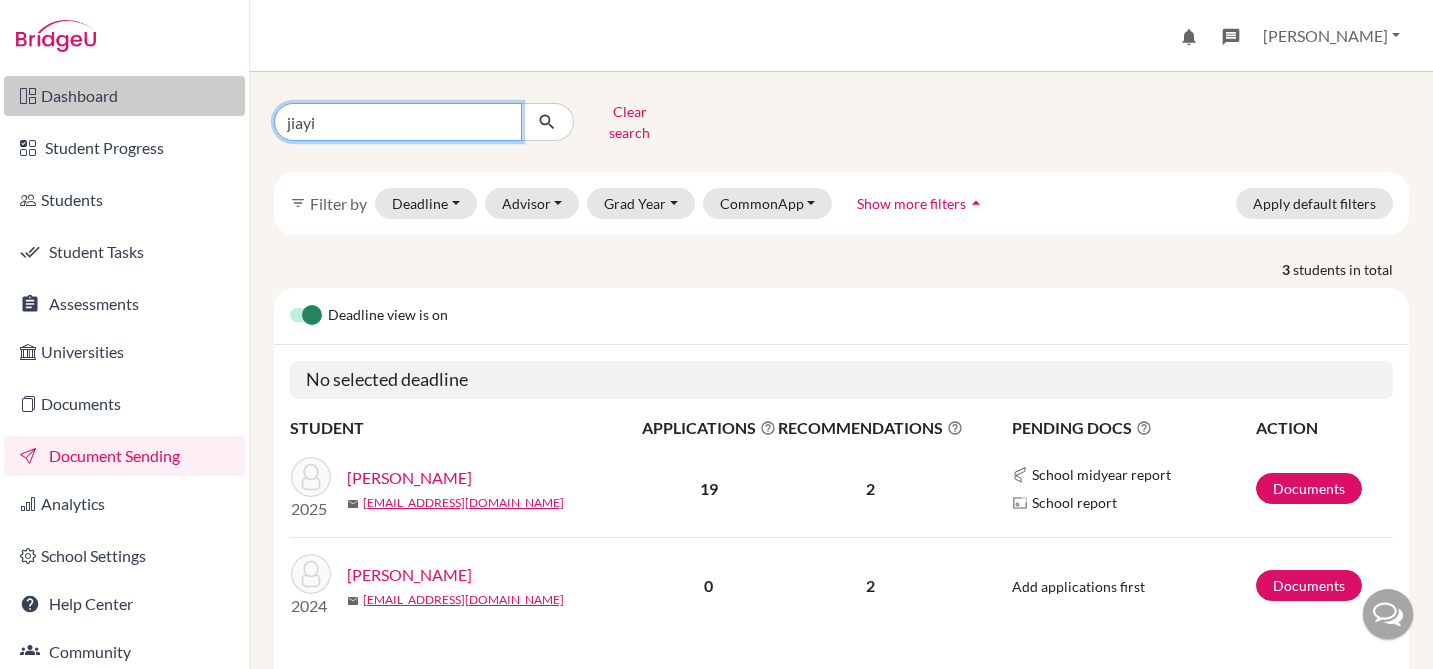 drag, startPoint x: 382, startPoint y: 122, endPoint x: 221, endPoint y: 111, distance: 161.37534 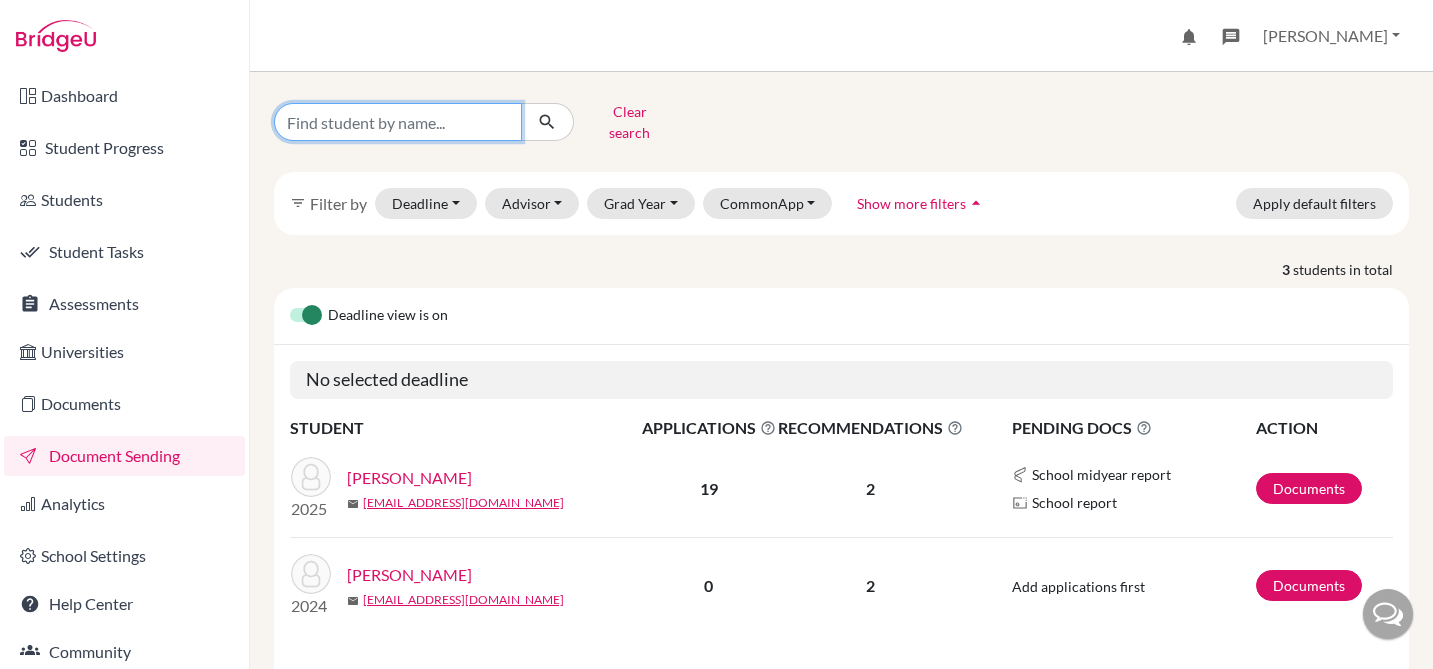 click at bounding box center (398, 122) 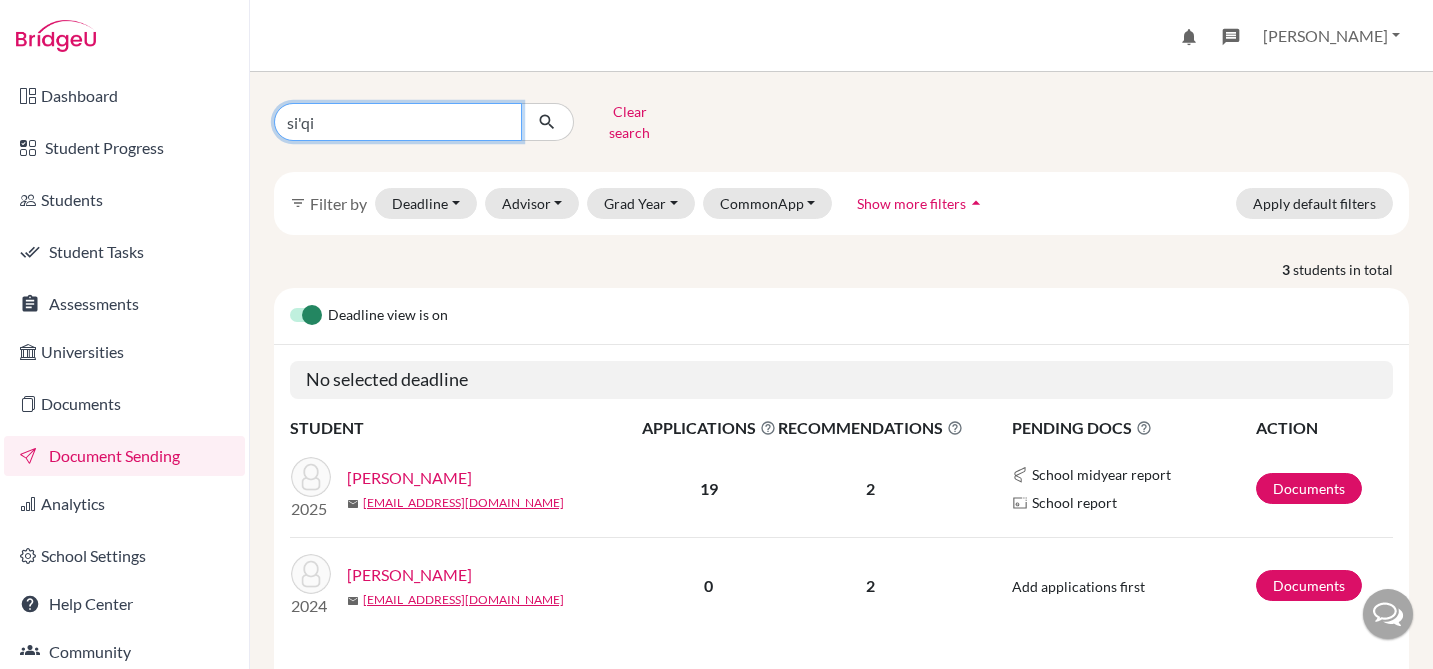 type on "siqi" 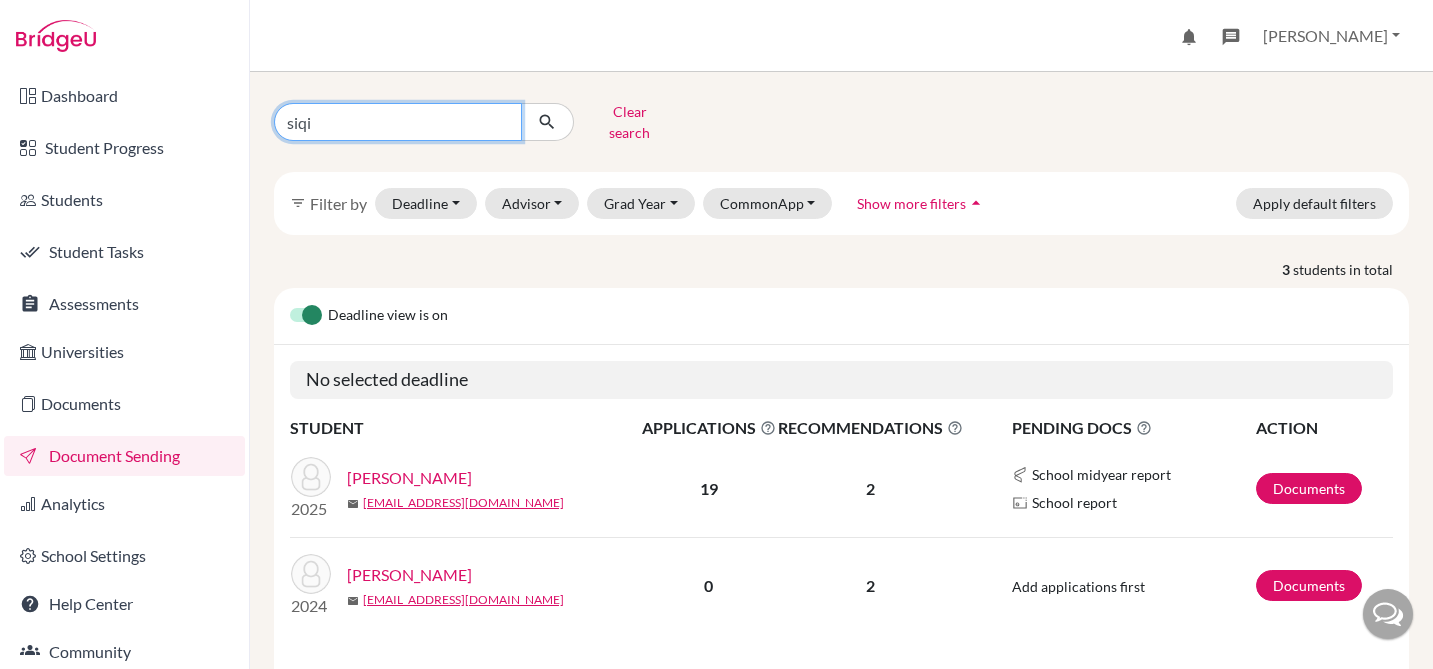 click at bounding box center (547, 122) 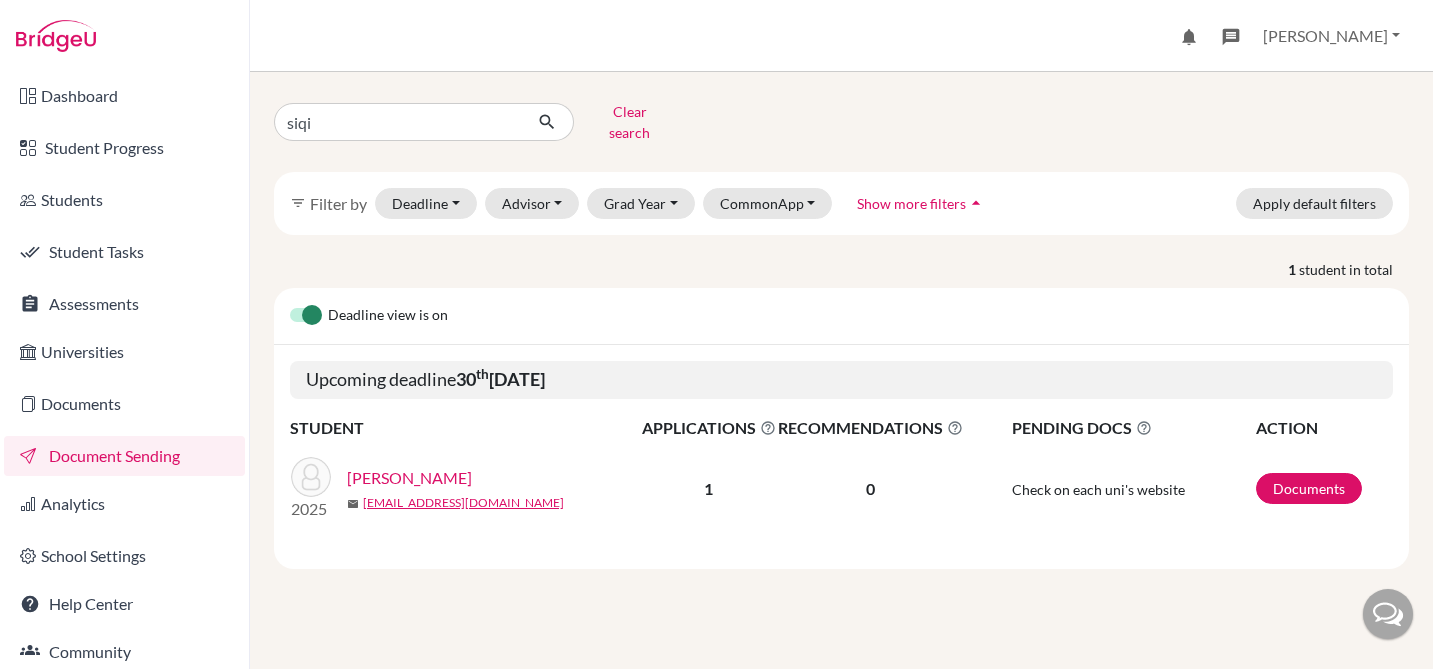 click on "[PERSON_NAME]" at bounding box center (409, 478) 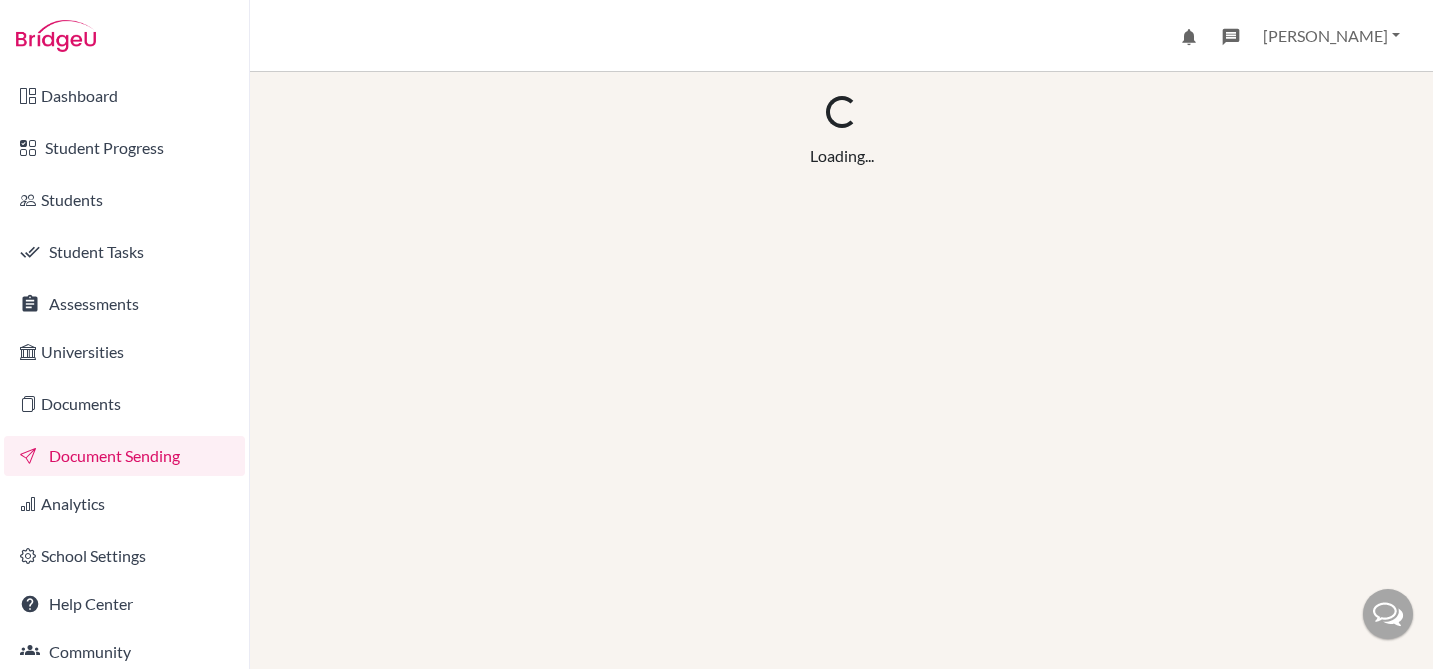 scroll, scrollTop: 0, scrollLeft: 0, axis: both 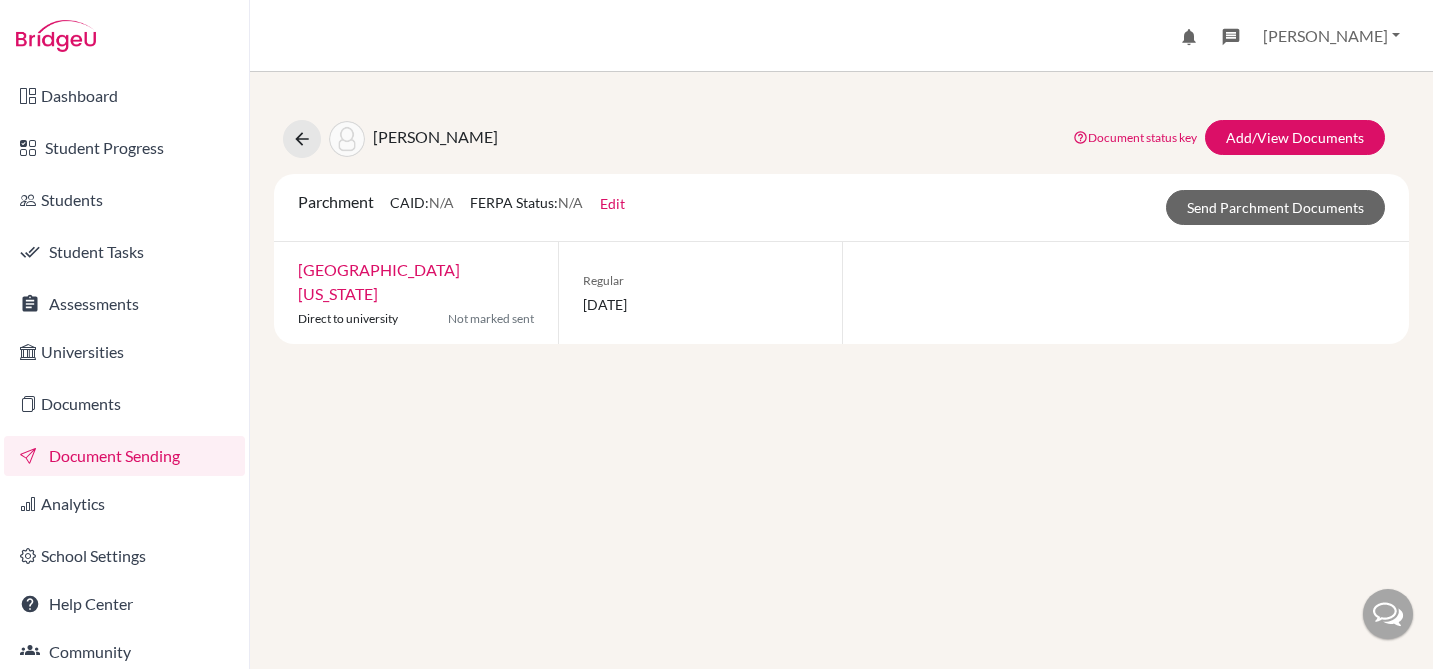 click on "Guo, Siqi  Document status key TR Requirement. Document not uploaded yet. TR Document uploaded / form saved. Ready to send to universities. TR Document is "sending". TR Document has been sent. TR Document has failed to send. Contact our team via live chat or hi@bridge-u.com Add/View Documents" 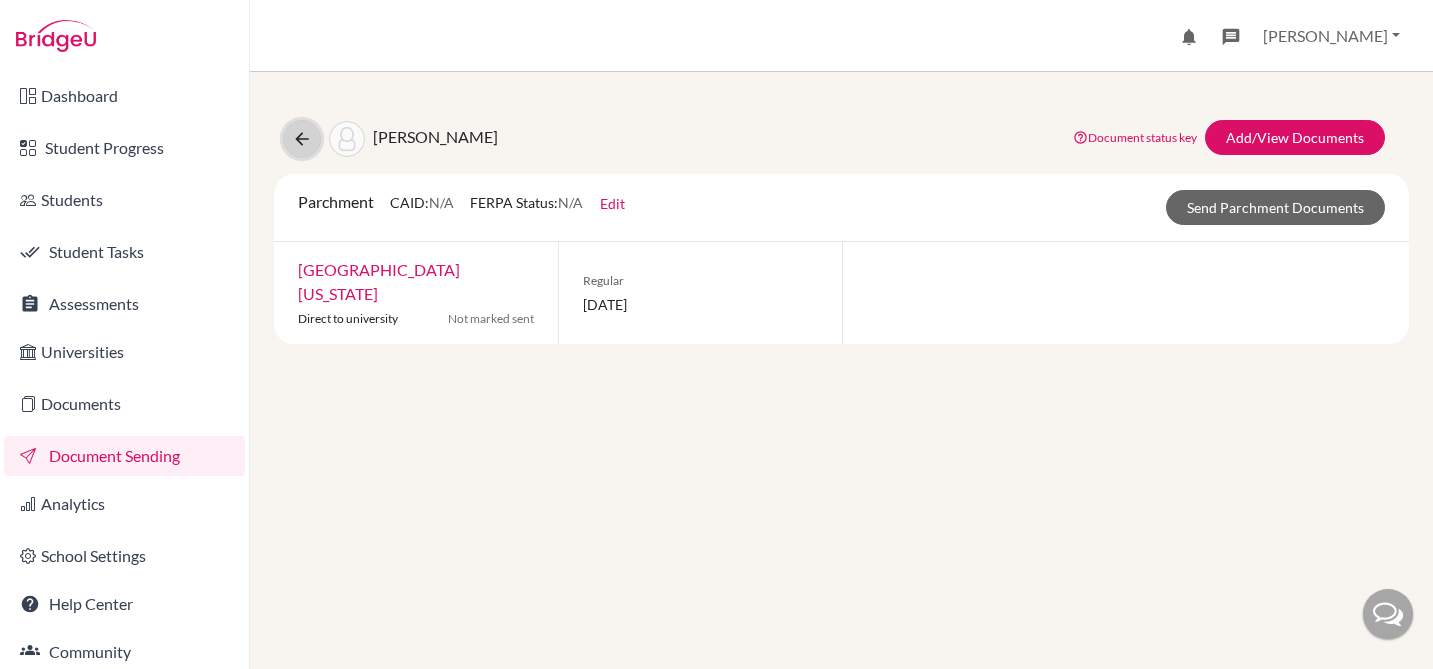 click at bounding box center [302, 139] 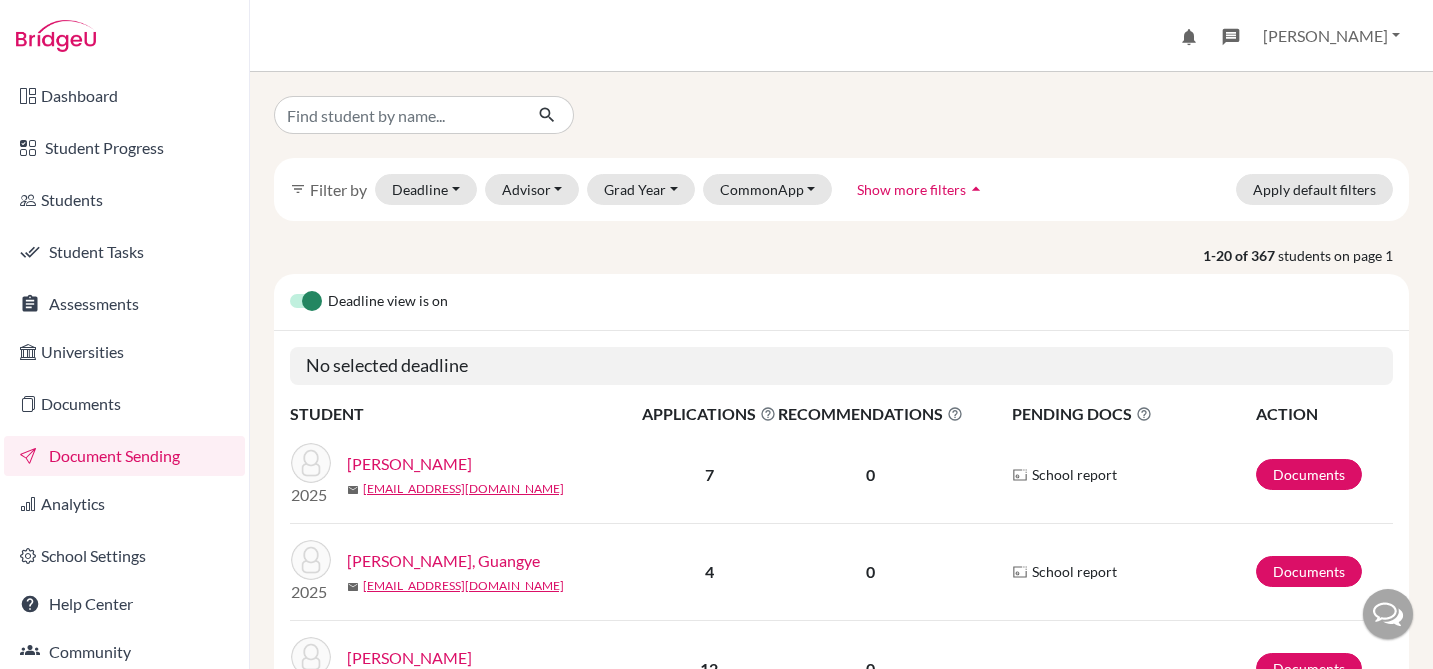 scroll, scrollTop: 0, scrollLeft: 0, axis: both 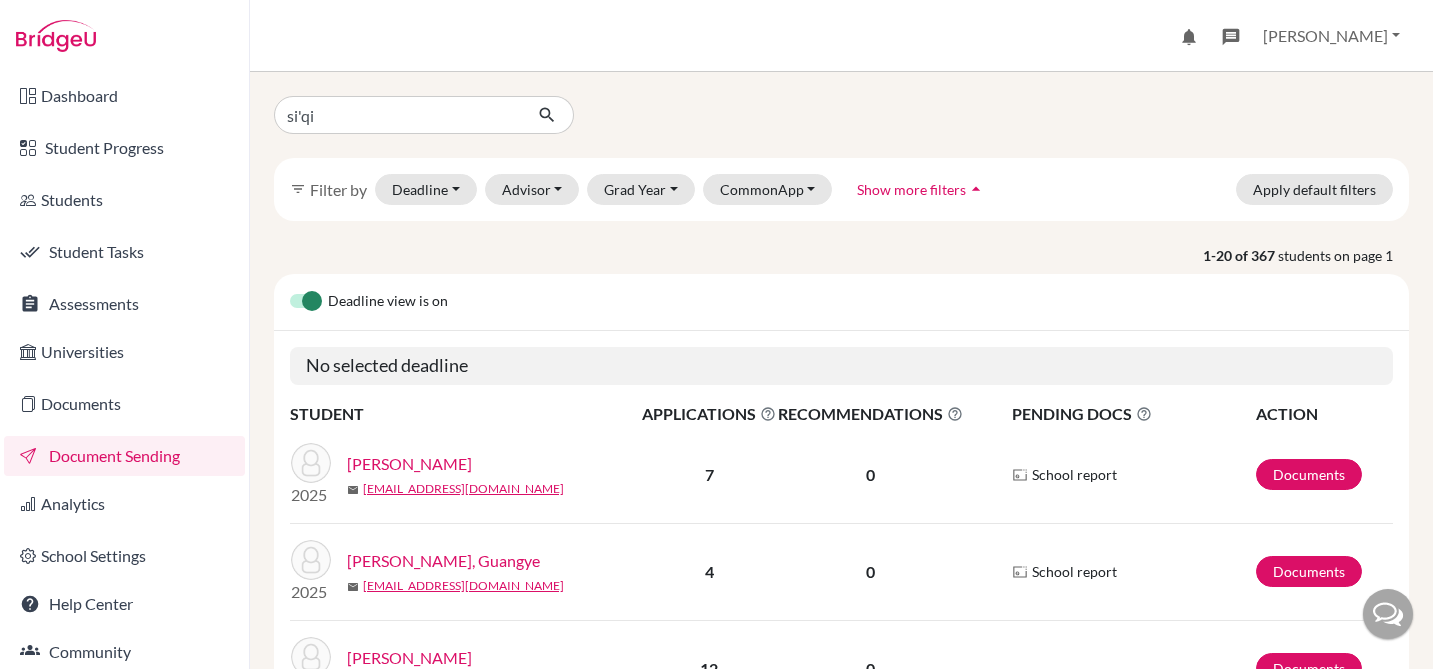 type on "siqi" 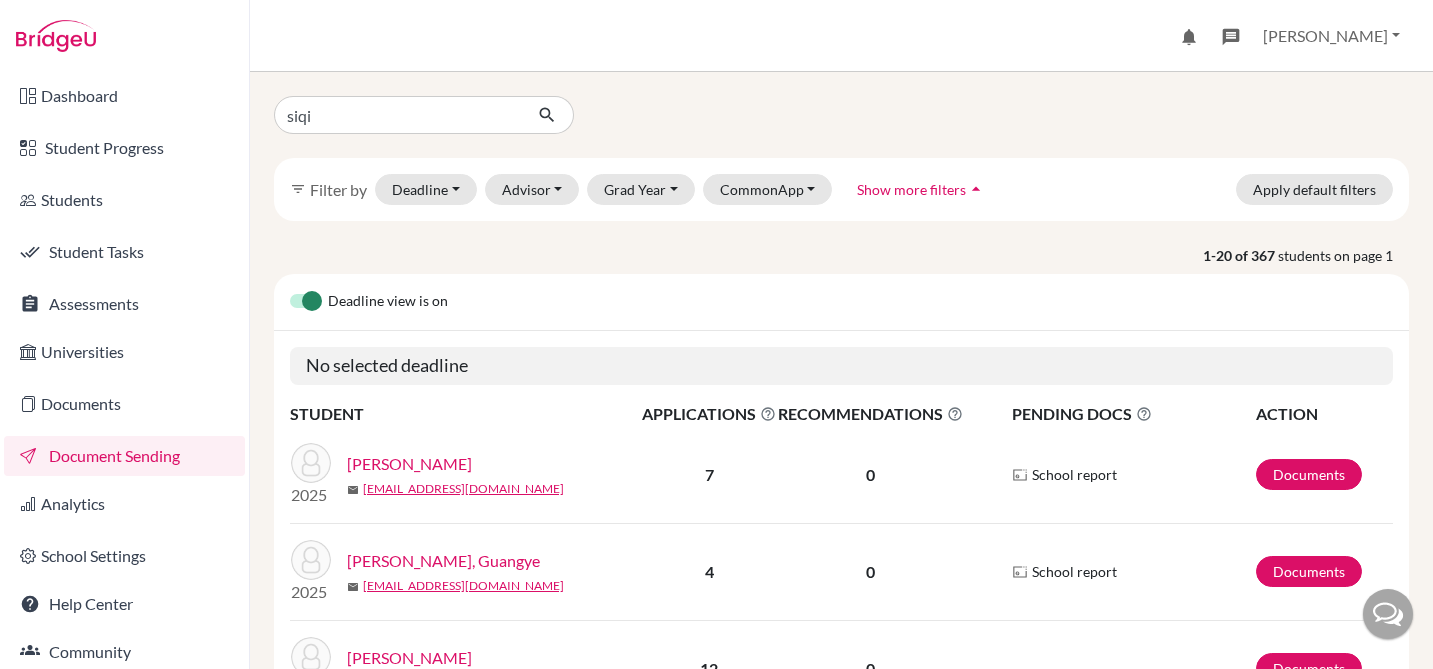 click at bounding box center [547, 115] 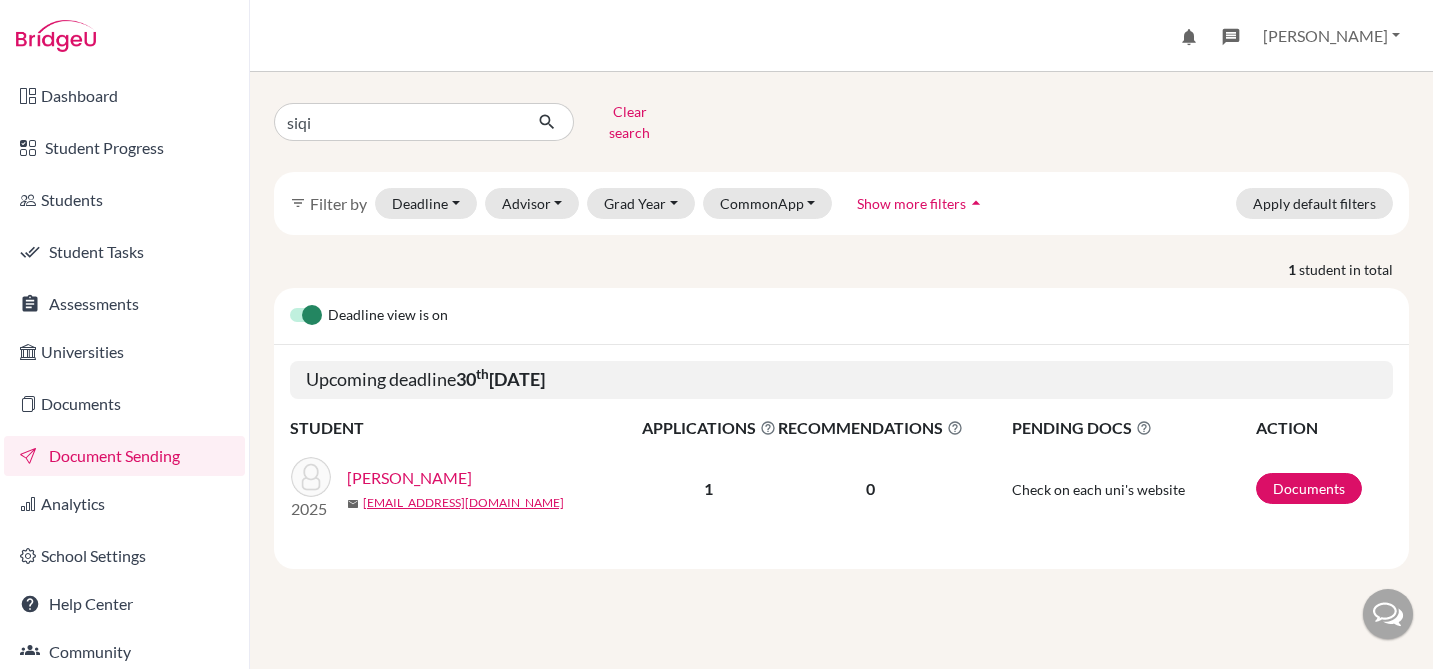 click on "[PERSON_NAME]" at bounding box center [409, 478] 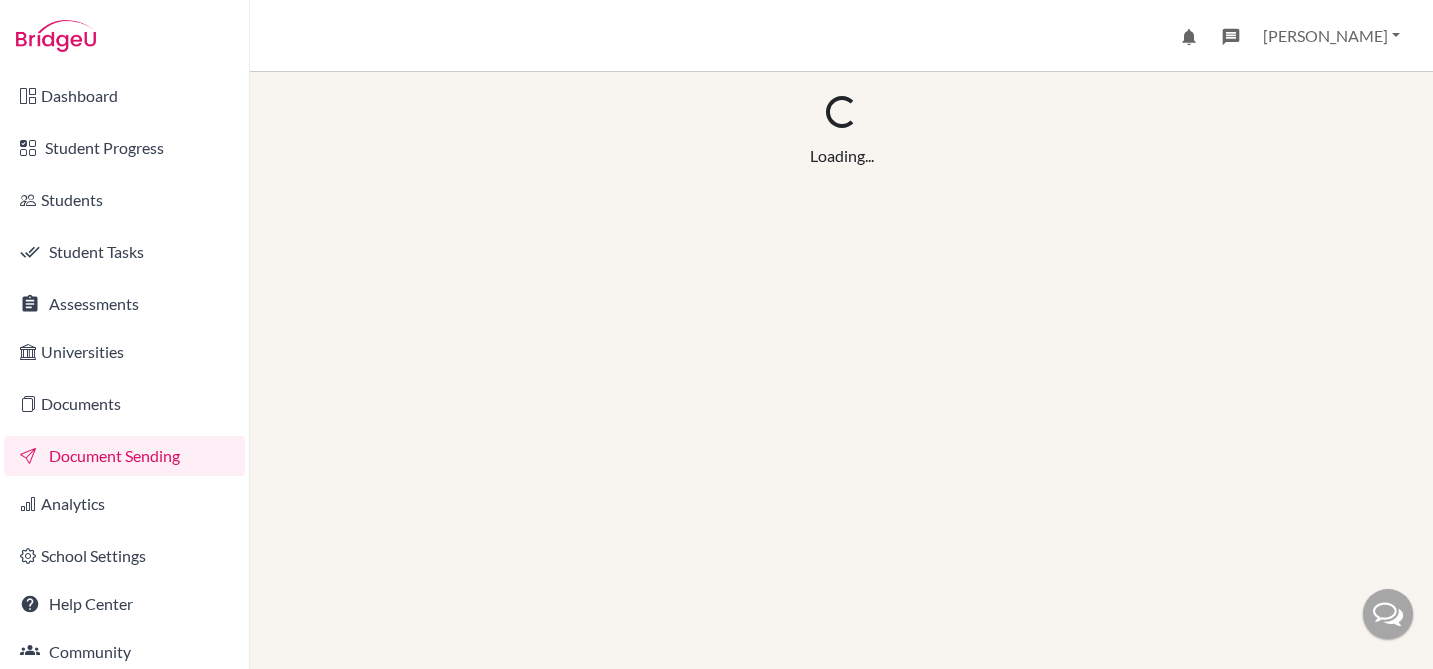 scroll, scrollTop: 0, scrollLeft: 0, axis: both 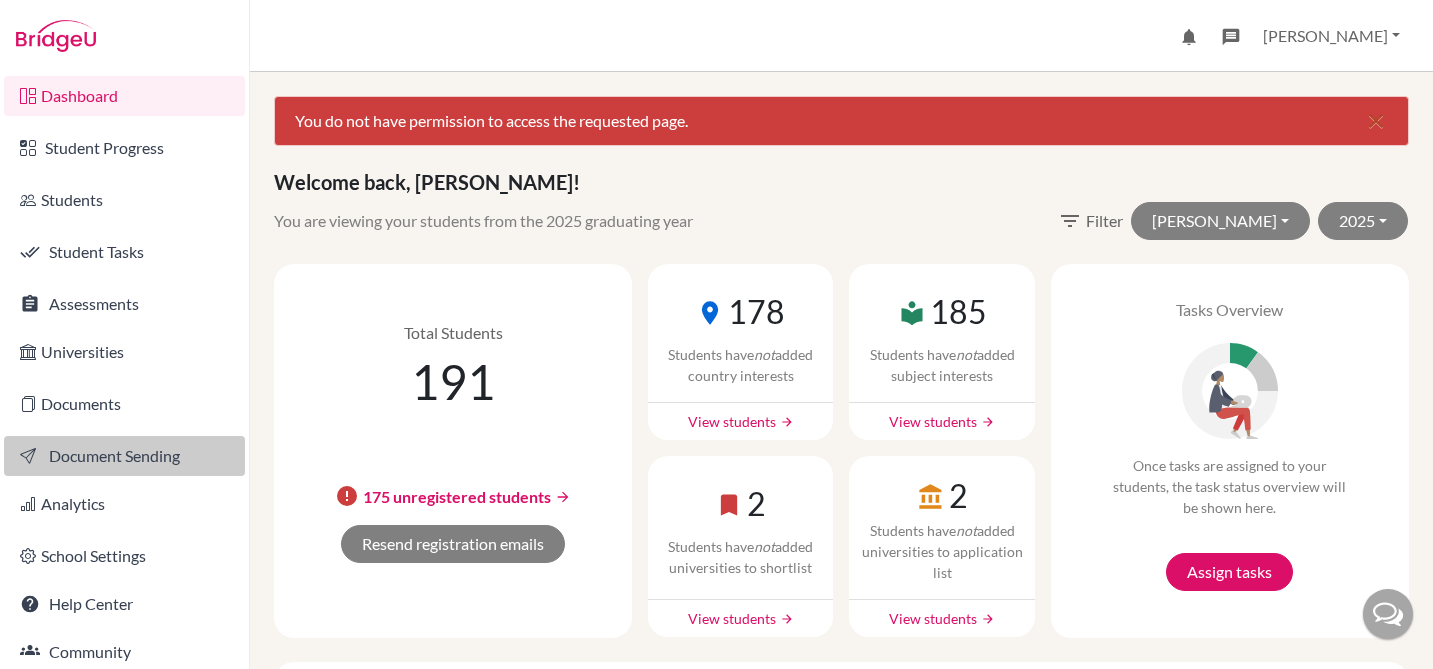 click on "Document Sending" at bounding box center (124, 456) 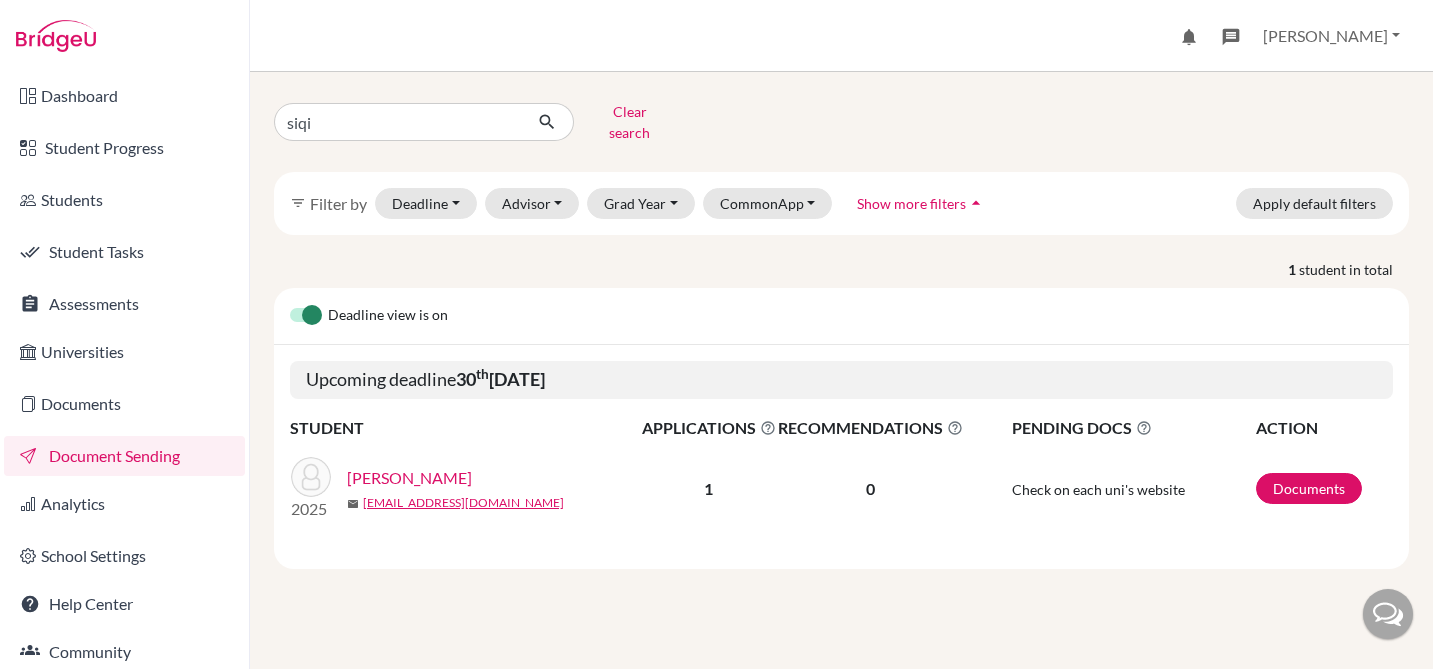 scroll, scrollTop: 0, scrollLeft: 0, axis: both 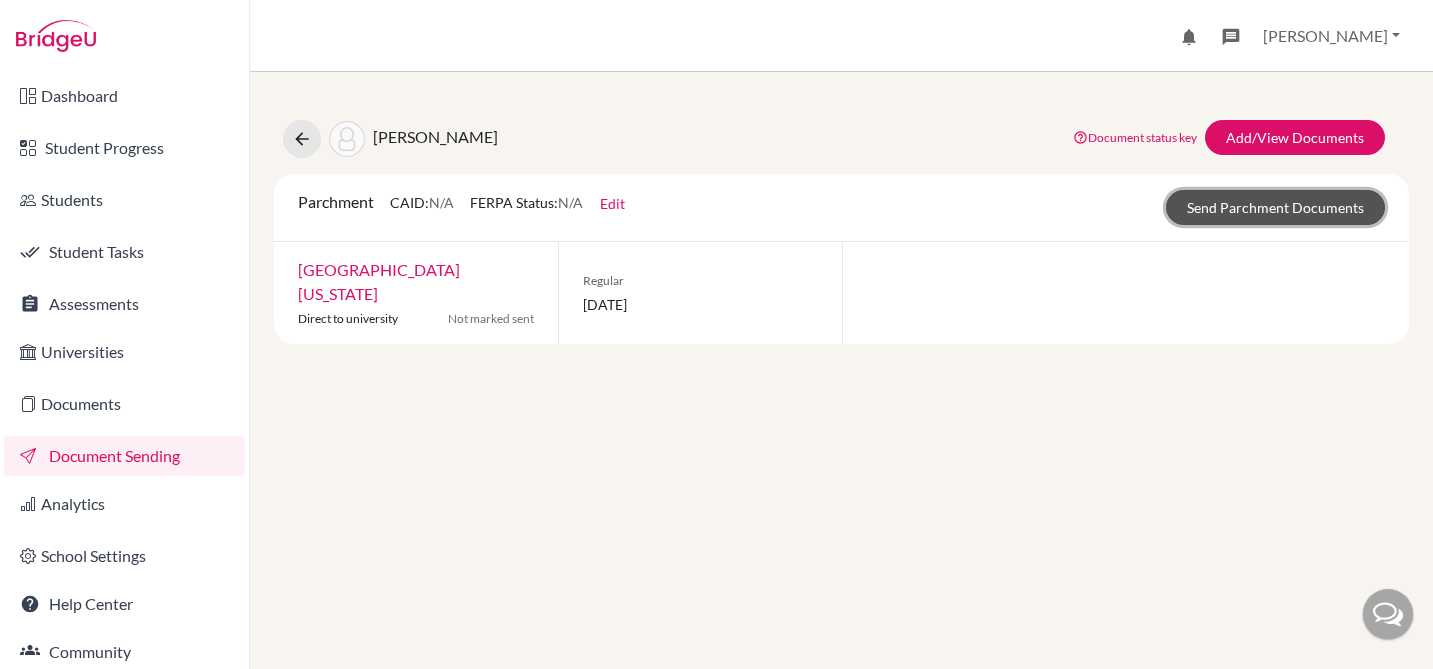 click on "Send Parchment Documents" 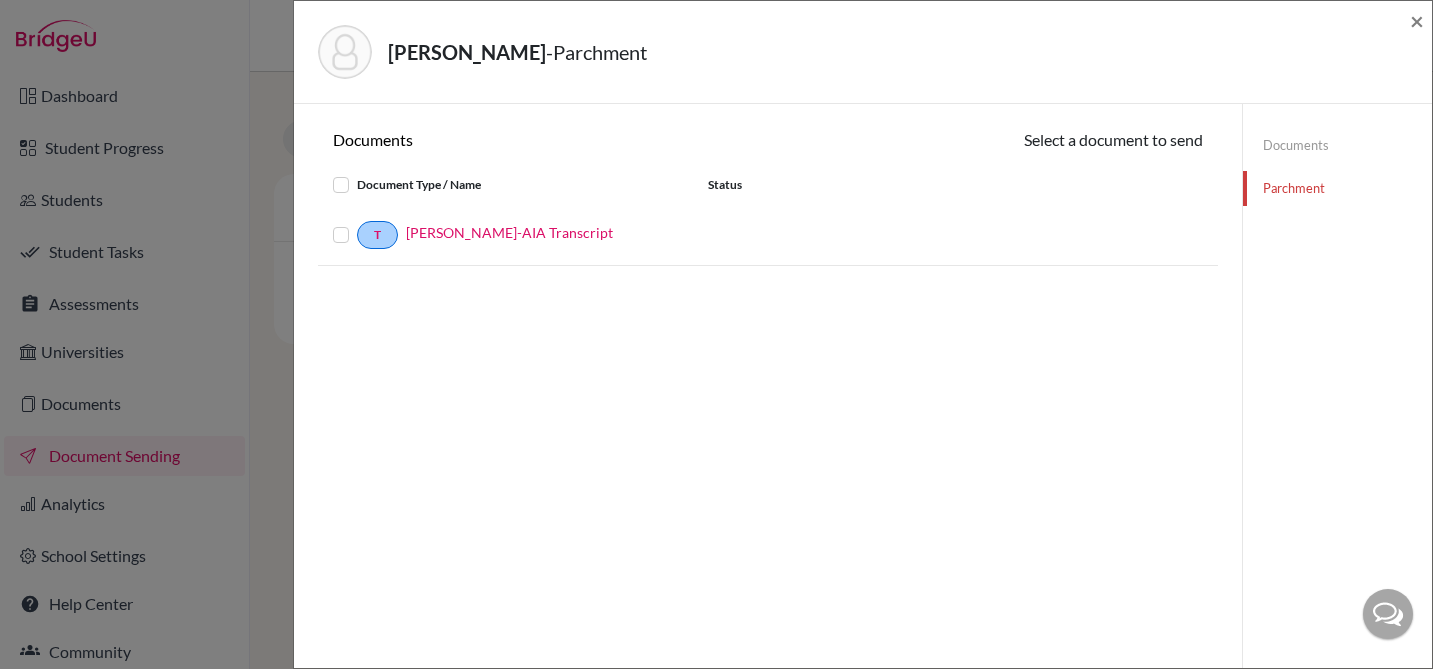 click on "Documents" 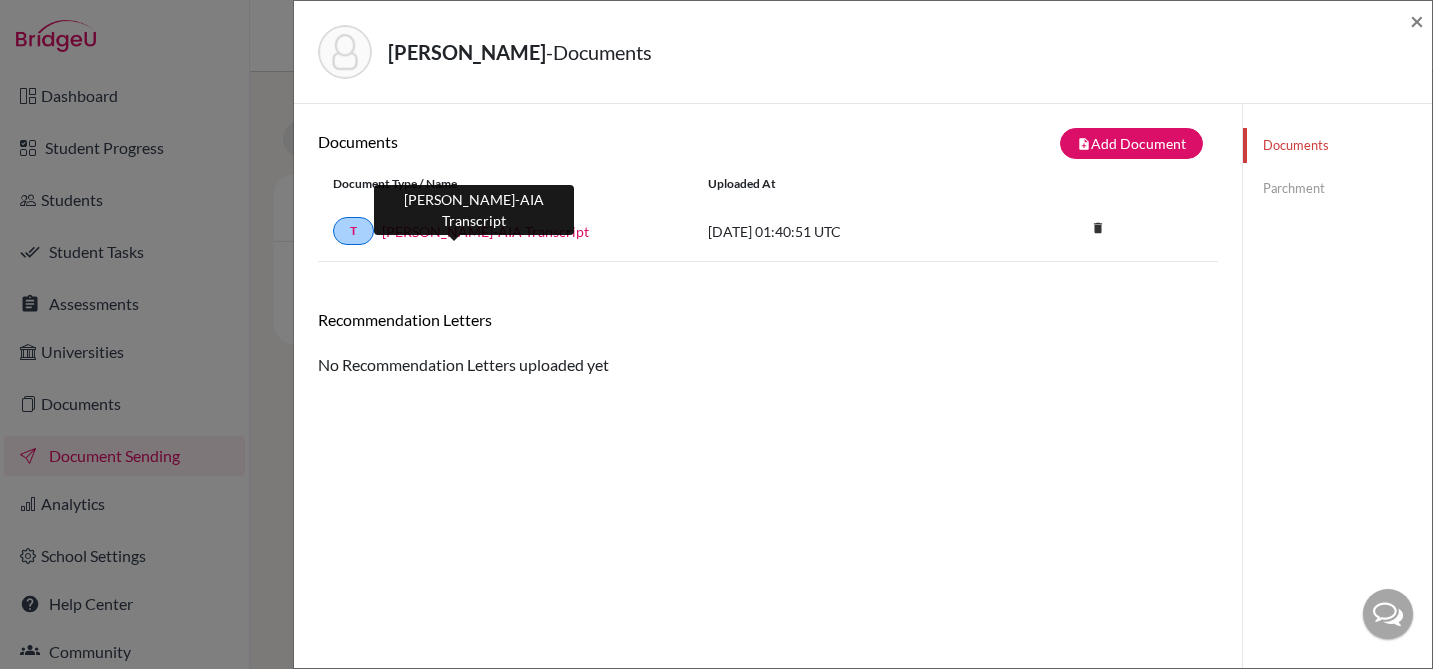 click on "Siqi Guo-AIA Transcript" at bounding box center [485, 231] 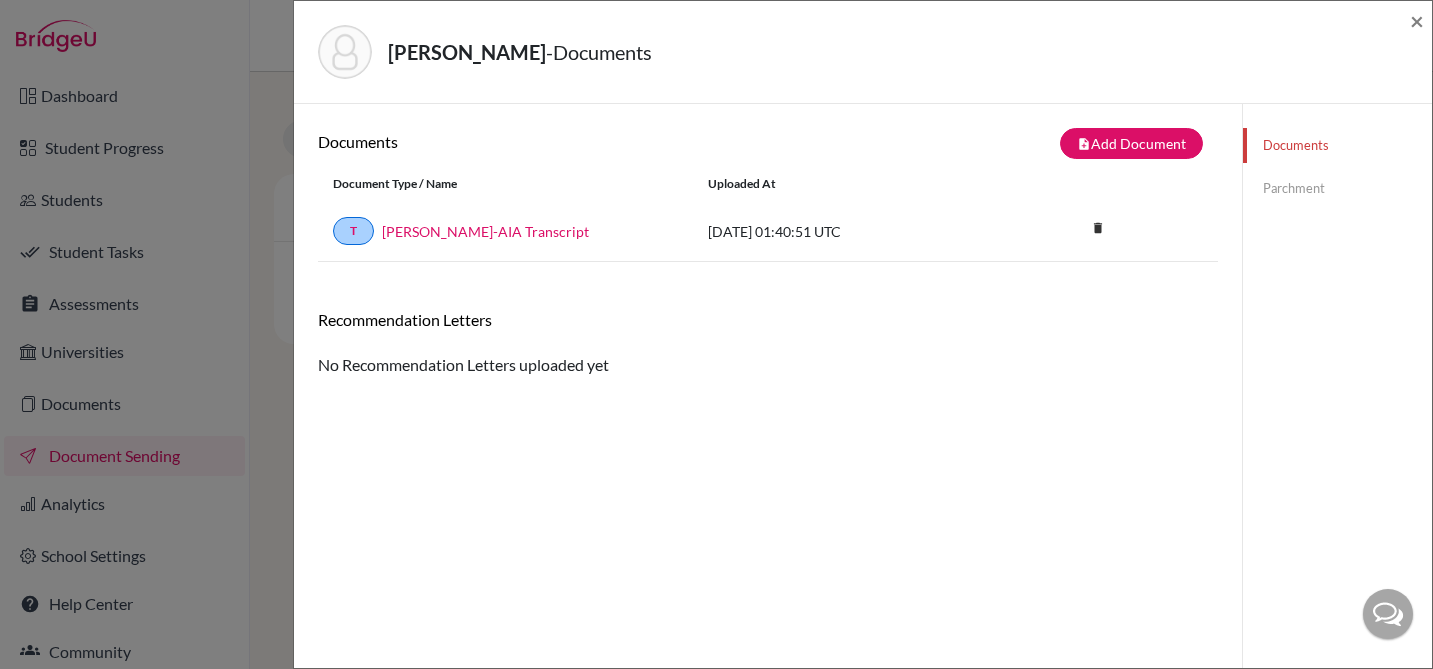 click on "Parchment" 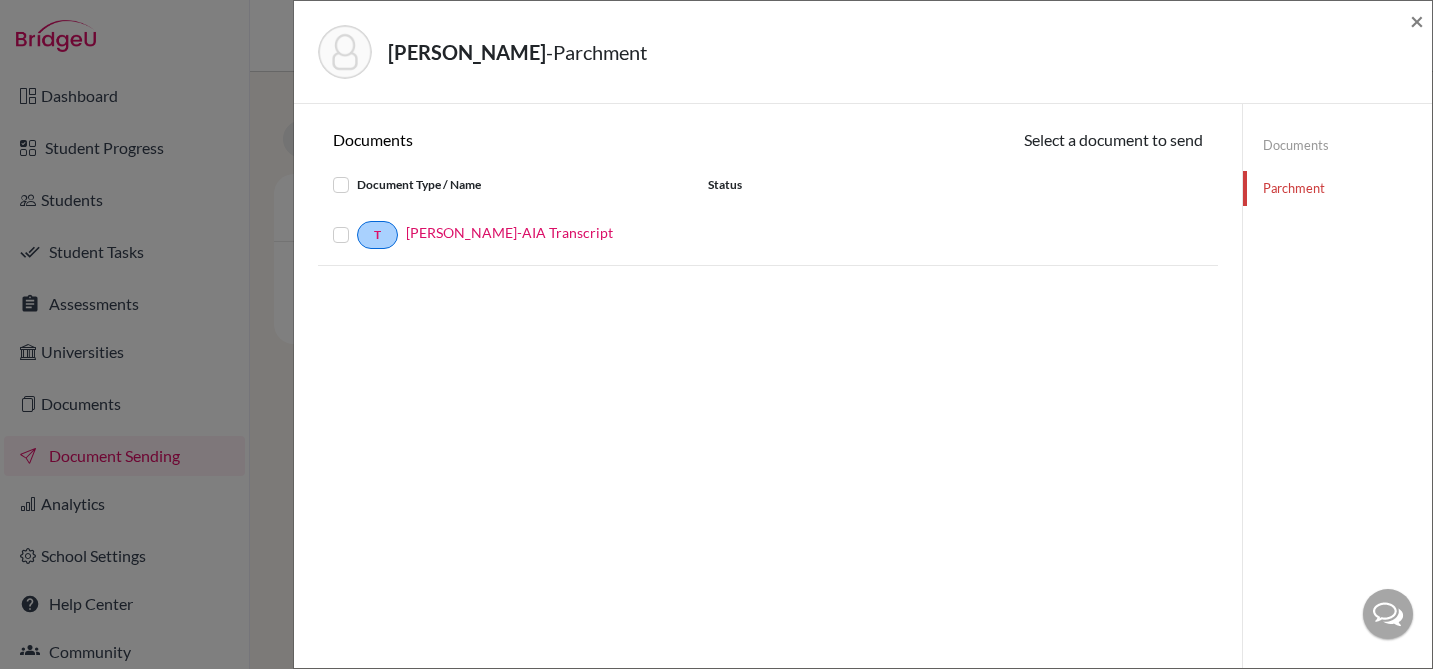 click at bounding box center [357, 223] 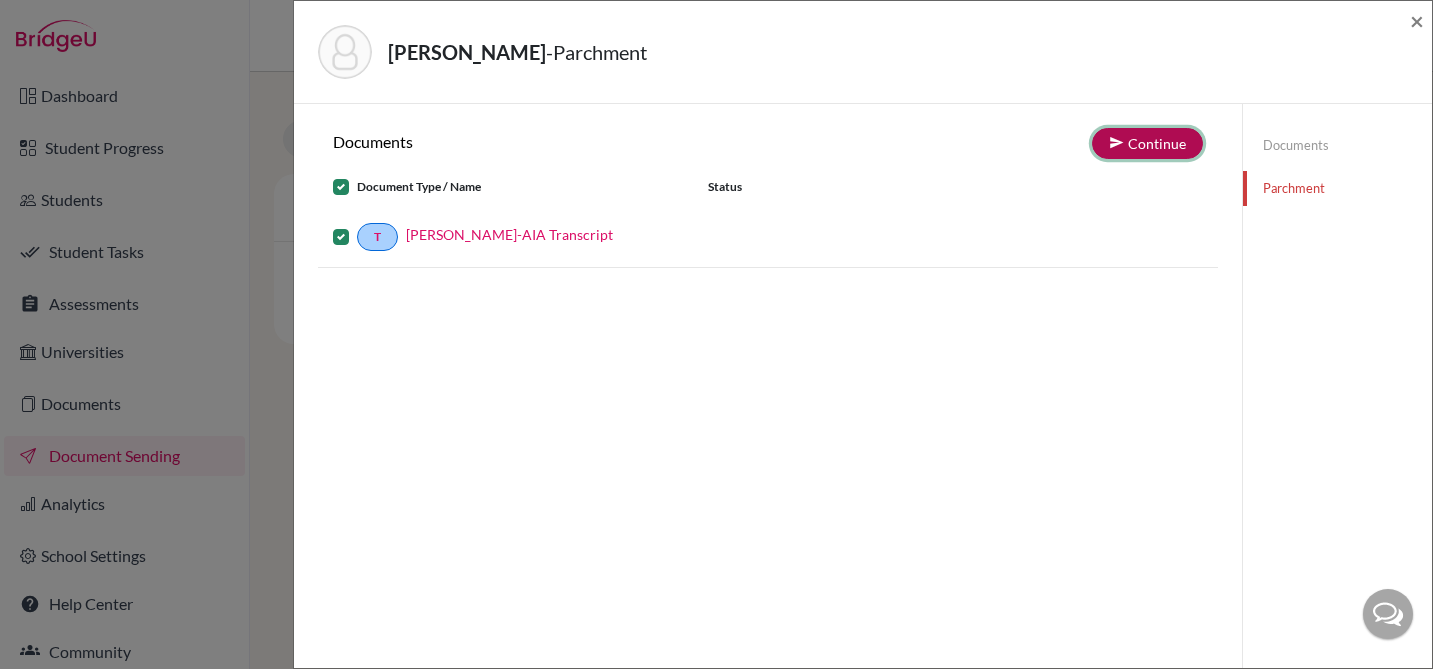 click on "Continue" at bounding box center (1147, 143) 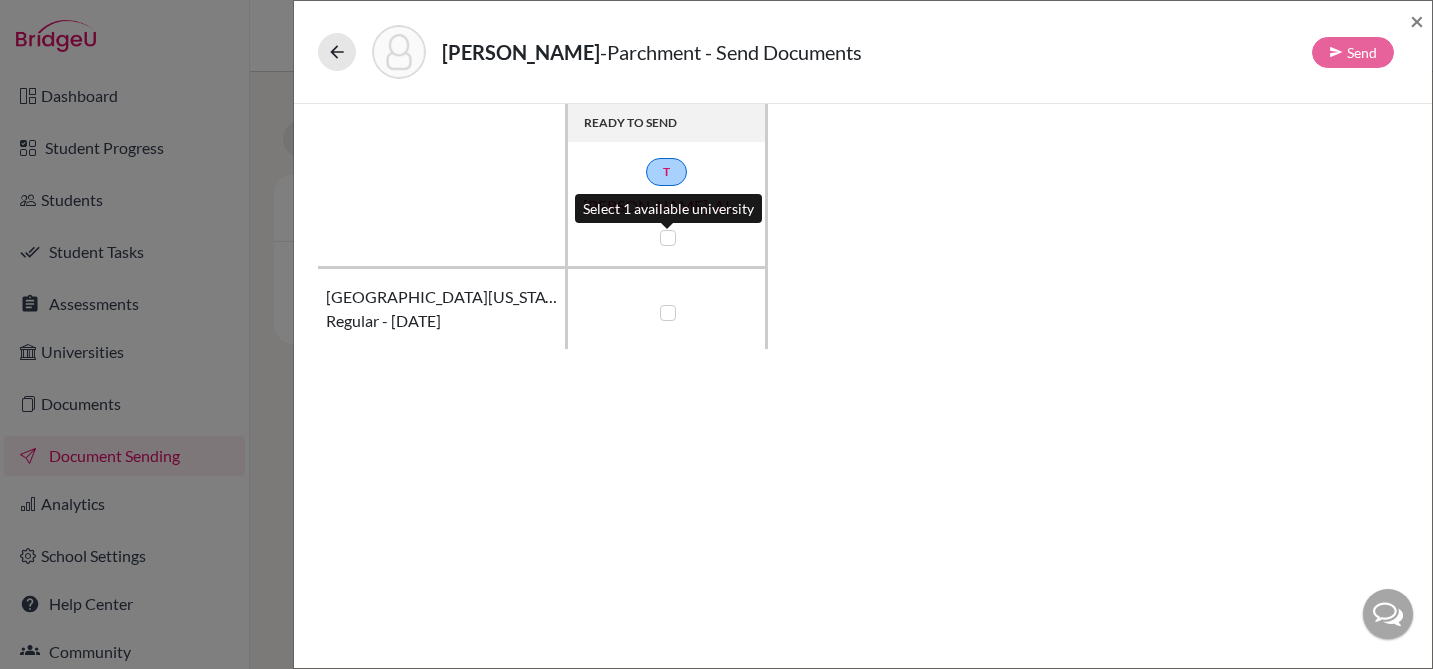 click at bounding box center (668, 238) 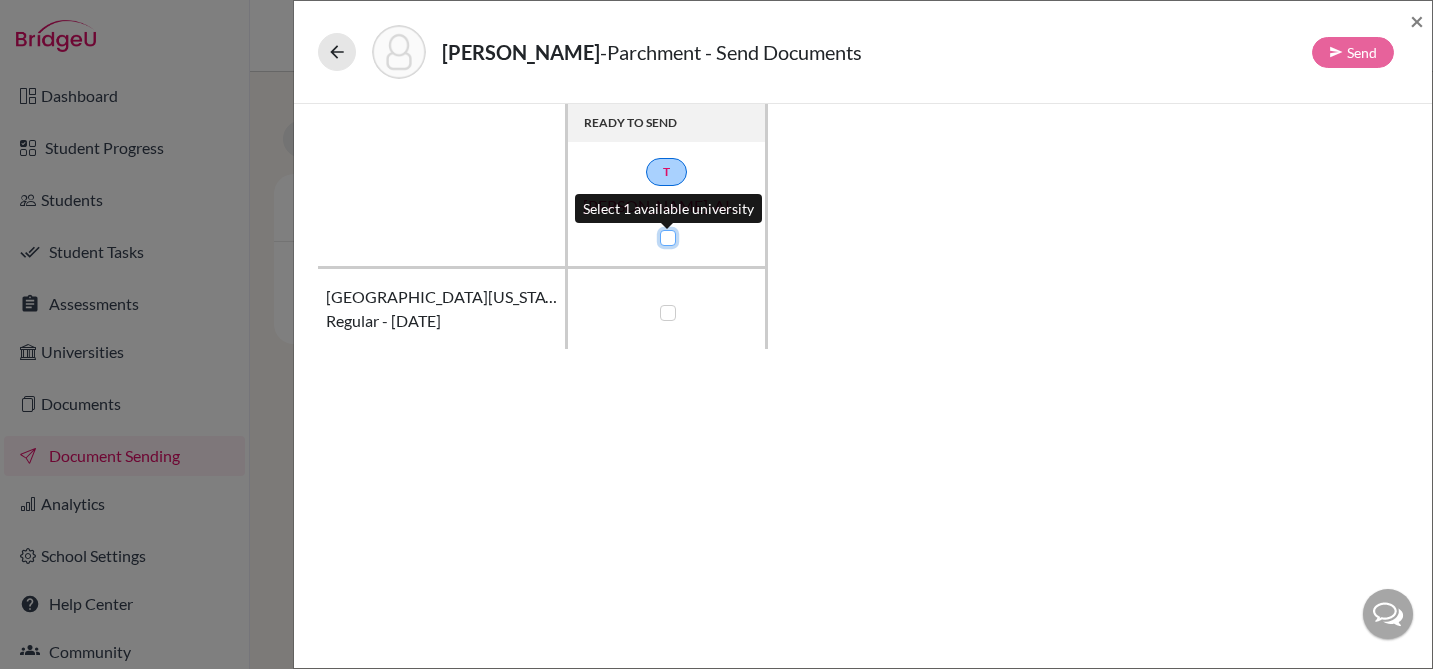 click at bounding box center (663, 236) 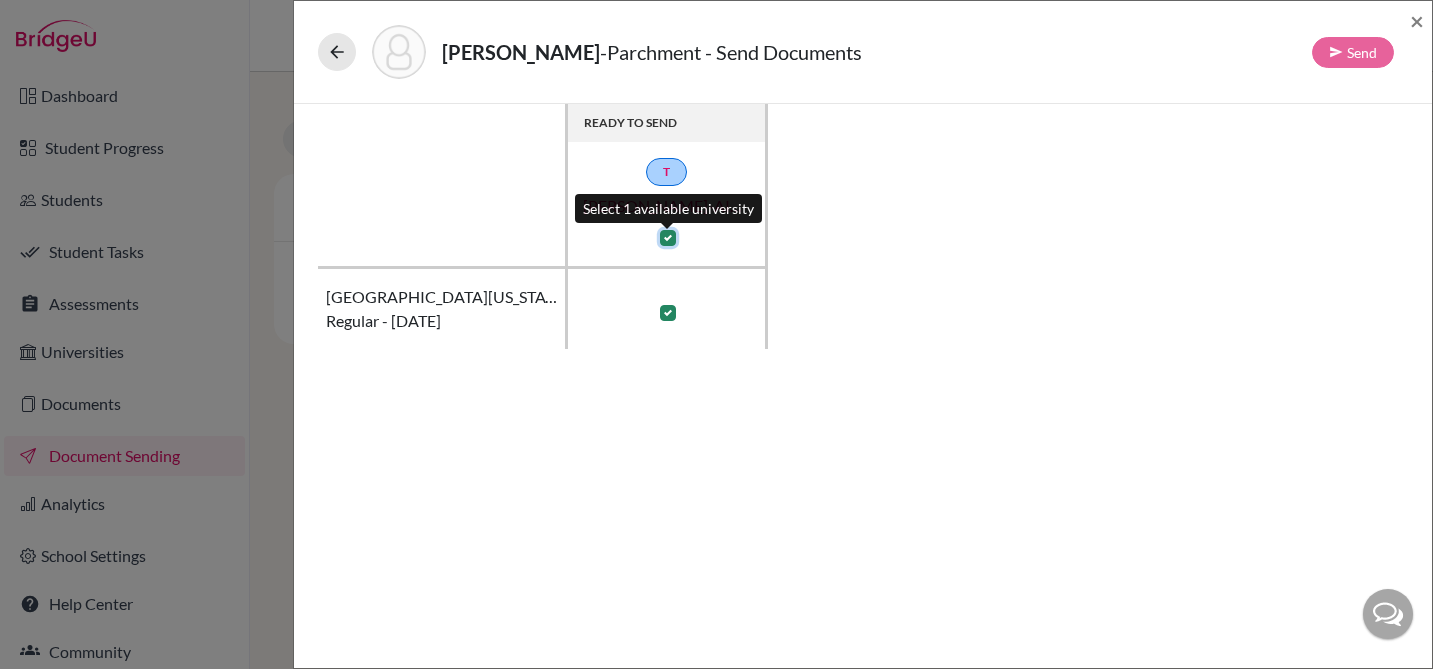 checkbox on "true" 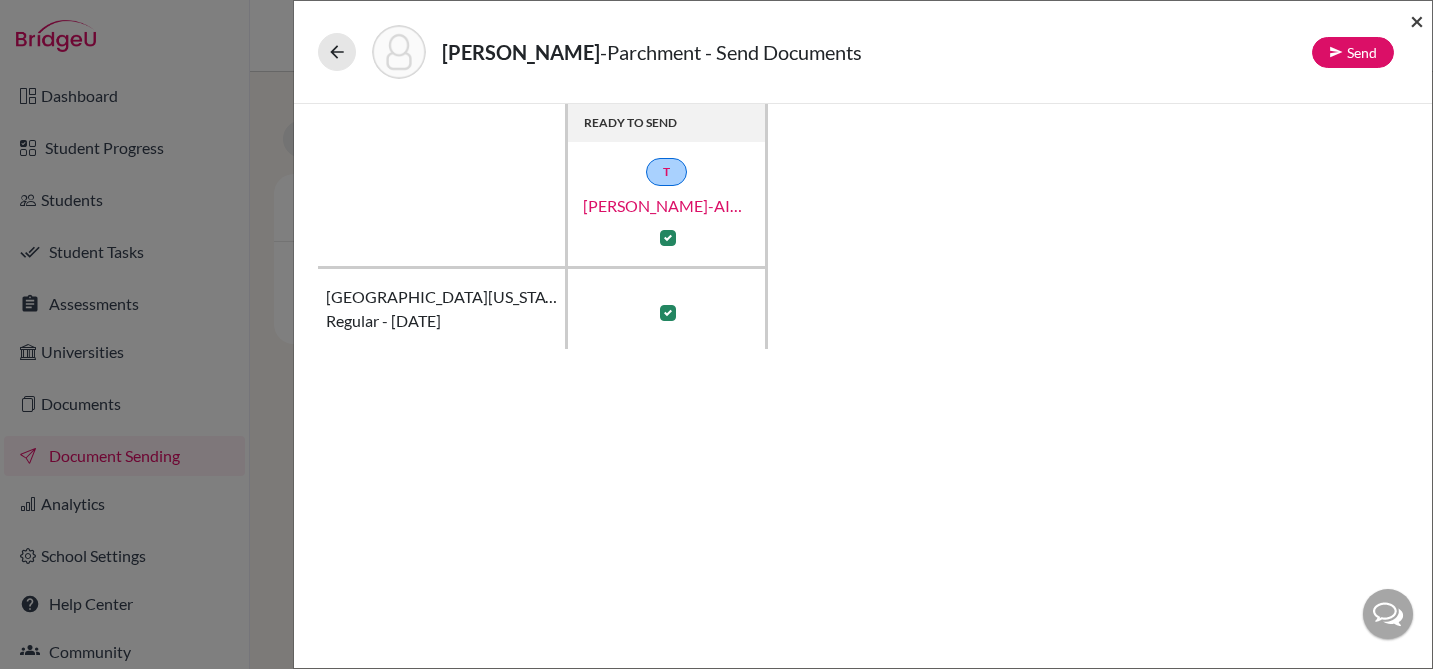 click on "×" at bounding box center (1417, 20) 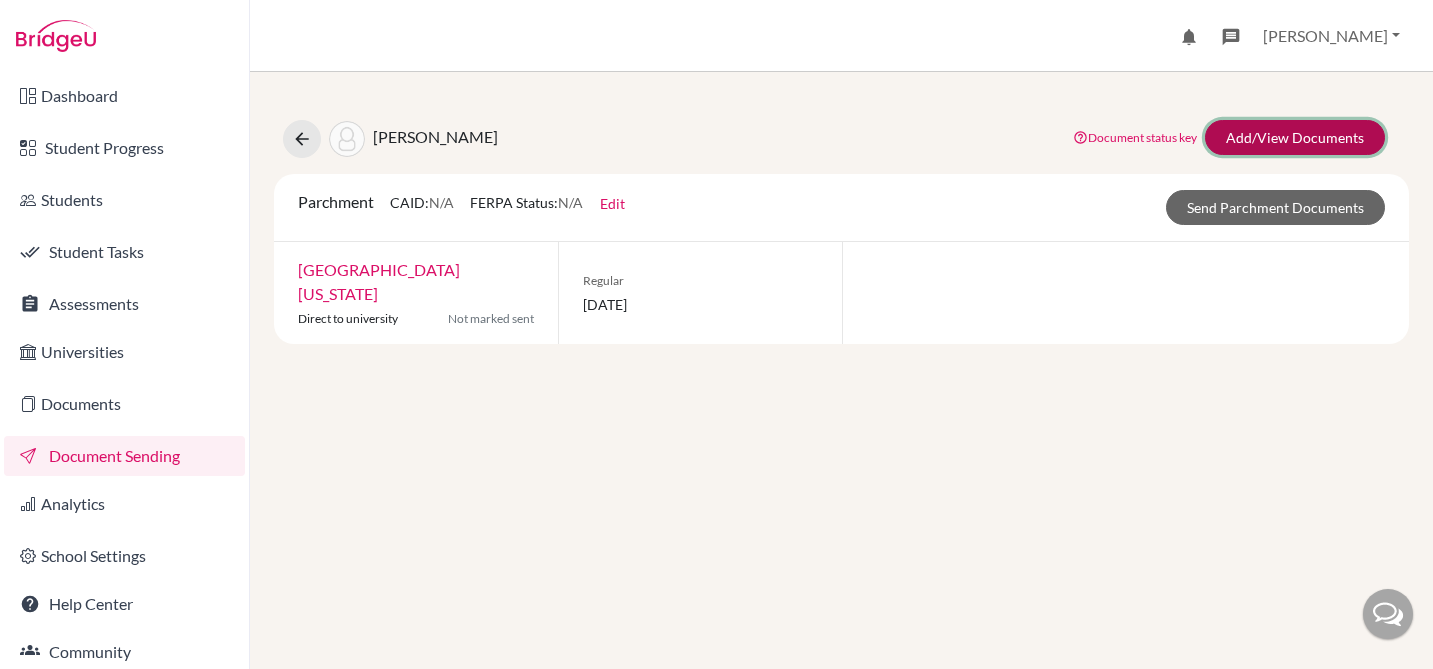 click on "Add/View Documents" at bounding box center [1295, 137] 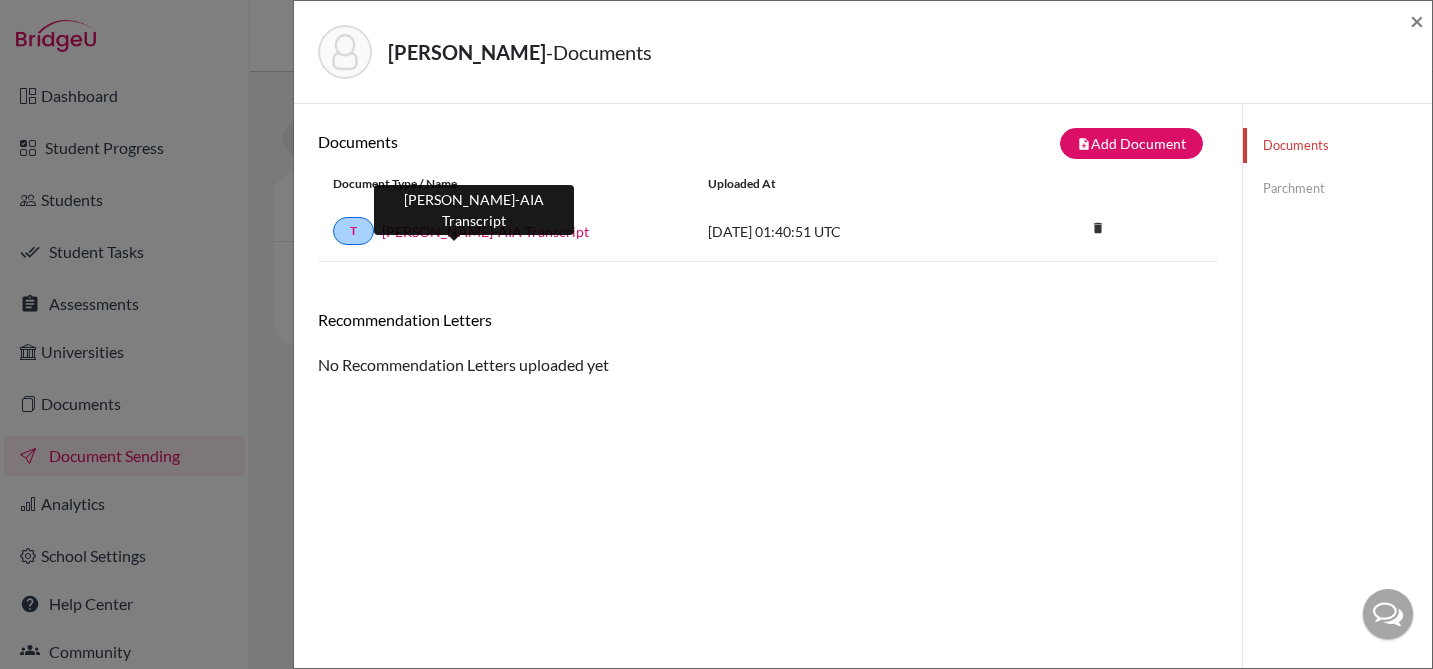 click on "Siqi Guo-AIA Transcript" at bounding box center (485, 231) 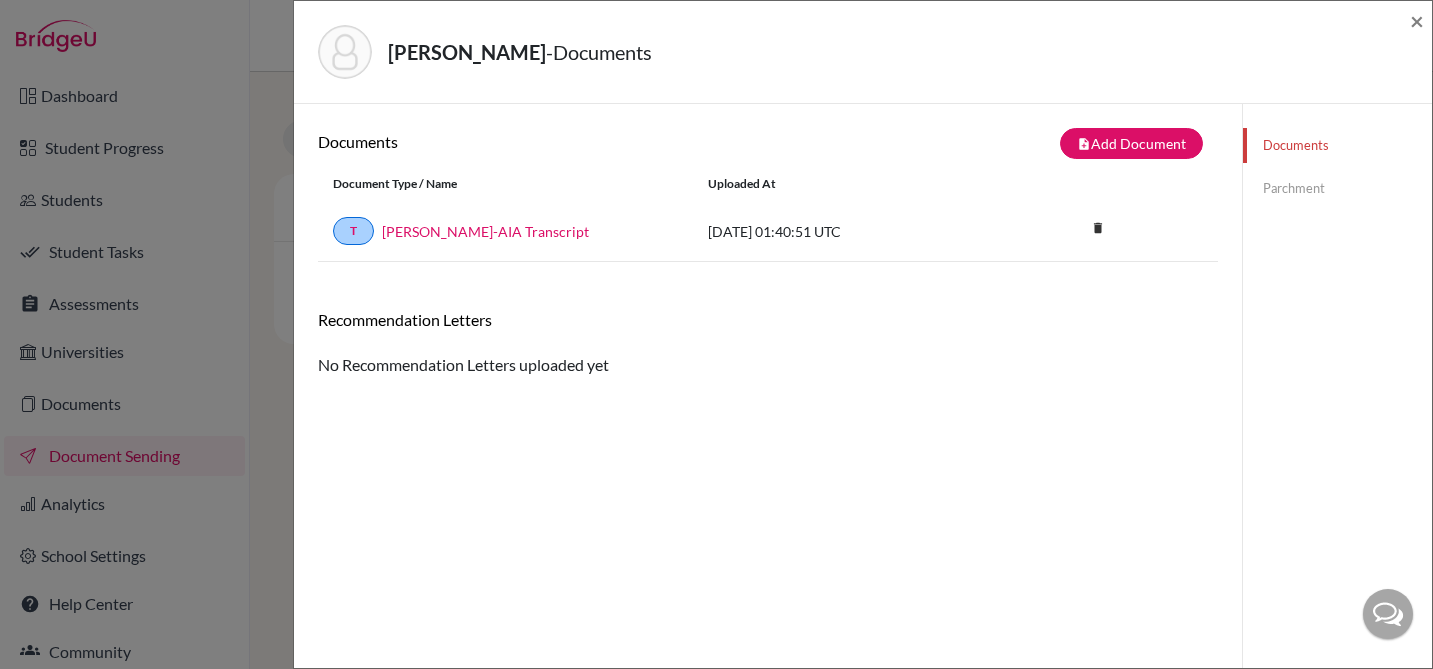 click on "Parchment" 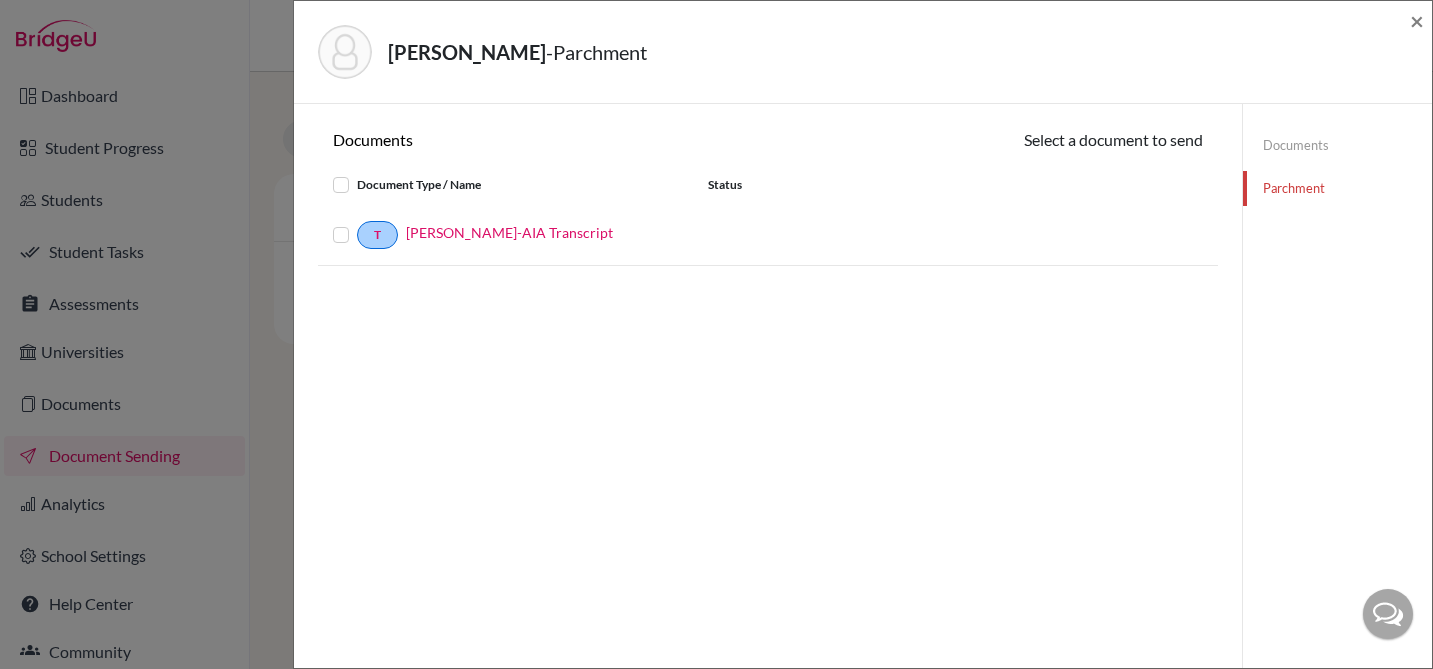 click at bounding box center (357, 223) 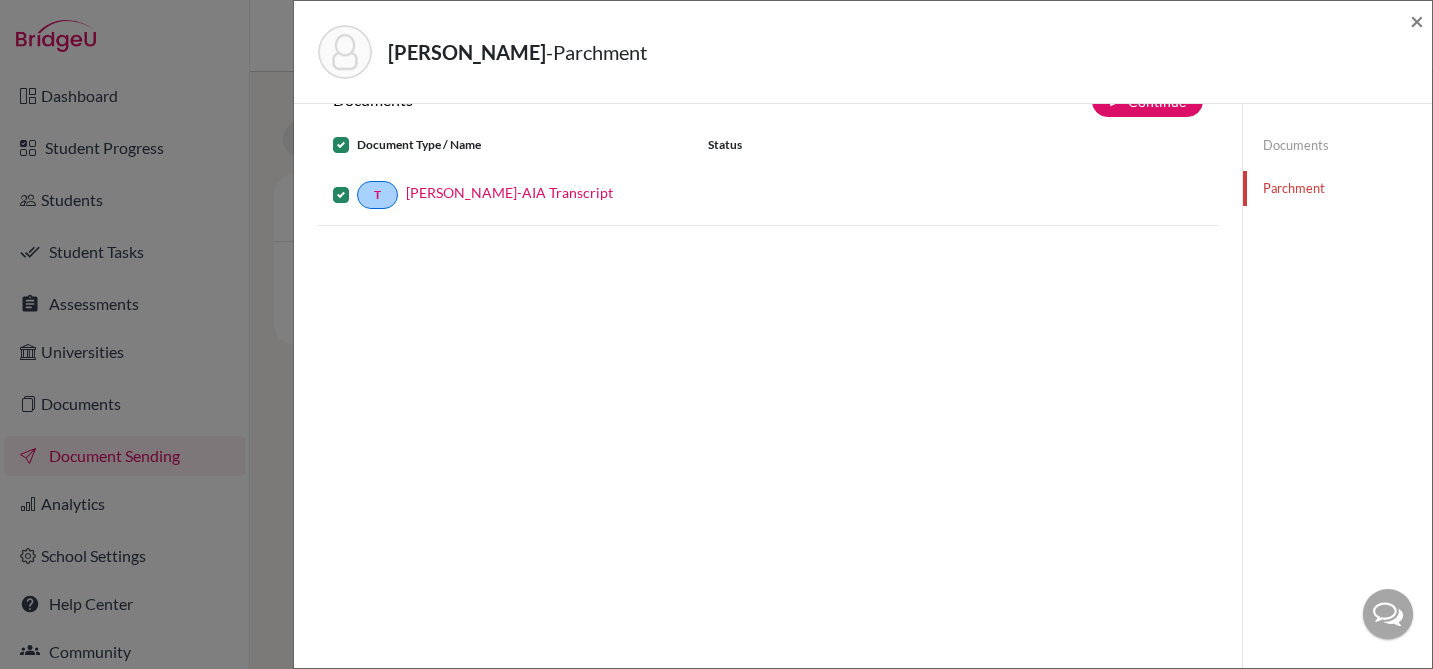 scroll, scrollTop: 0, scrollLeft: 0, axis: both 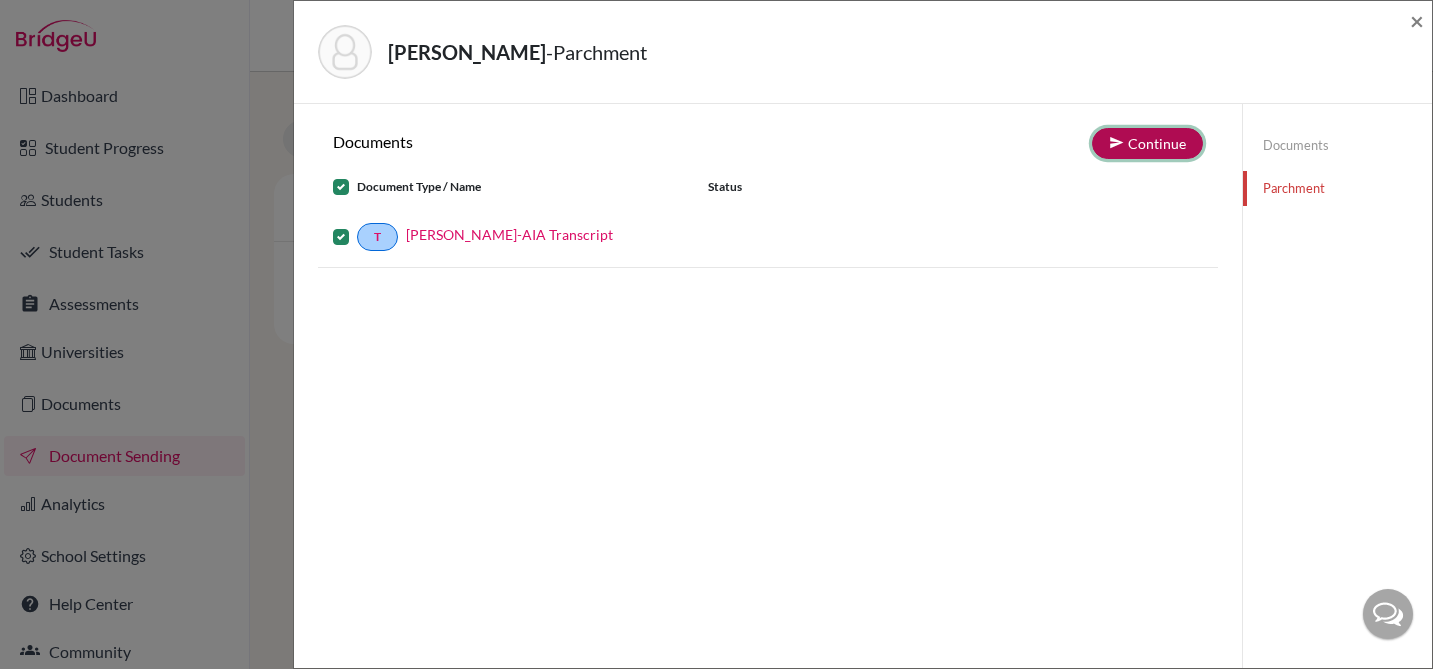 click on "Continue" at bounding box center (1147, 143) 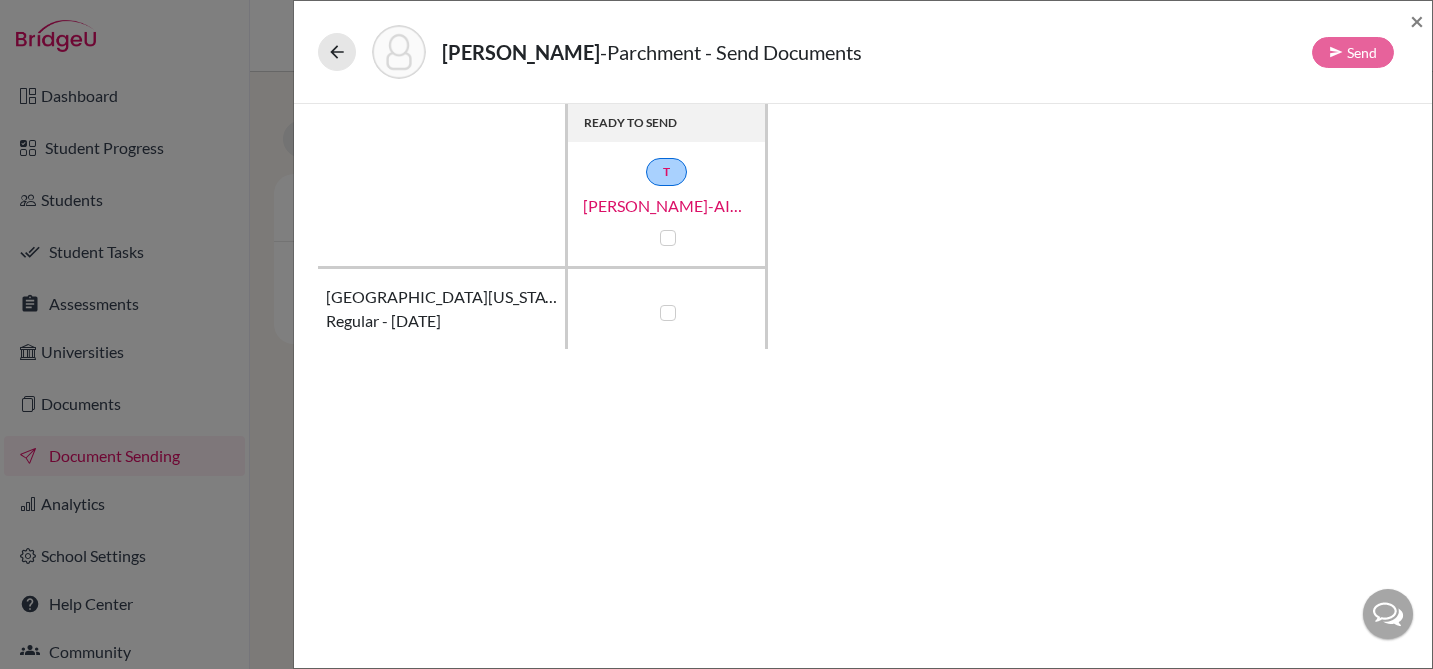 click at bounding box center [668, 313] 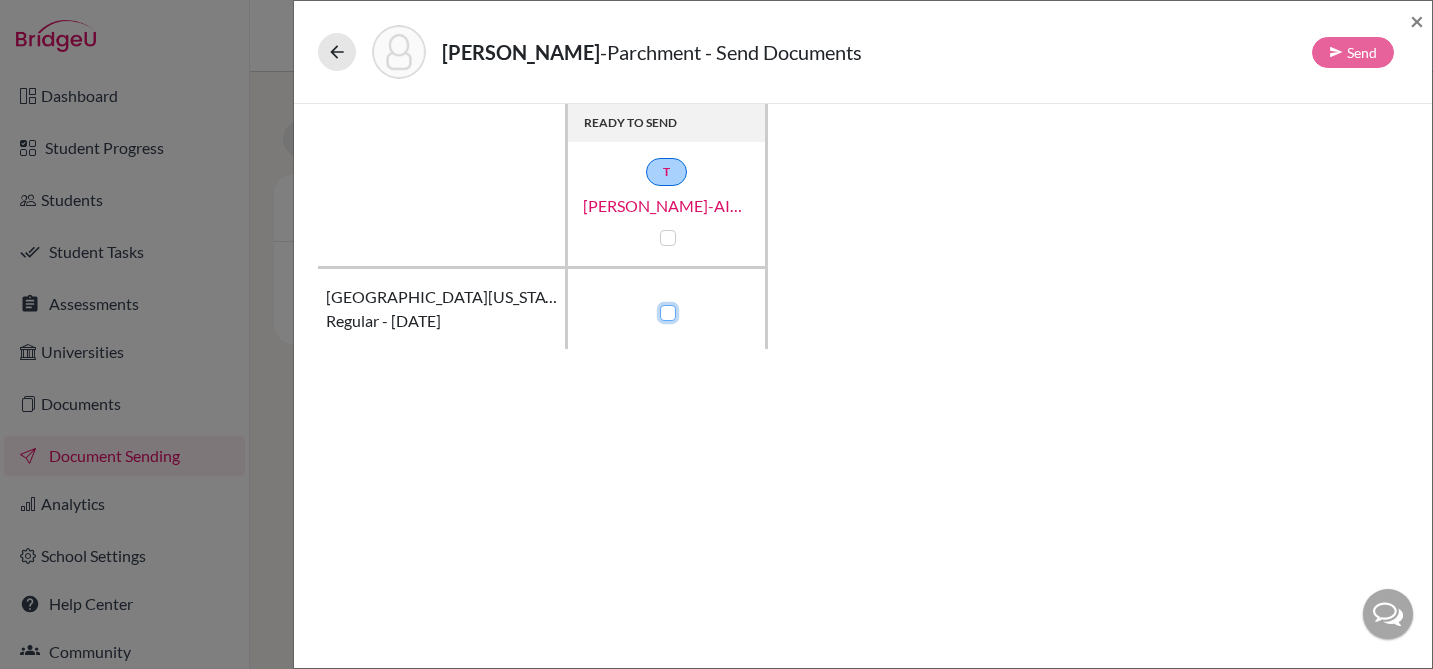 click at bounding box center [663, 311] 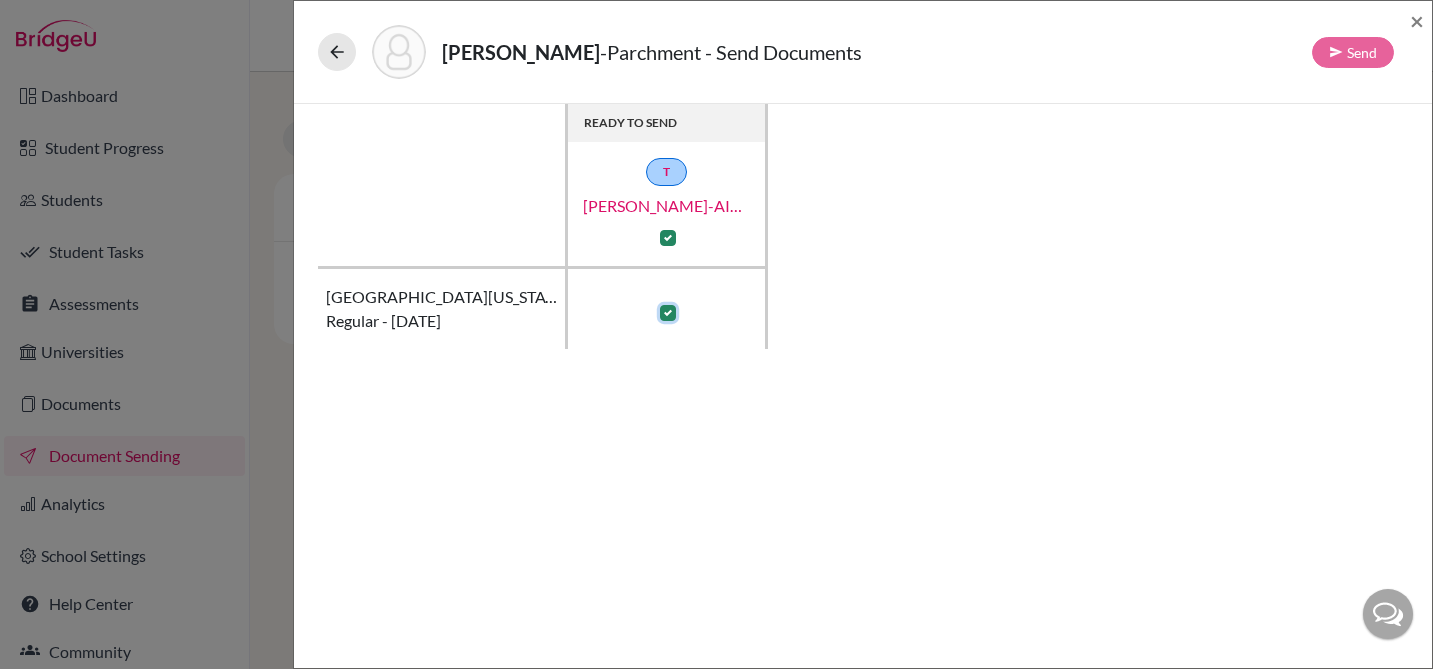 checkbox on "true" 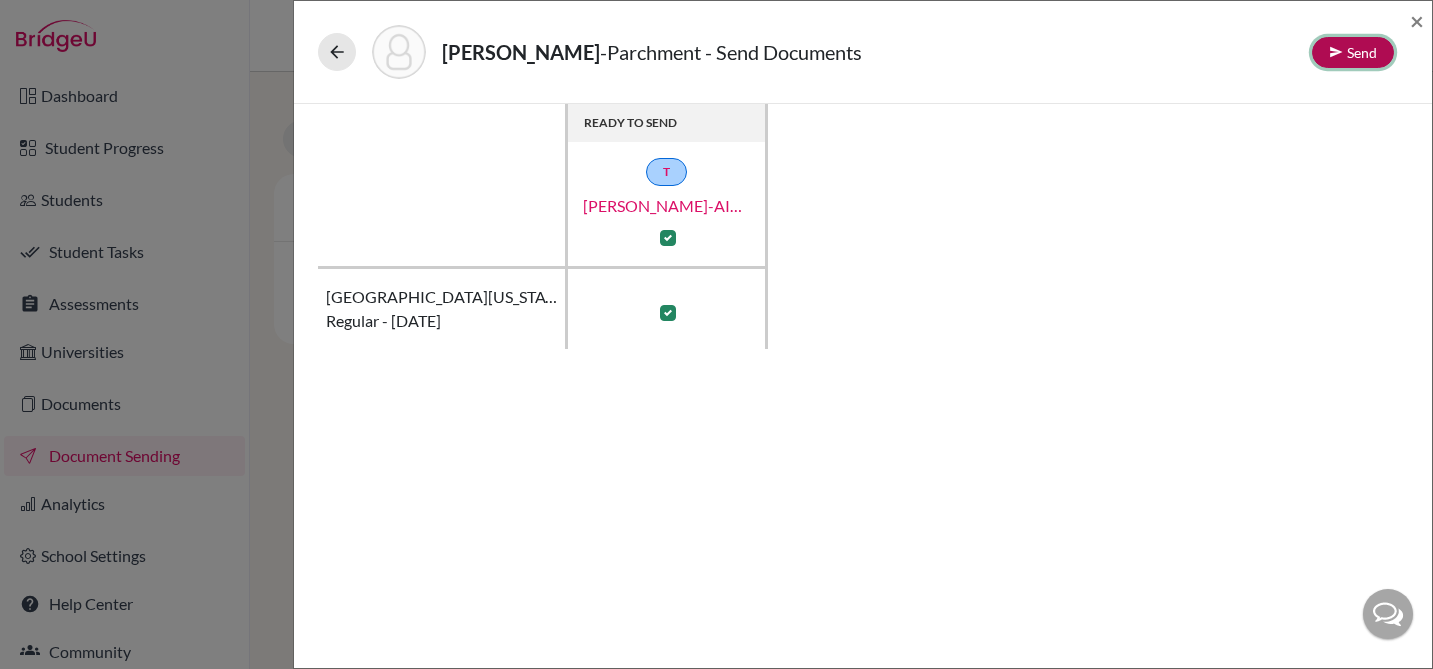 click on "Send" 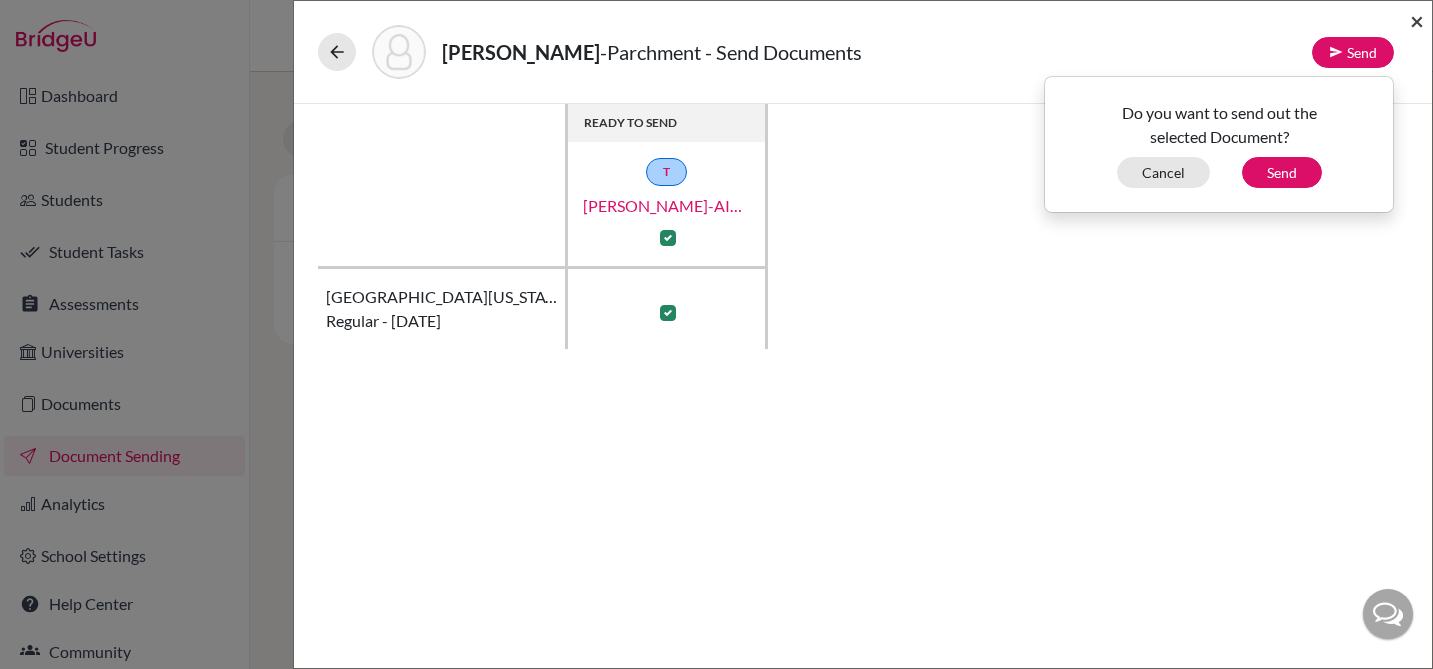 click on "×" at bounding box center (1417, 20) 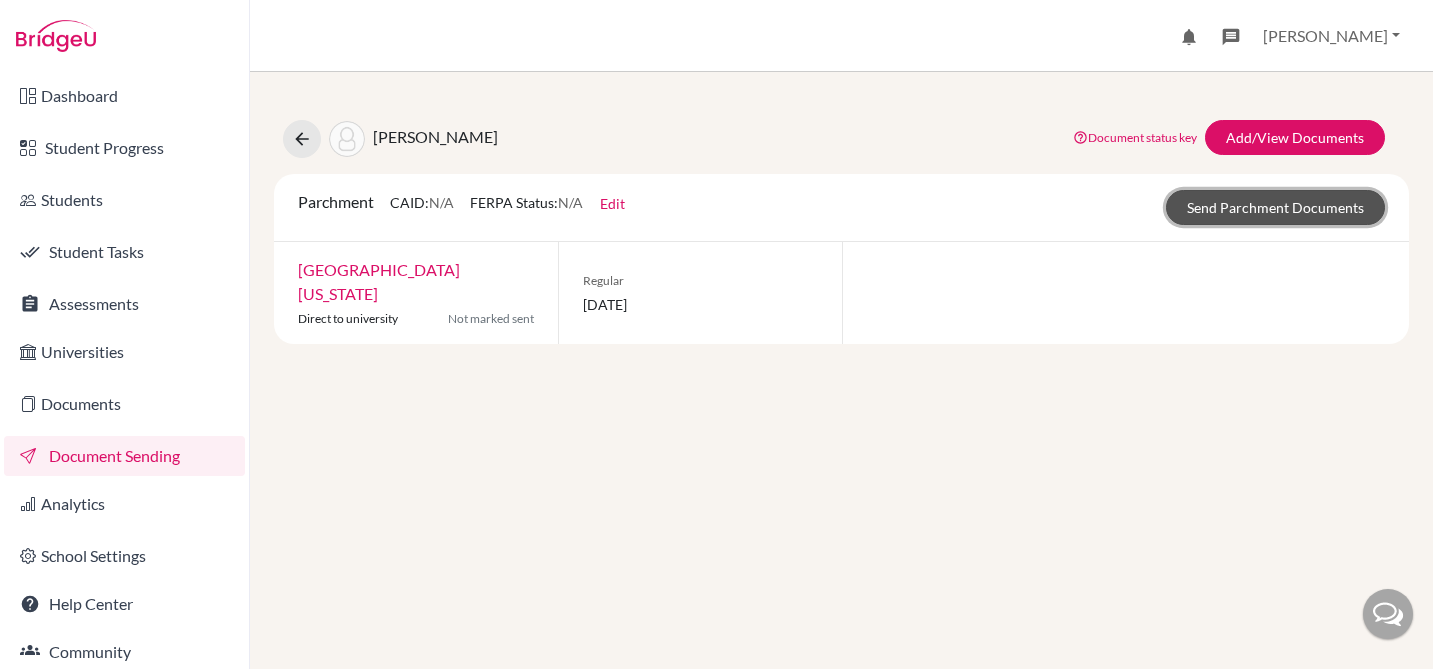 click on "Send Parchment Documents" 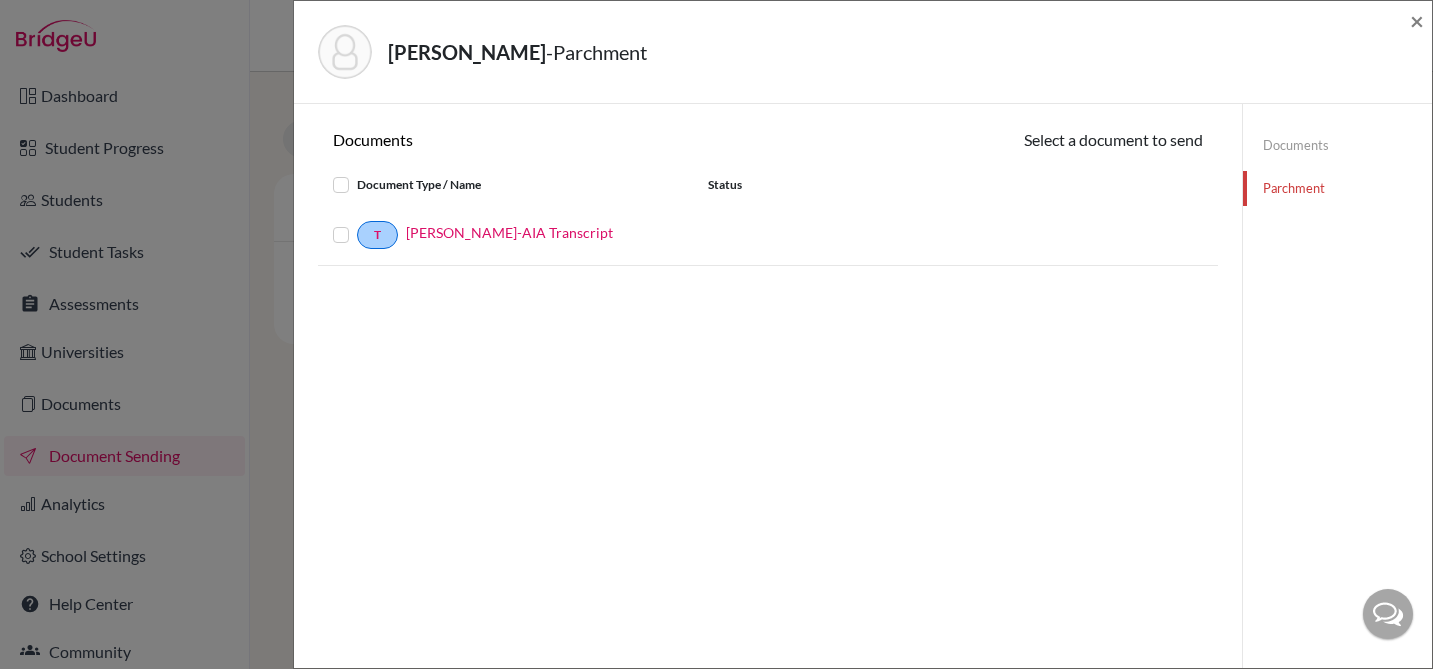 click at bounding box center (357, 223) 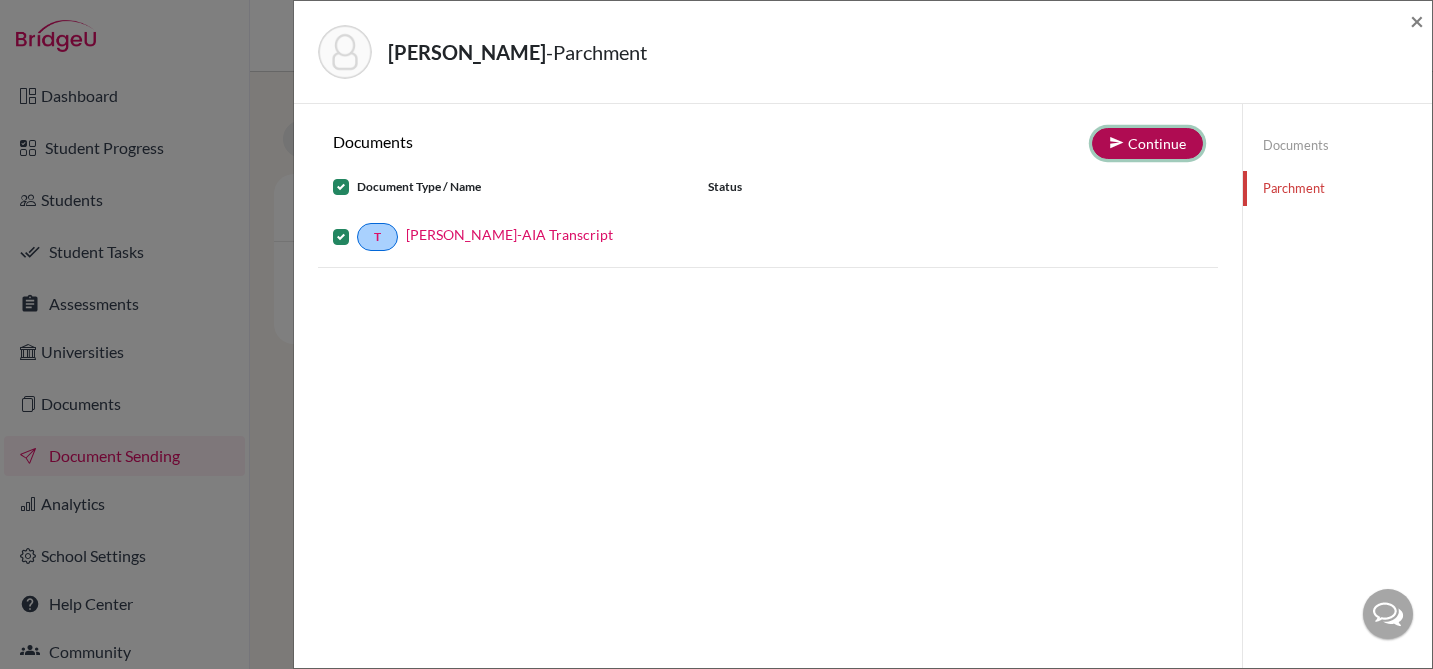 click on "Continue" at bounding box center [1147, 143] 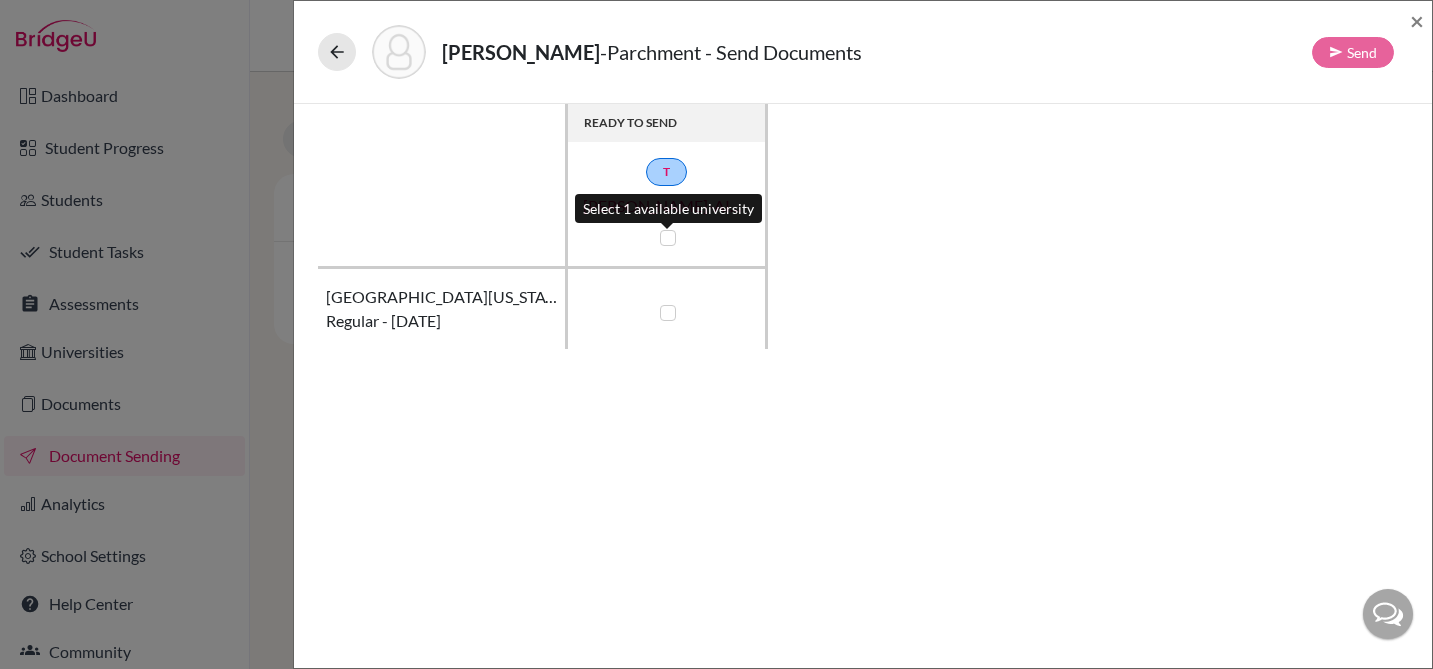 click at bounding box center (668, 238) 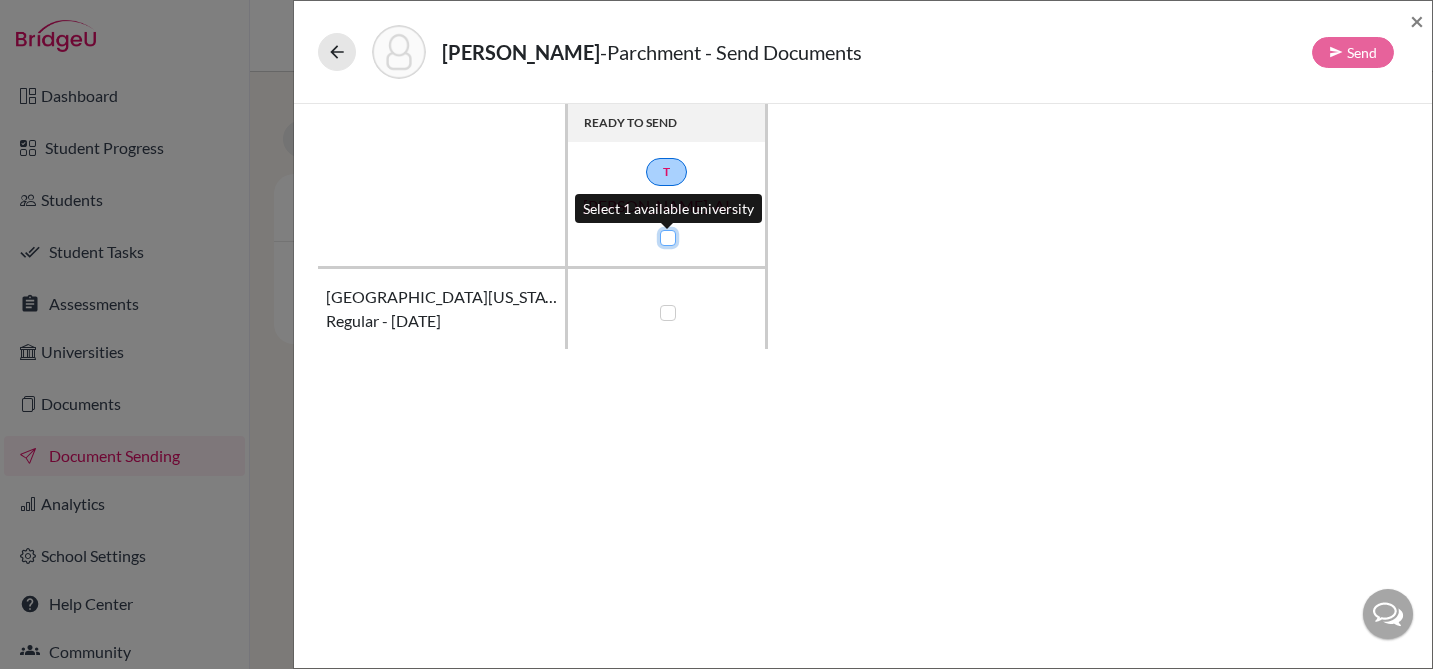 checkbox on "true" 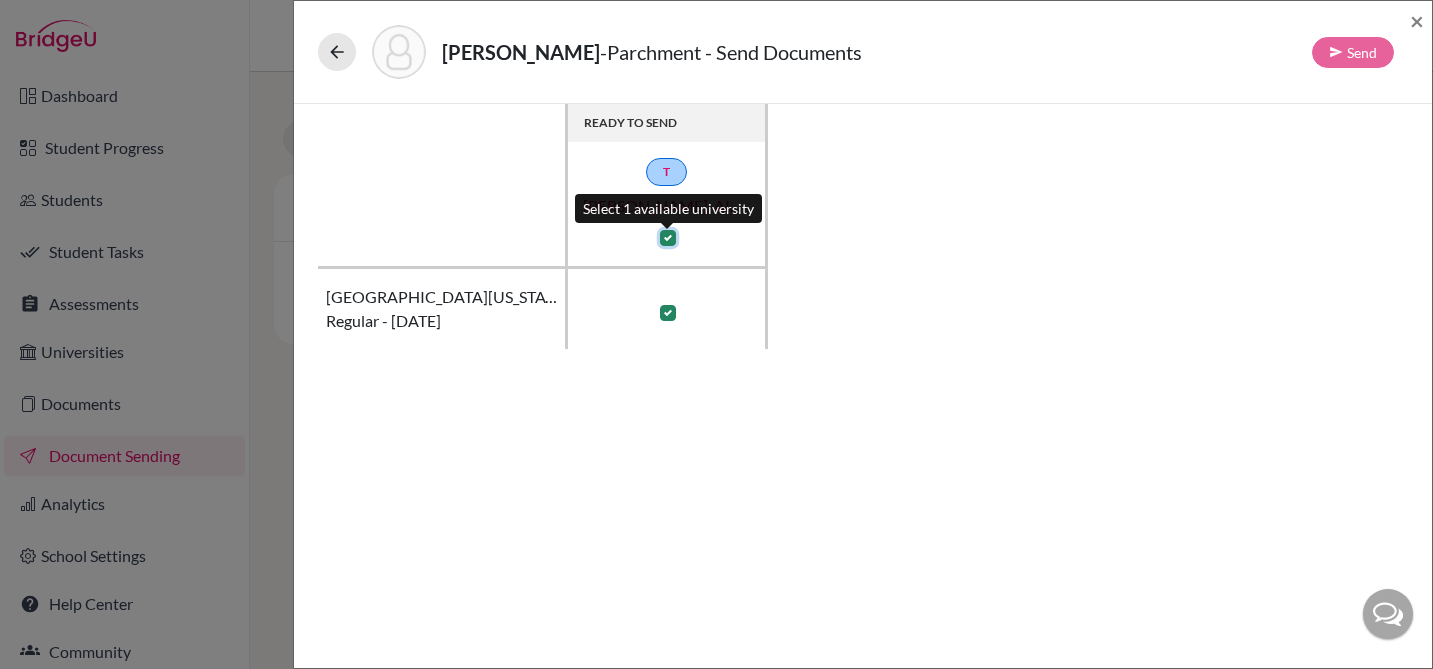 checkbox on "true" 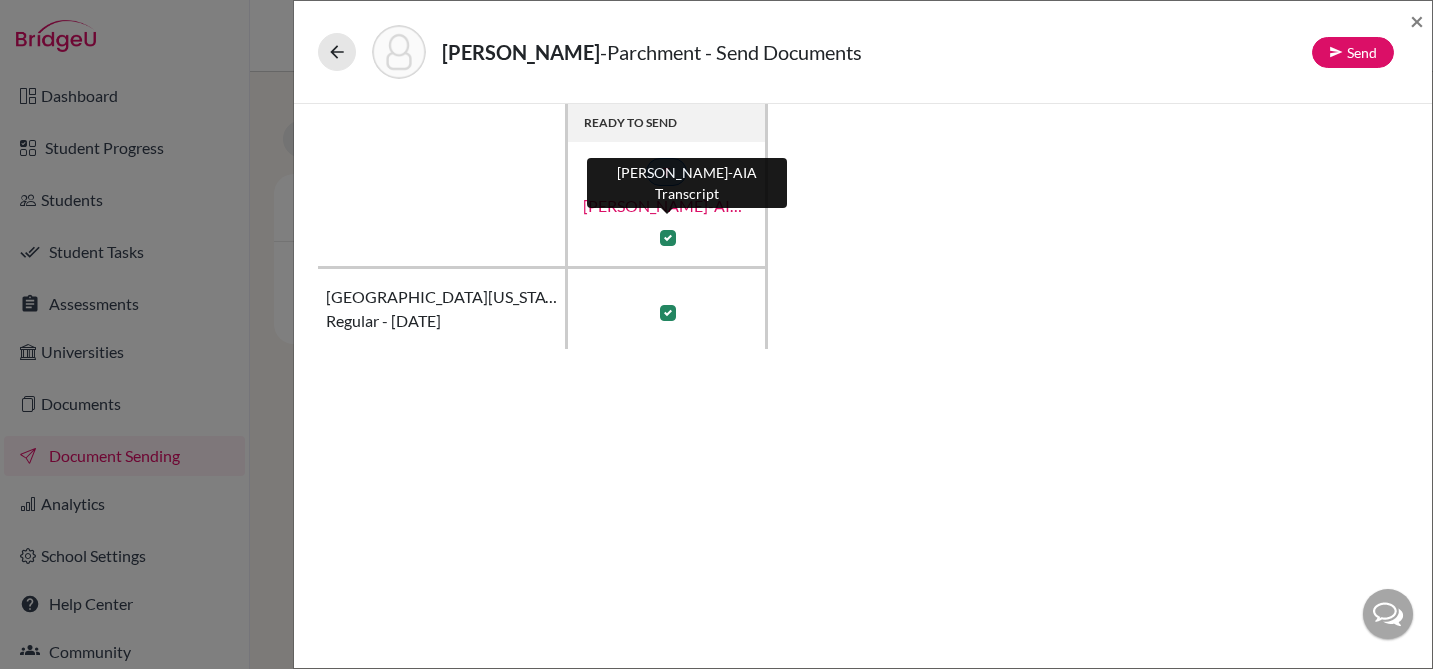 click on "Siqi Guo-AIA Transcript" at bounding box center (667, 206) 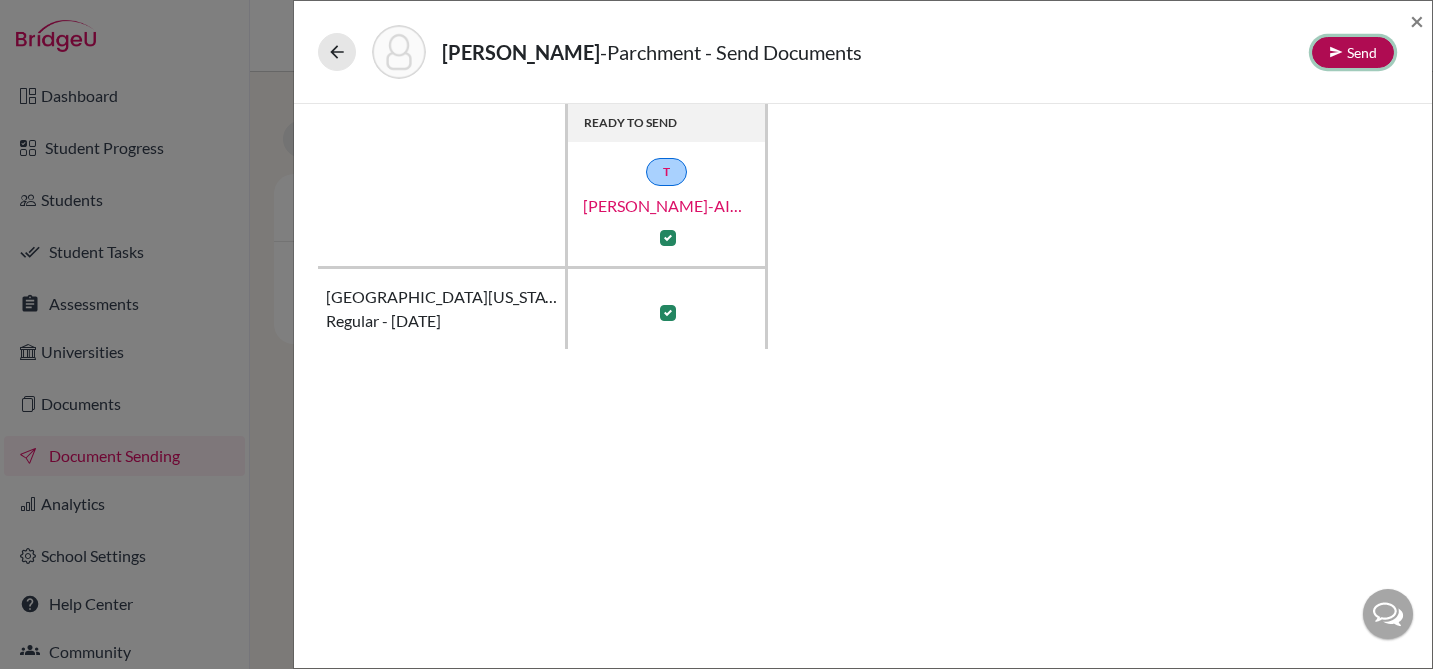 click on "Send" 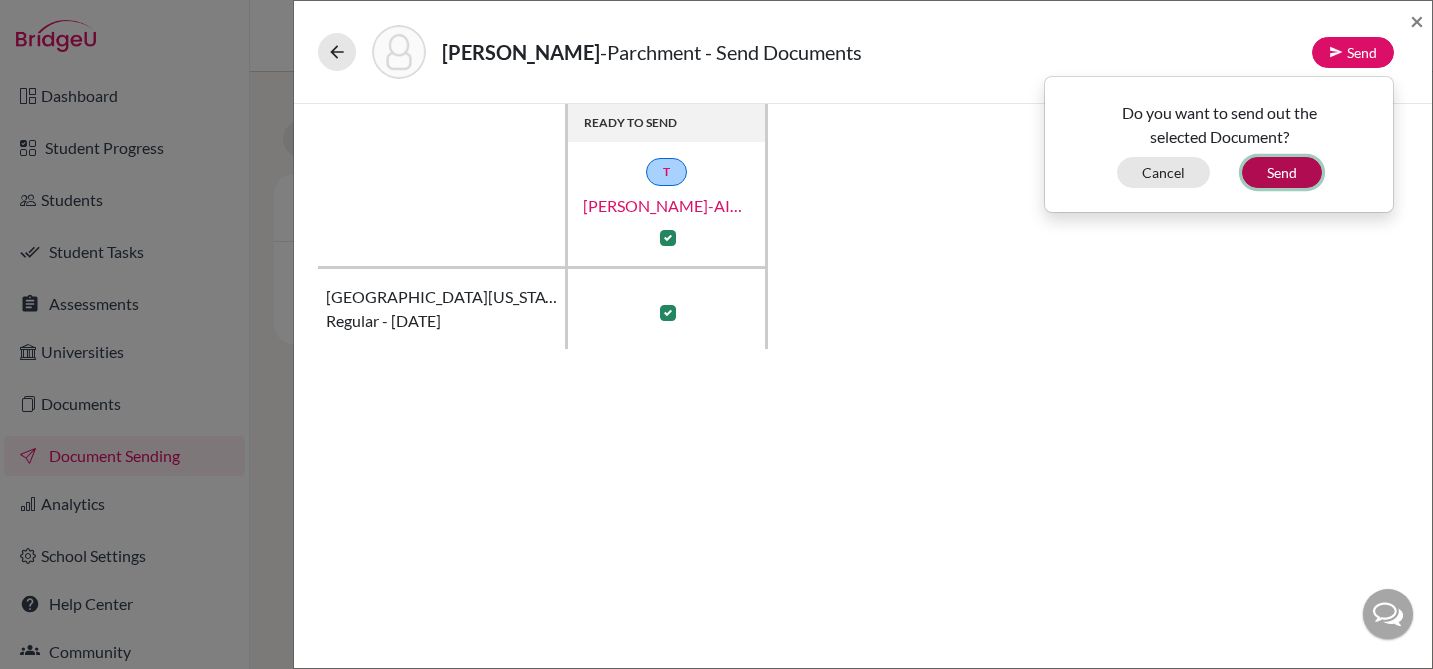 click on "Send" at bounding box center (1282, 172) 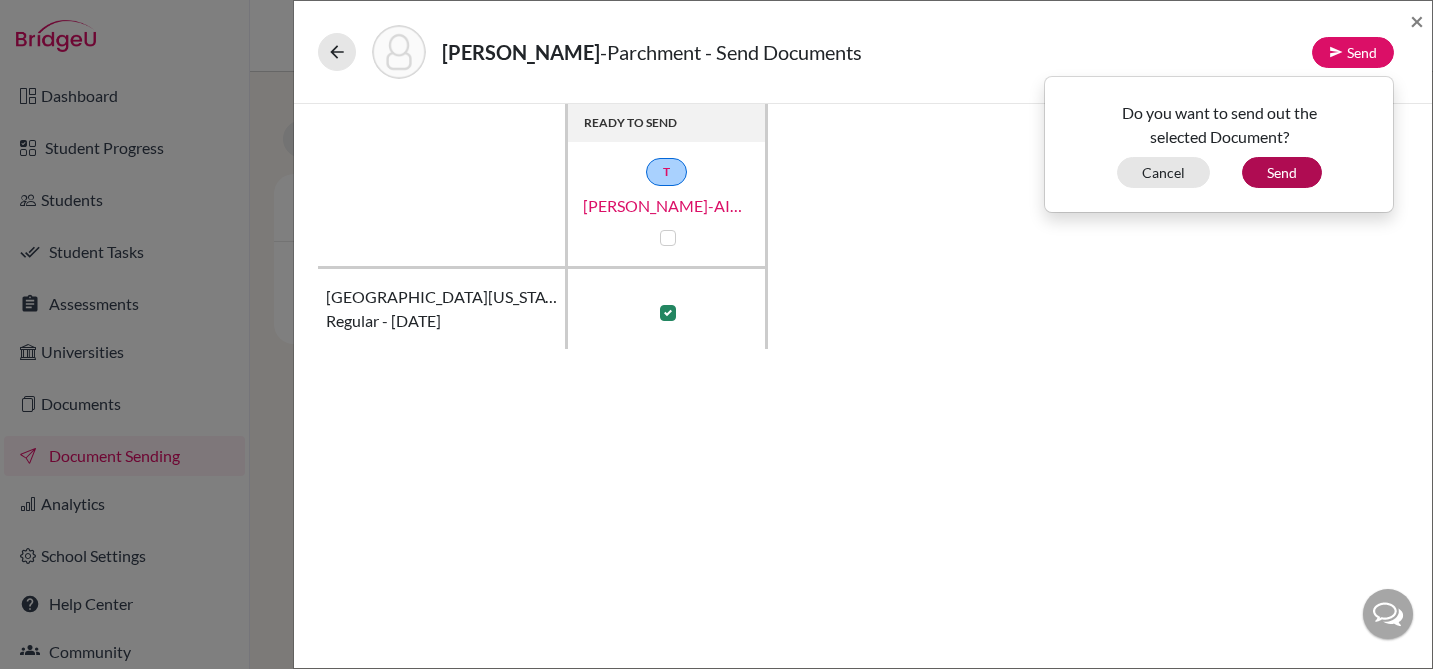 checkbox on "false" 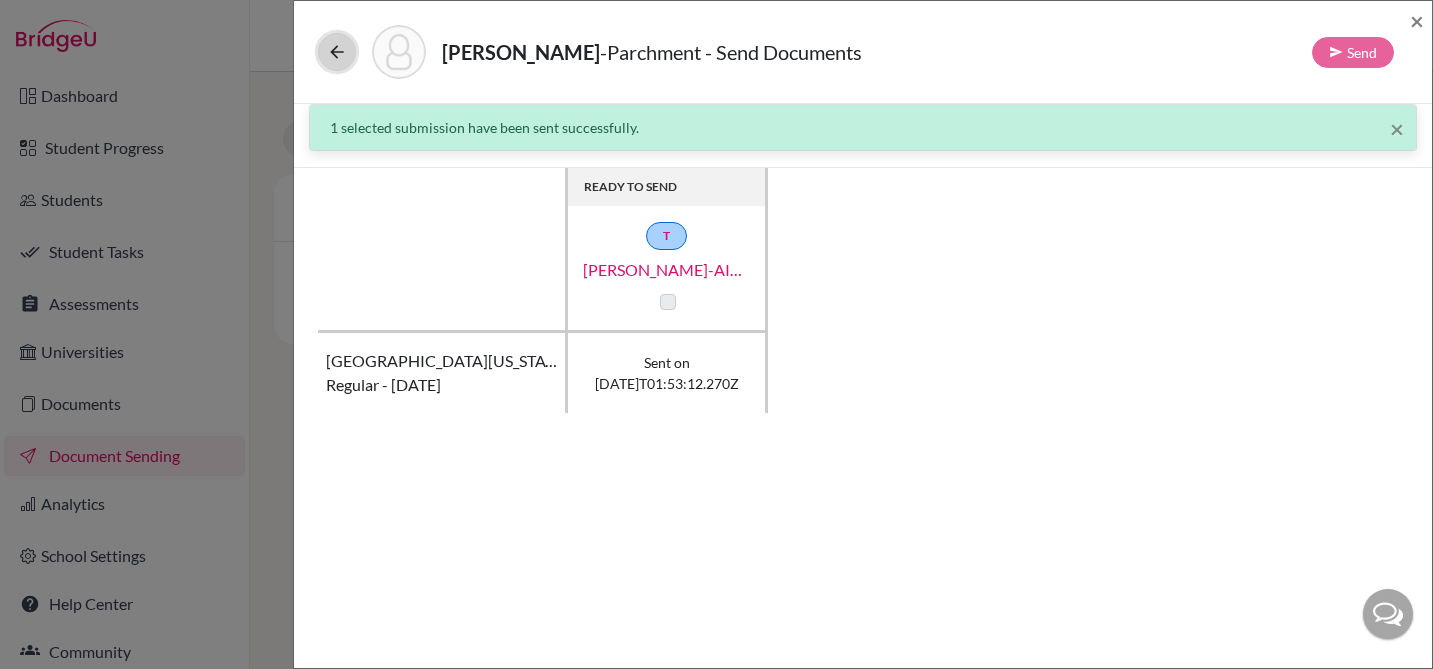 click at bounding box center (337, 52) 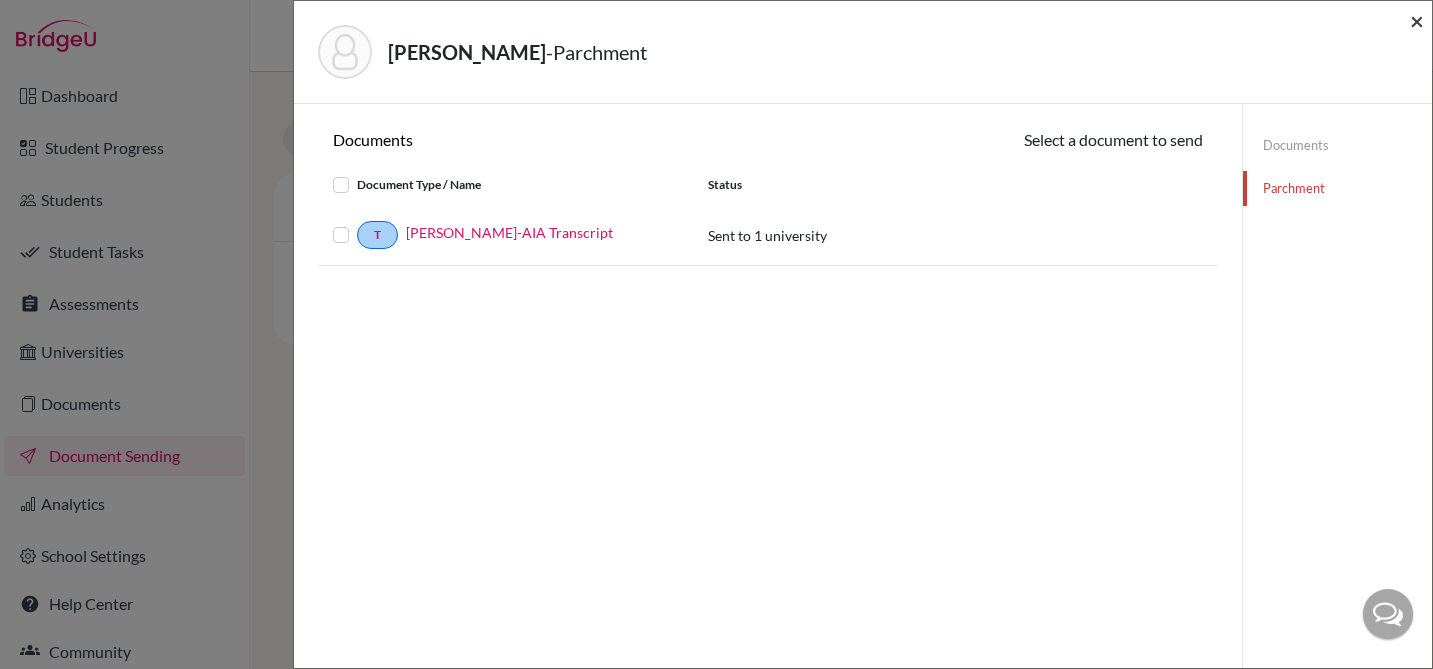 click on "×" at bounding box center (1417, 20) 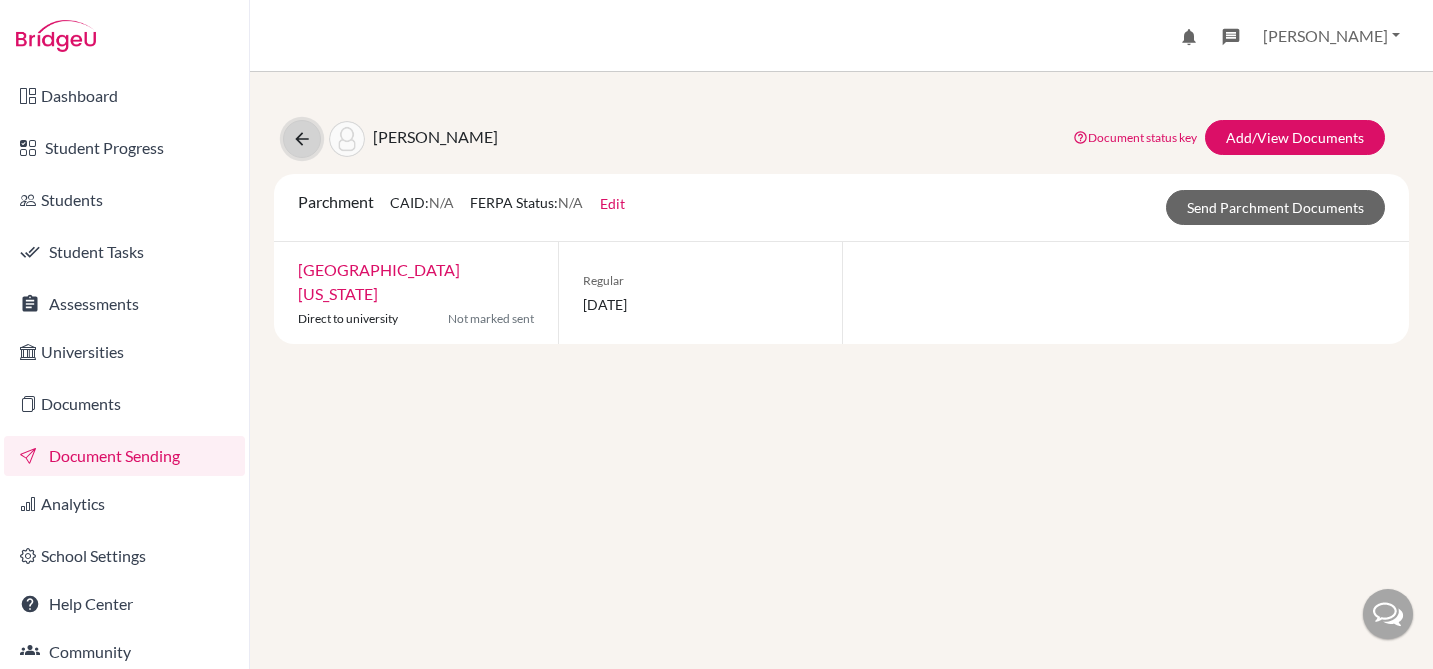 click at bounding box center (302, 139) 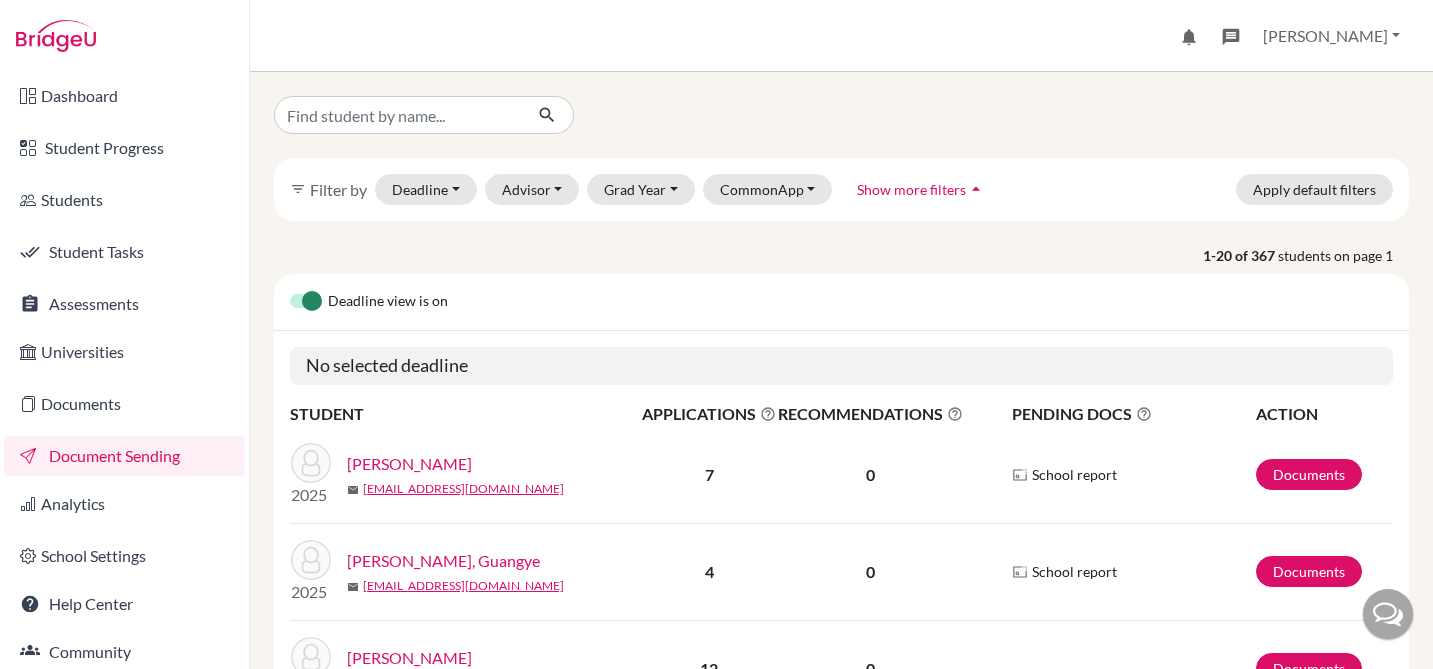 scroll, scrollTop: 0, scrollLeft: 0, axis: both 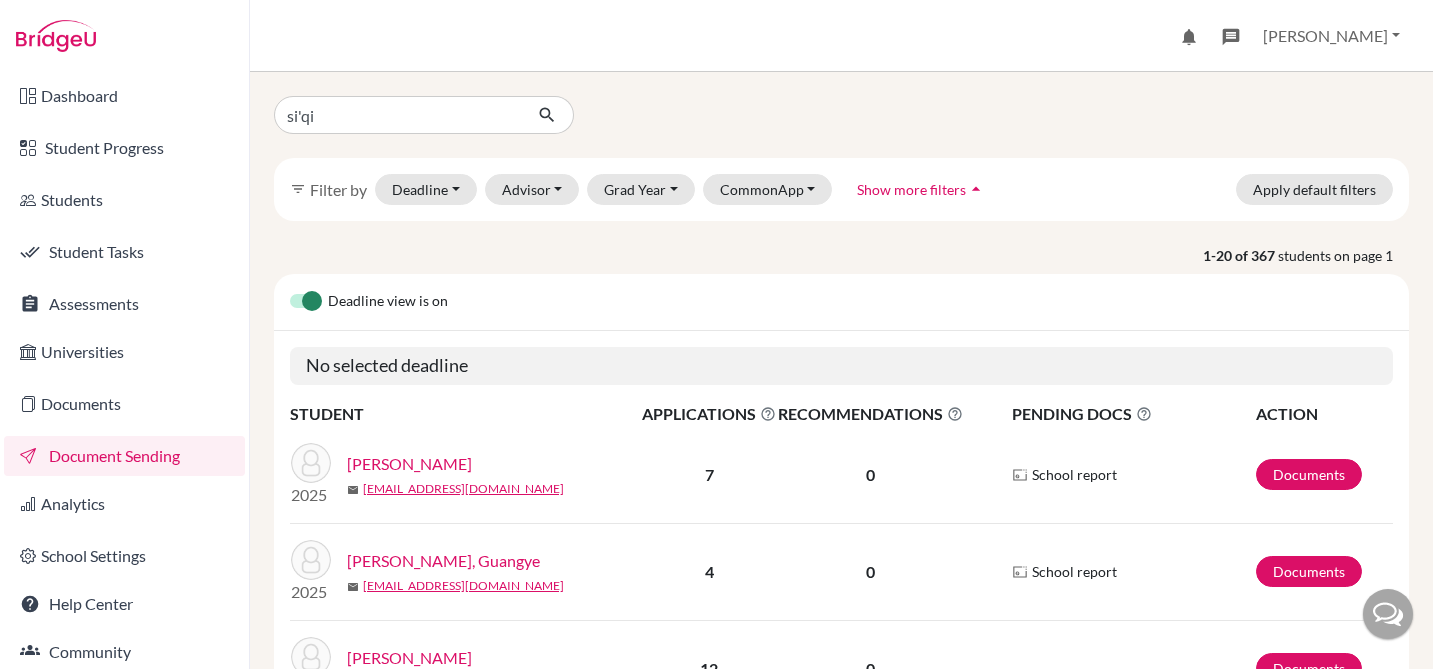 type on "siqi" 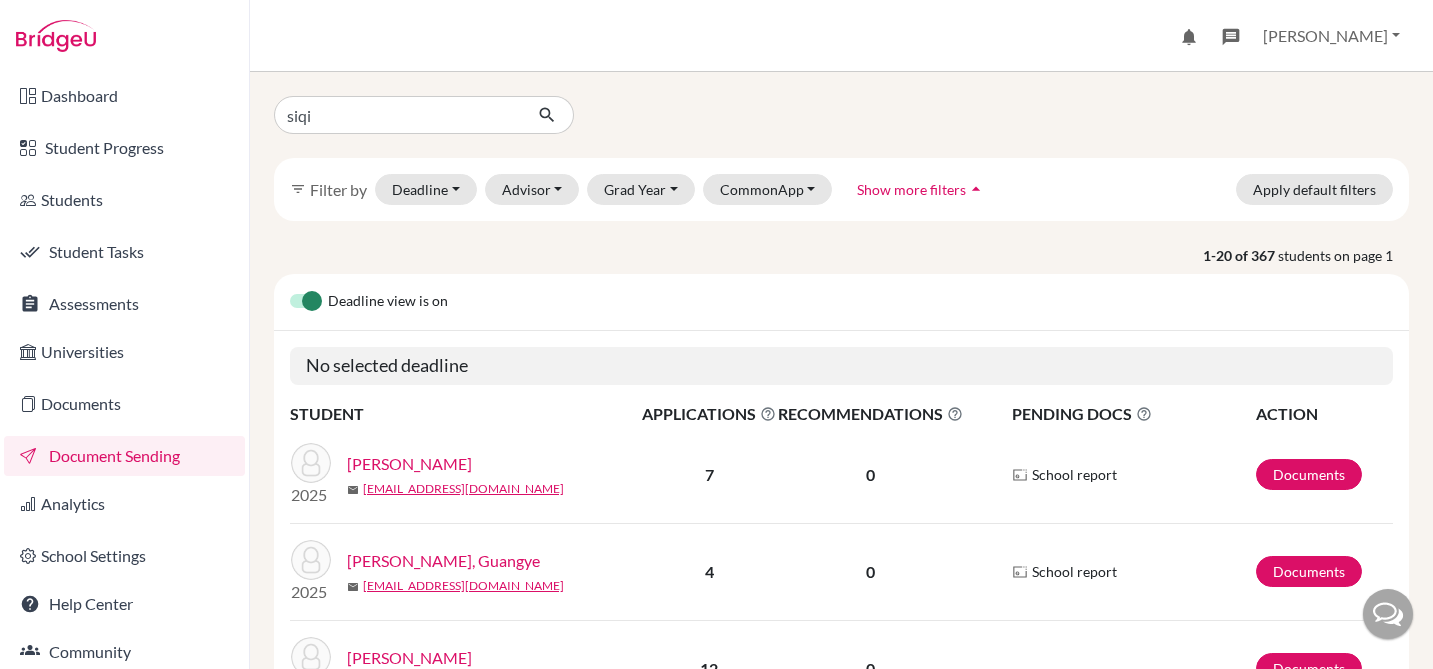 click at bounding box center [547, 115] 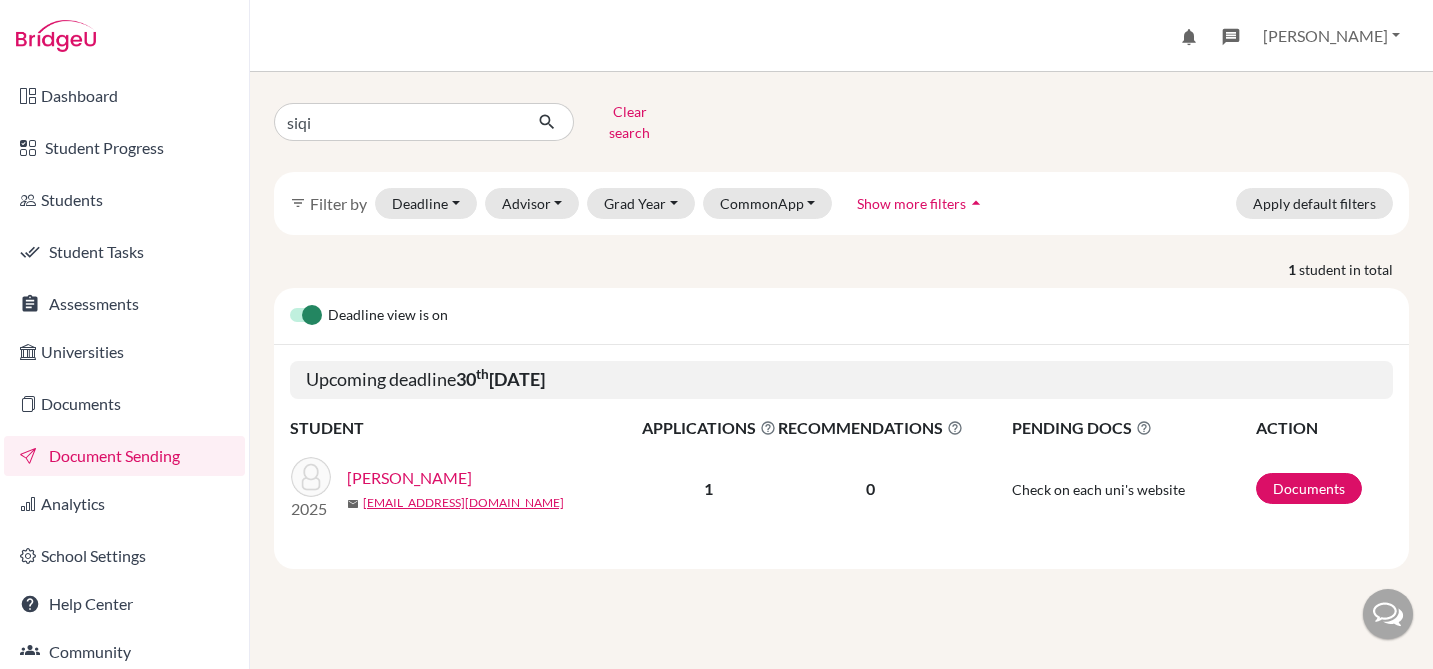 click on "[PERSON_NAME]" at bounding box center [409, 478] 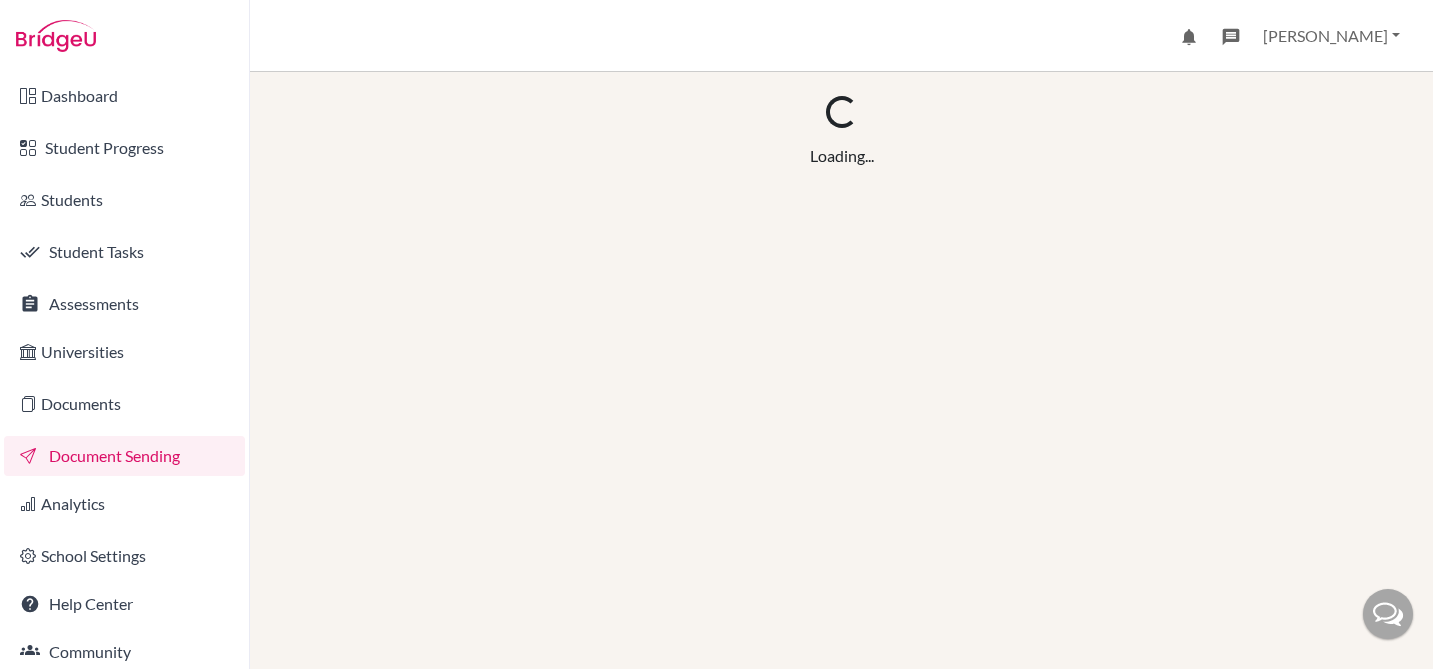 scroll, scrollTop: 0, scrollLeft: 0, axis: both 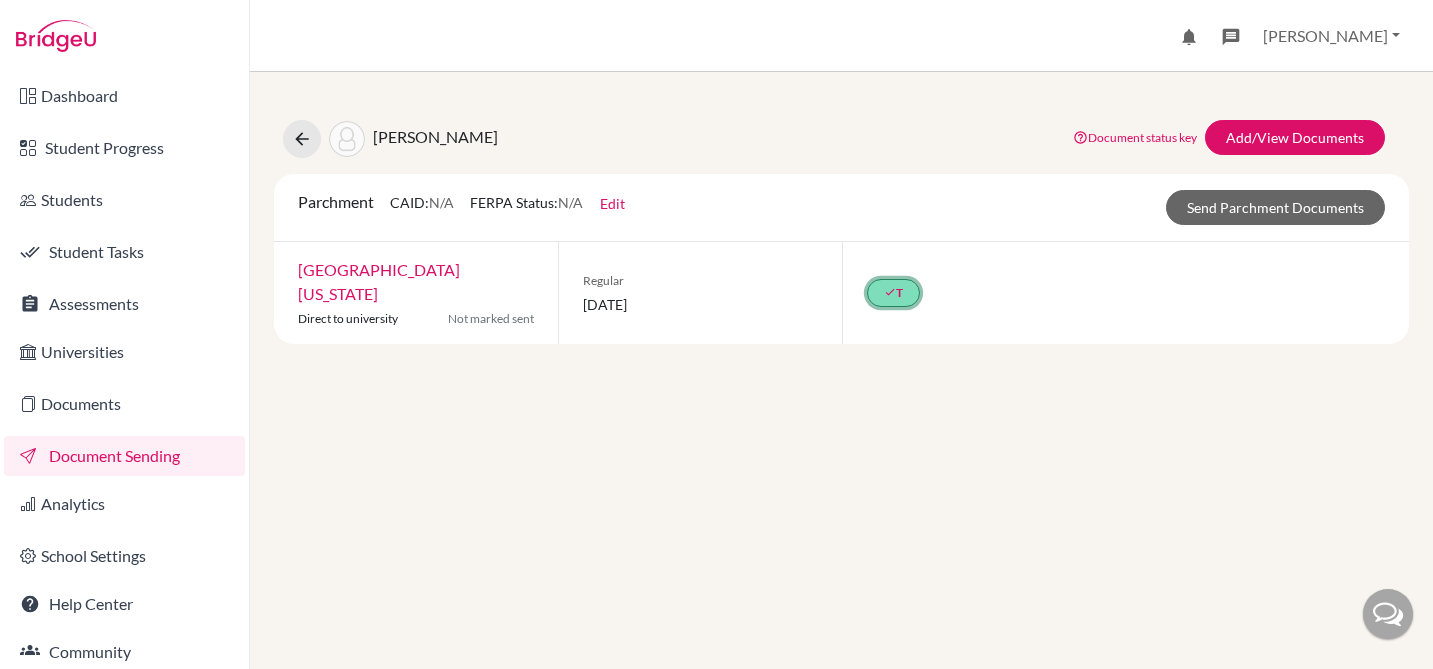click on "done" 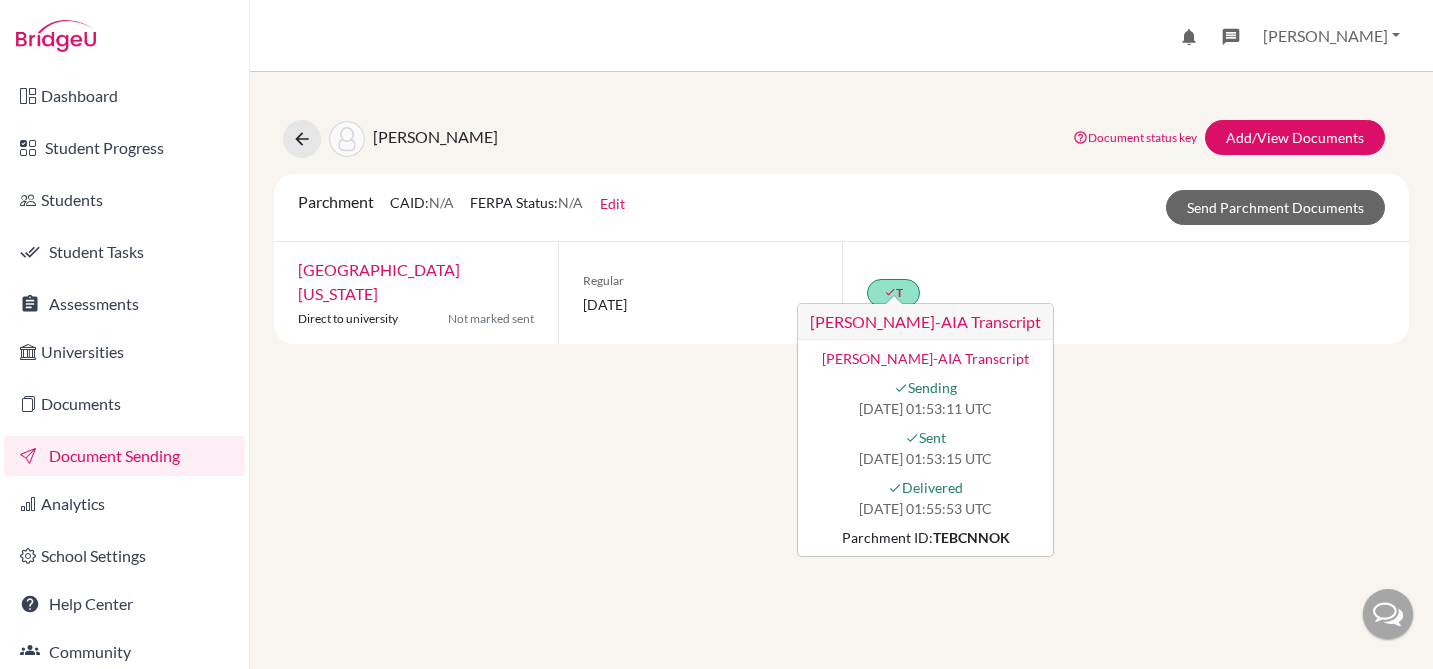 click on "Parchment  CAID:  N/A  FERPA Status:  N/A Edit Common App ID (CAID) Date of Birth [DEMOGRAPHIC_DATA] FERPA waived by student? N/A Not waived Waived Not applicable Save Send Parchment Documents" at bounding box center (841, 207) 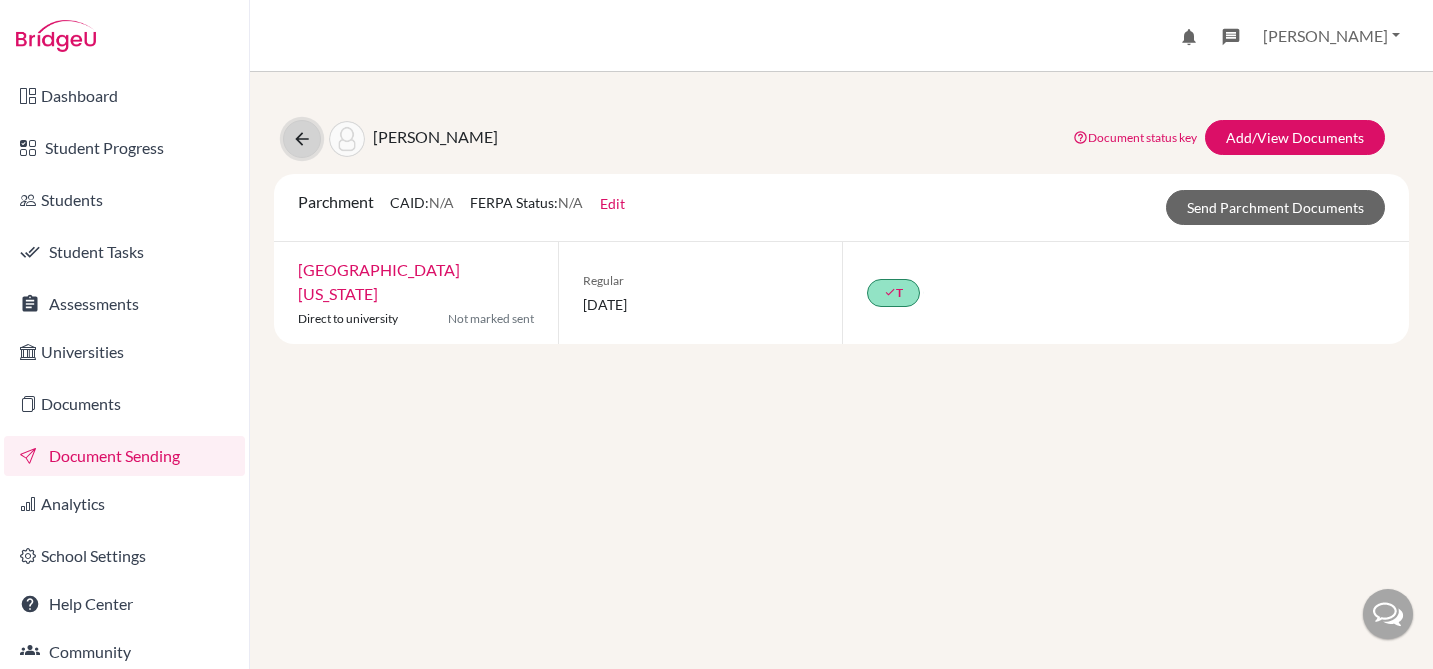 click at bounding box center (302, 139) 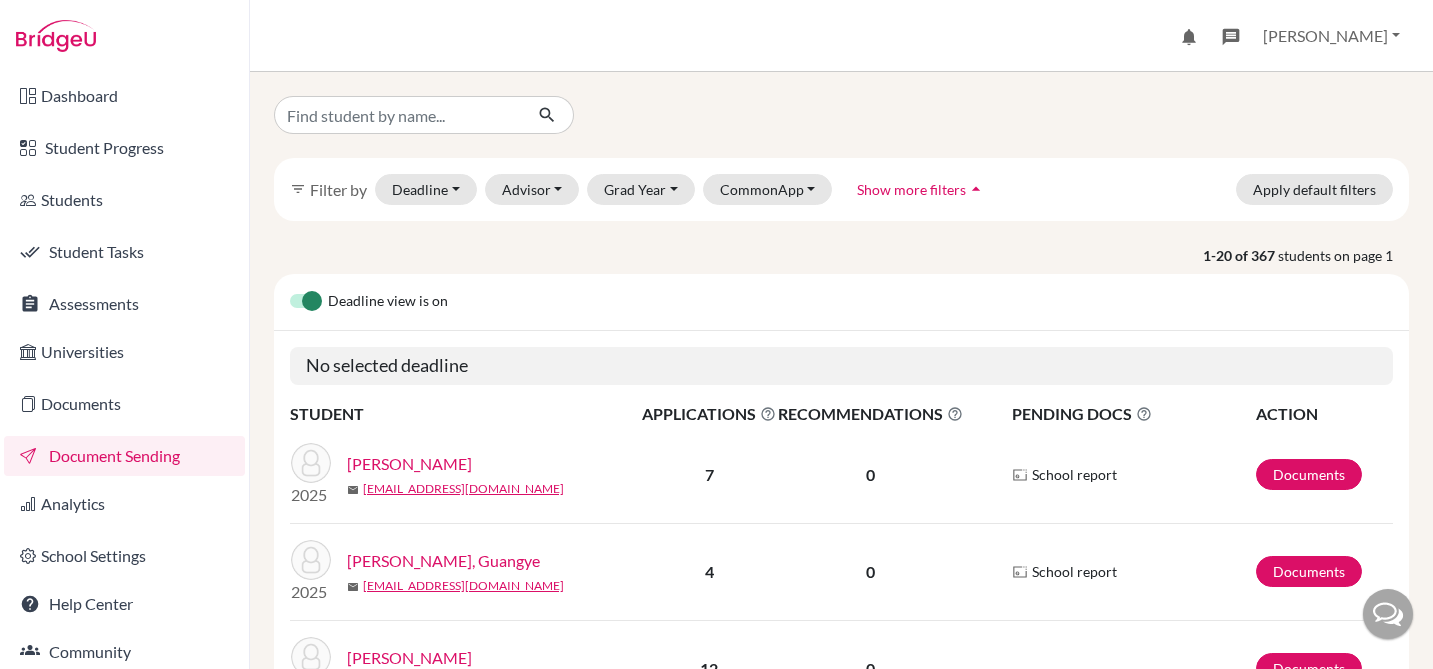 scroll, scrollTop: 0, scrollLeft: 0, axis: both 